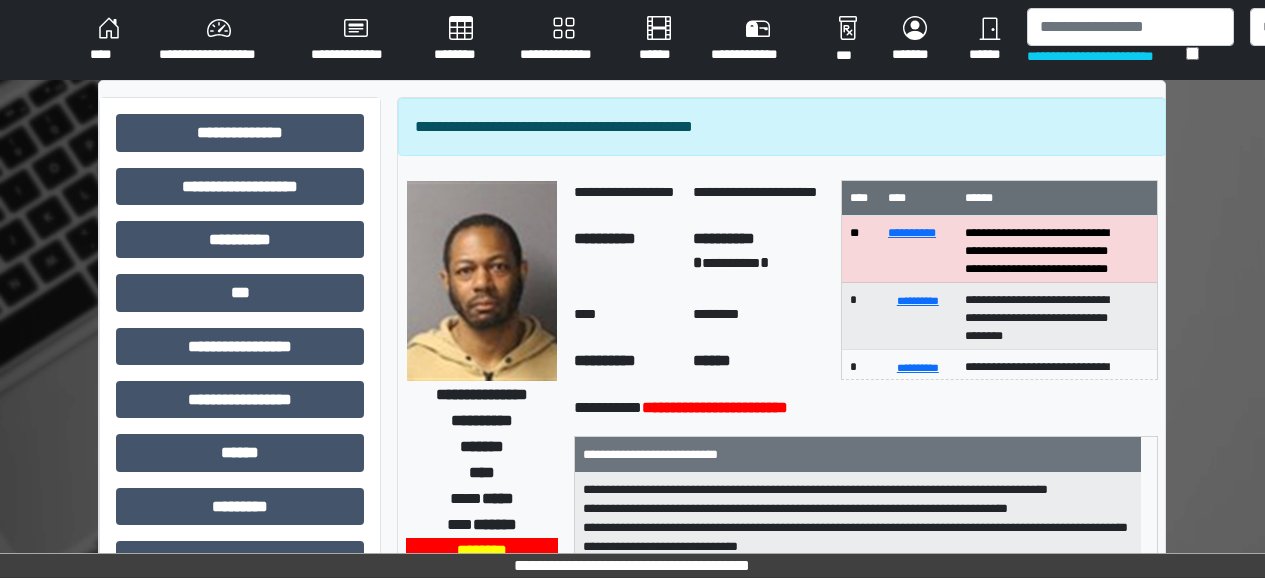 scroll, scrollTop: 0, scrollLeft: 0, axis: both 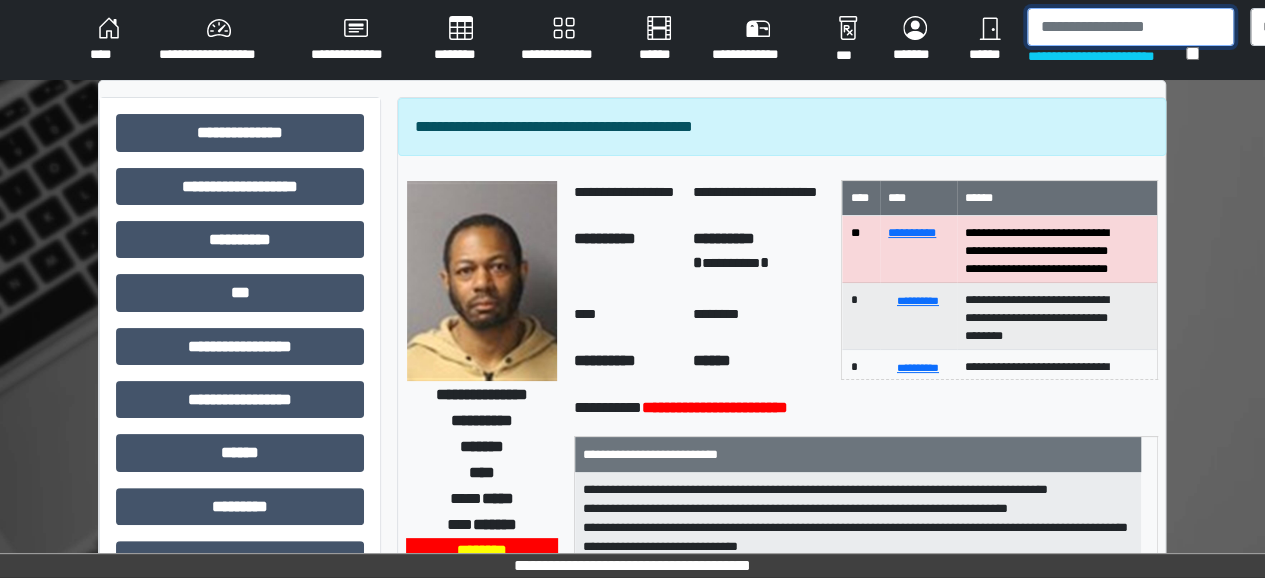 click at bounding box center (1130, 27) 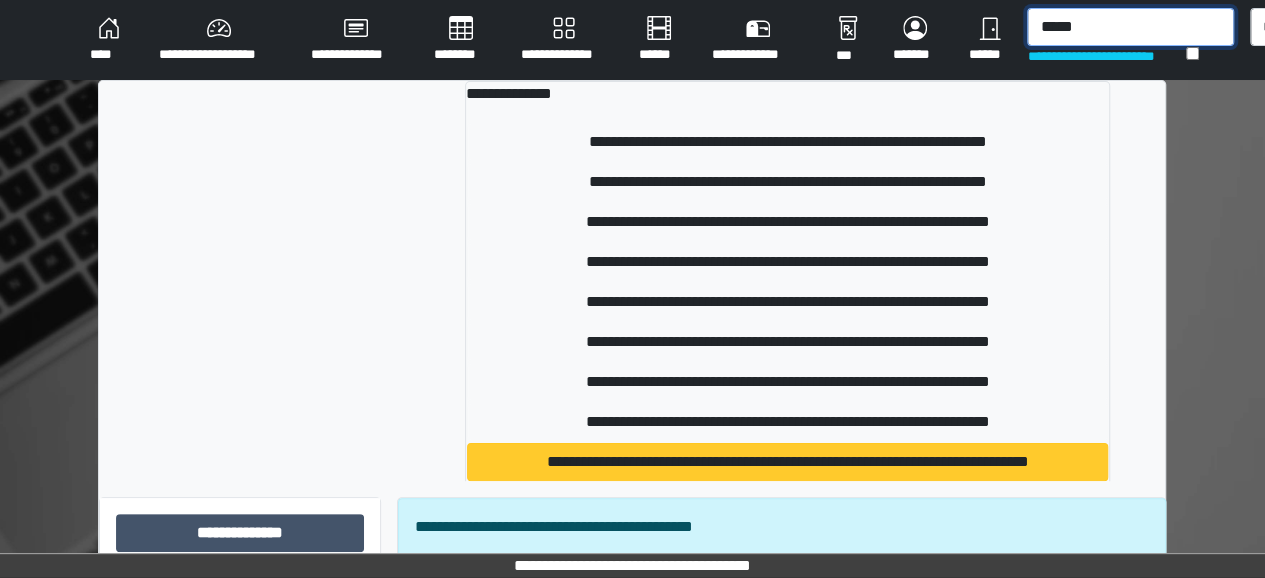 type on "*****" 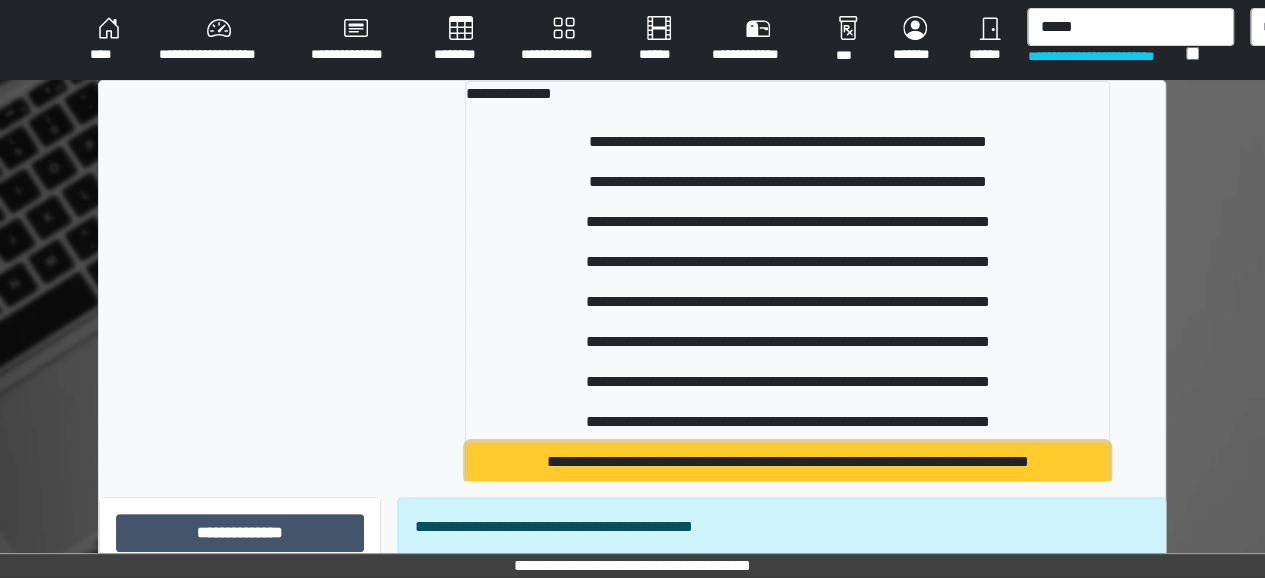 click on "**********" at bounding box center (787, 462) 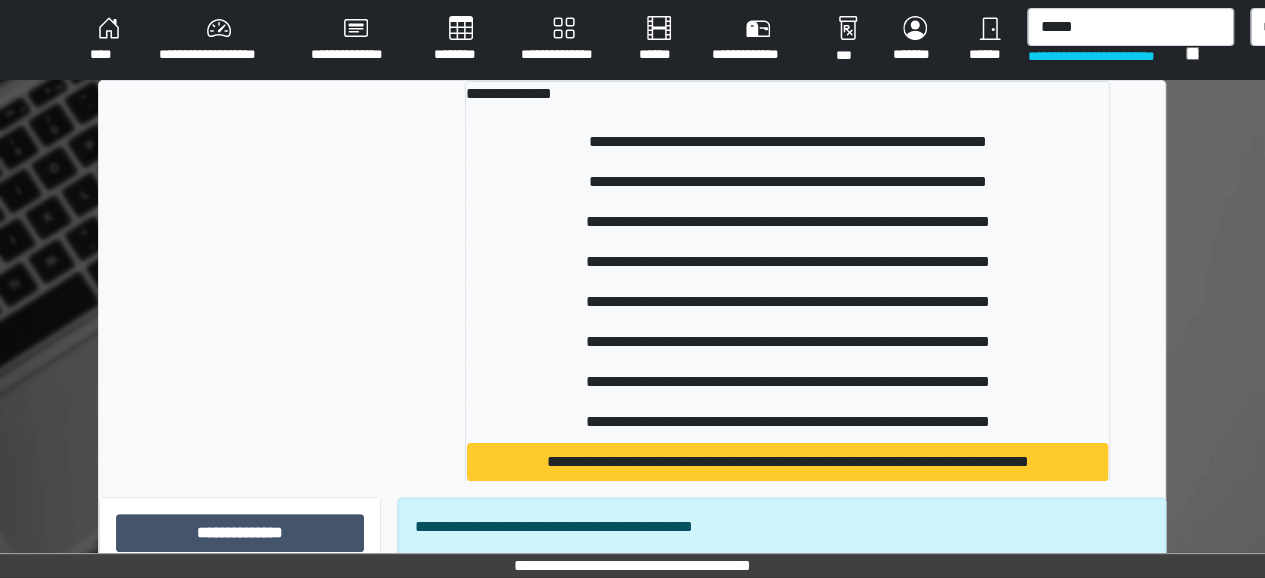 type 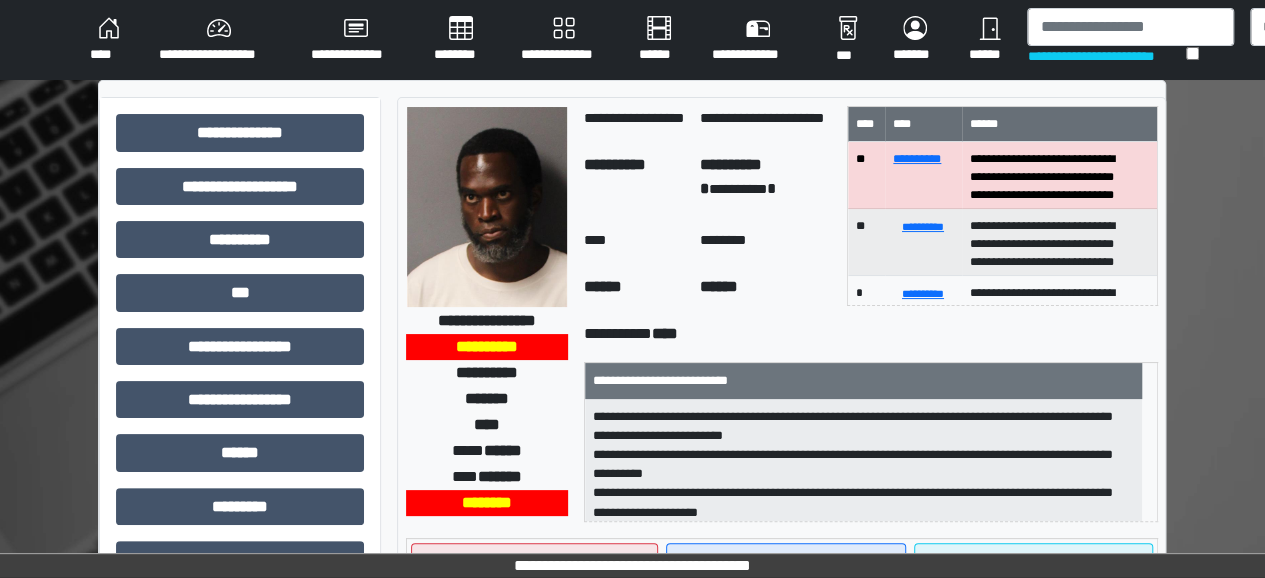 scroll, scrollTop: 1, scrollLeft: 0, axis: vertical 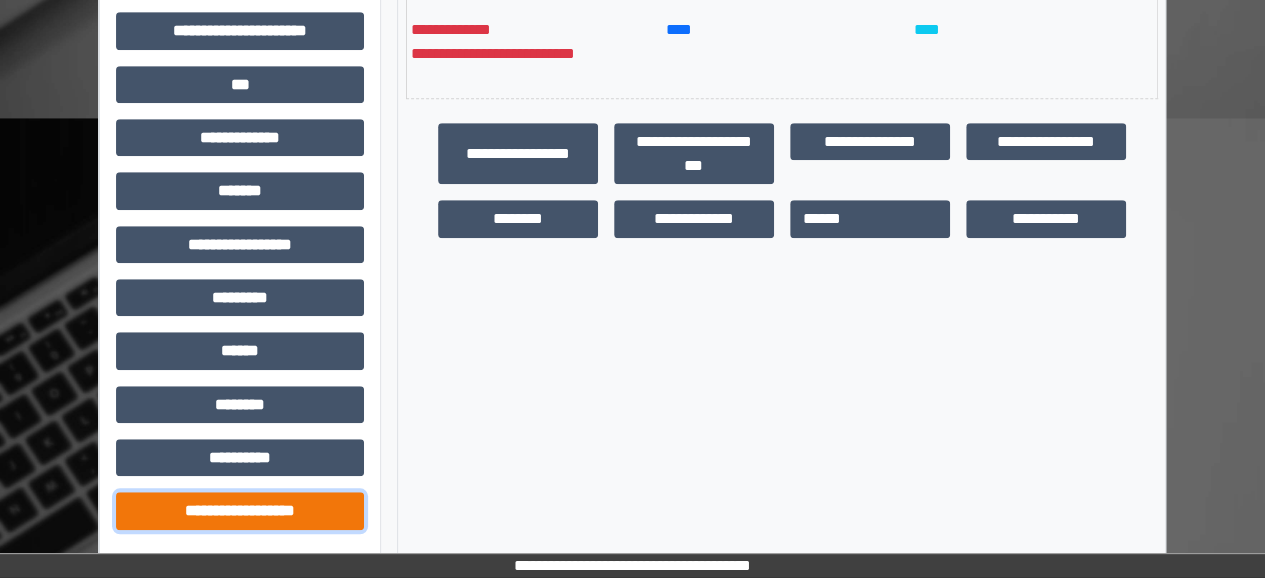 click on "**********" at bounding box center [240, 510] 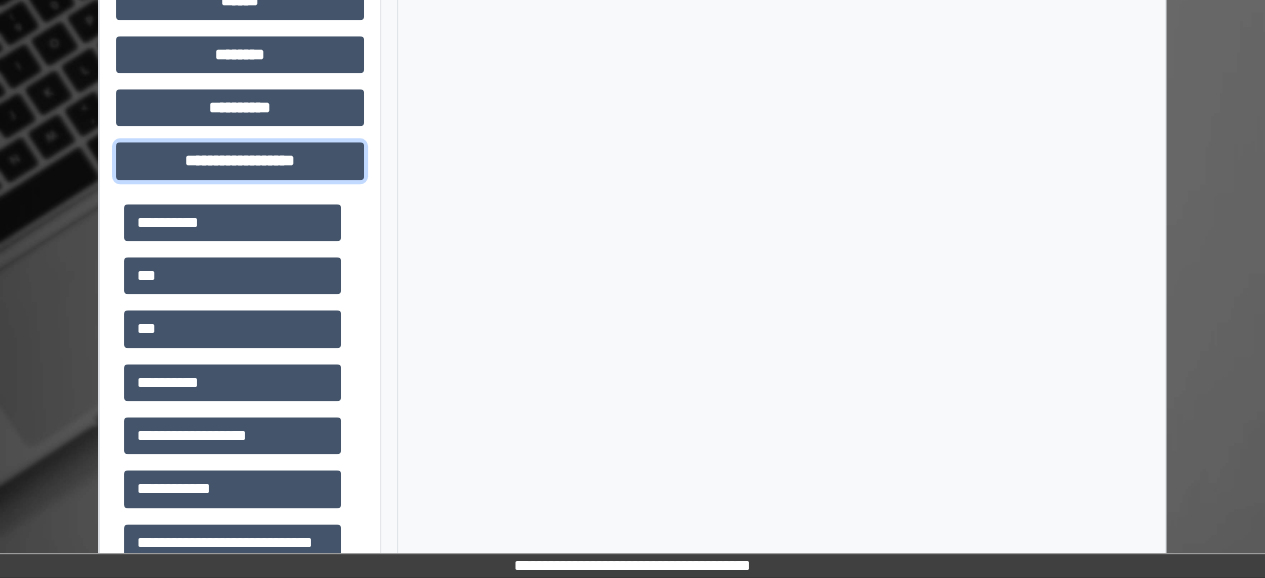 scroll, scrollTop: 1062, scrollLeft: 0, axis: vertical 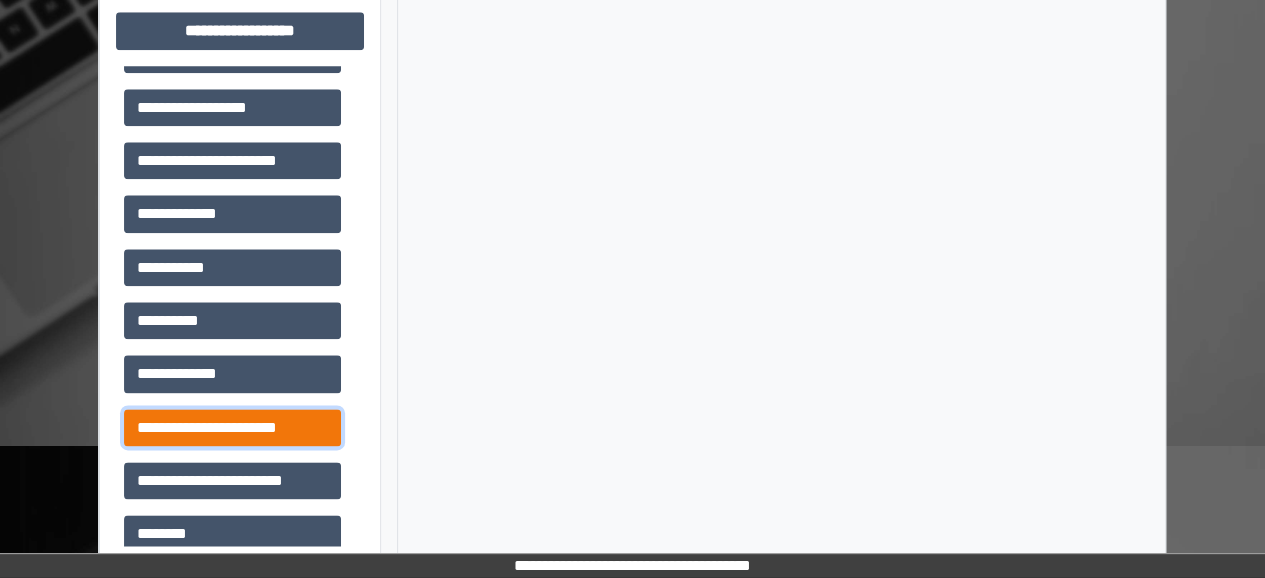 click on "**********" at bounding box center [232, 427] 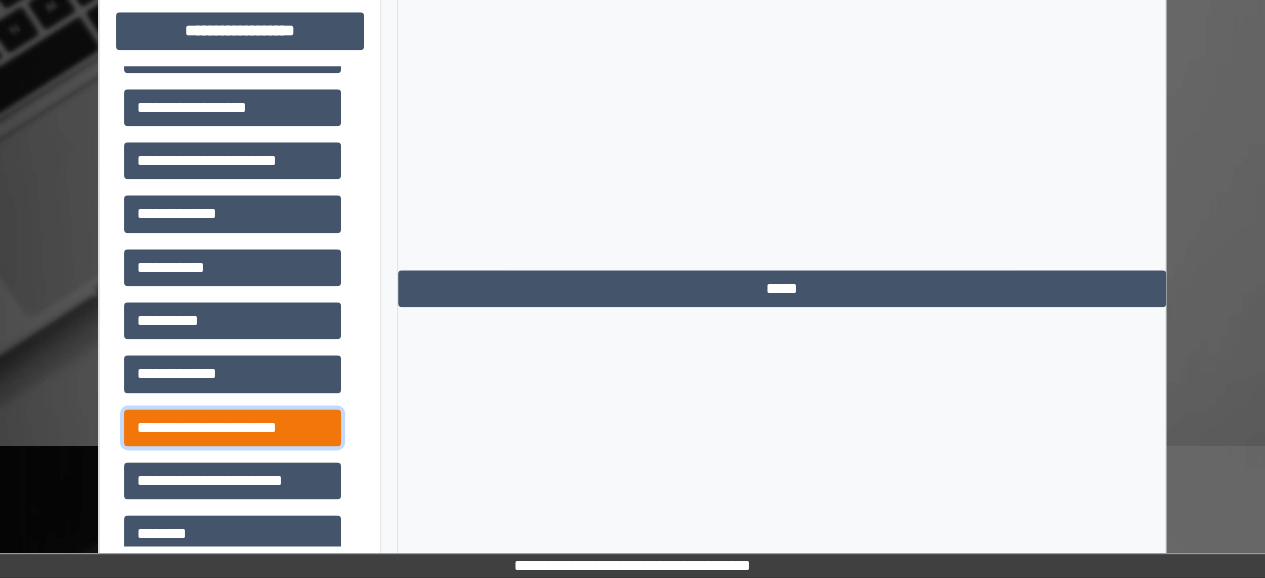 click on "**********" at bounding box center (232, 427) 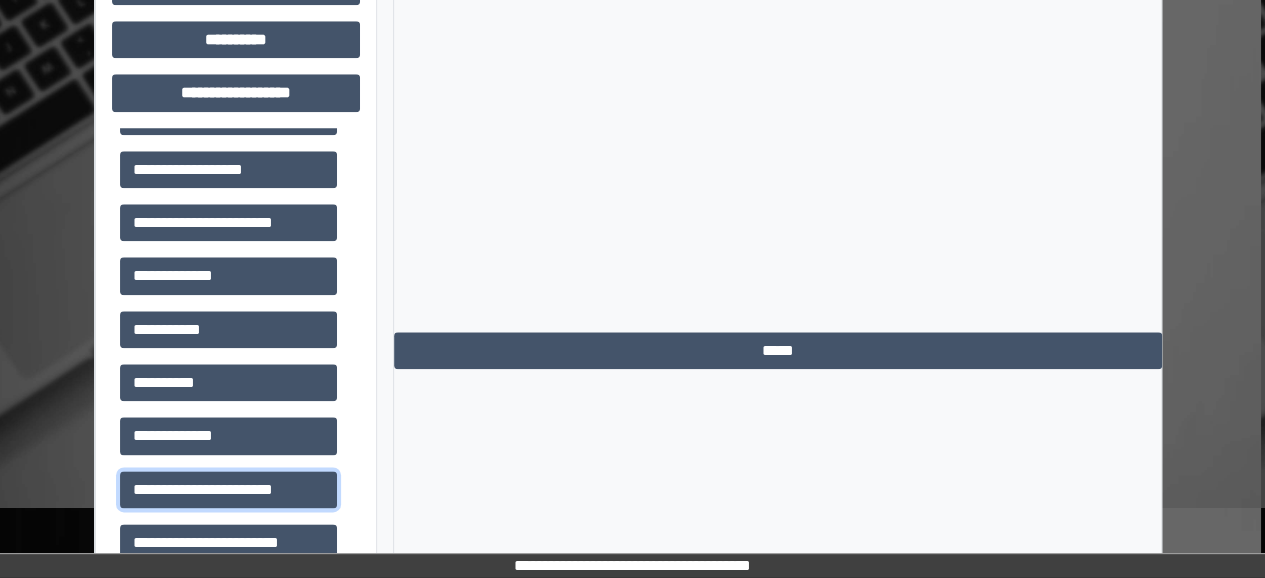 scroll, scrollTop: 1008, scrollLeft: 4, axis: both 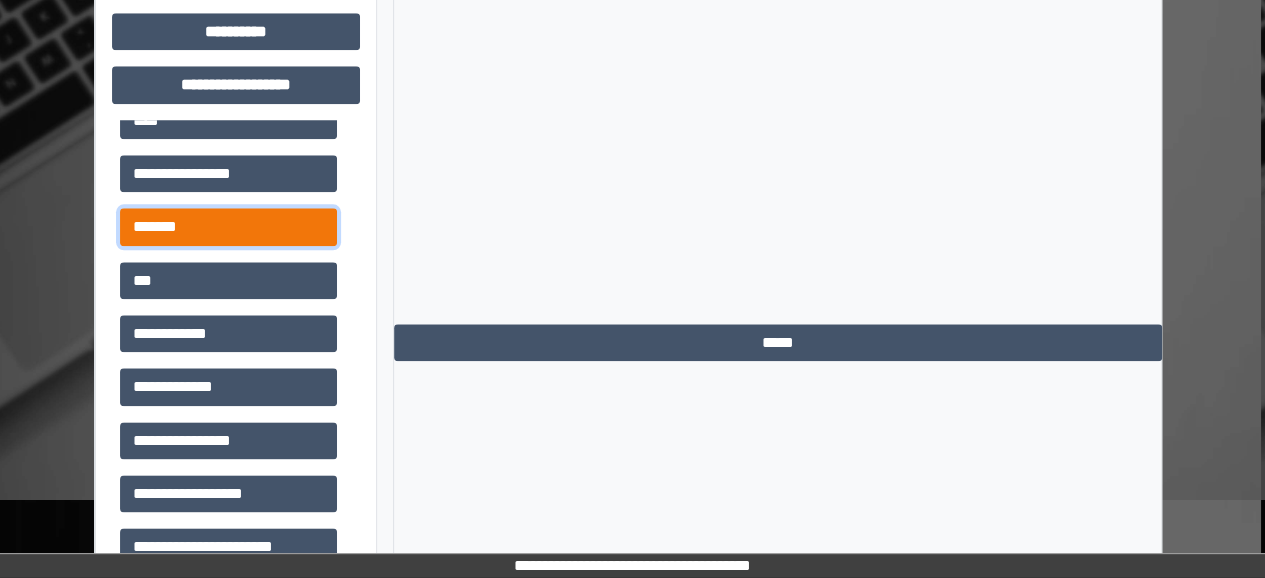 click on "*******" at bounding box center [228, 226] 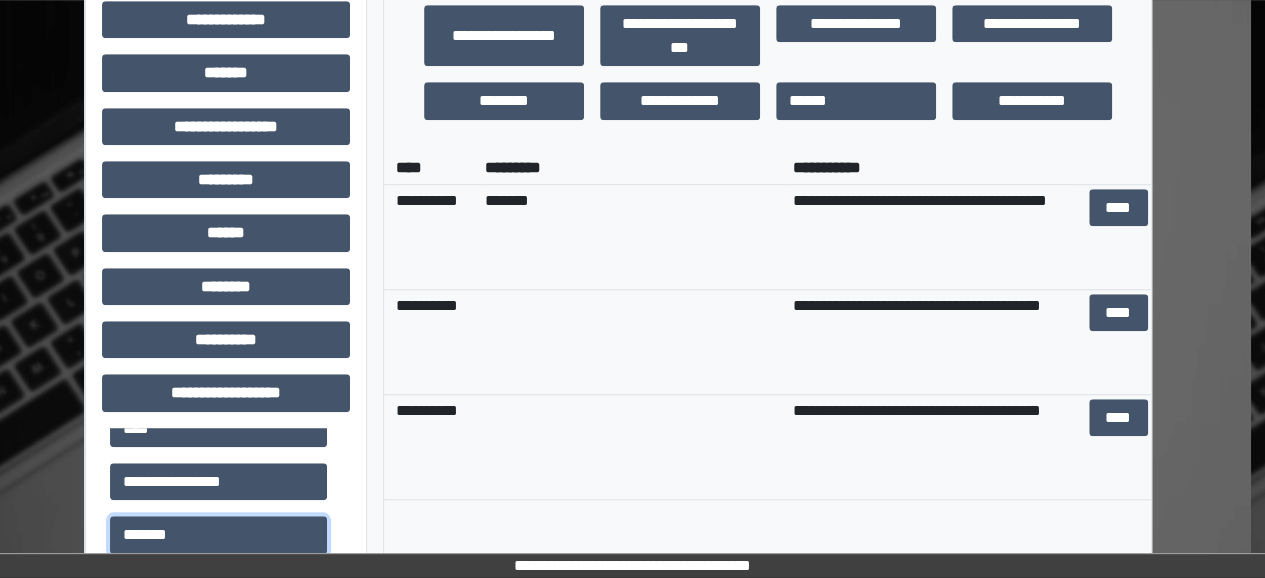 scroll, scrollTop: 696, scrollLeft: 14, axis: both 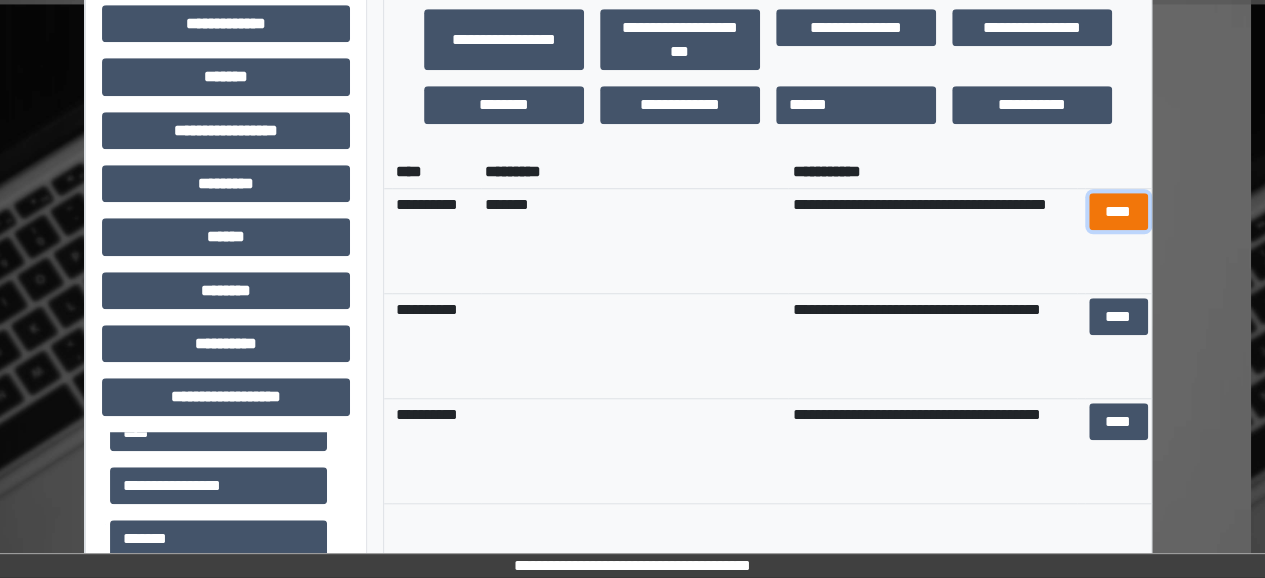 click on "****" at bounding box center [1118, 211] 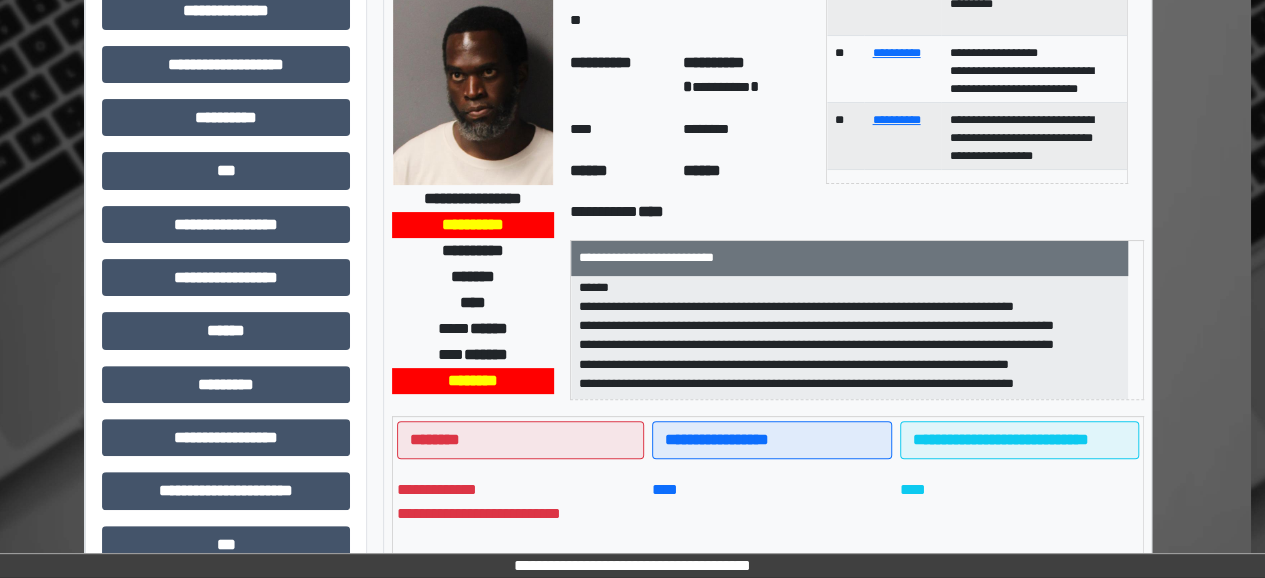 scroll, scrollTop: 120, scrollLeft: 14, axis: both 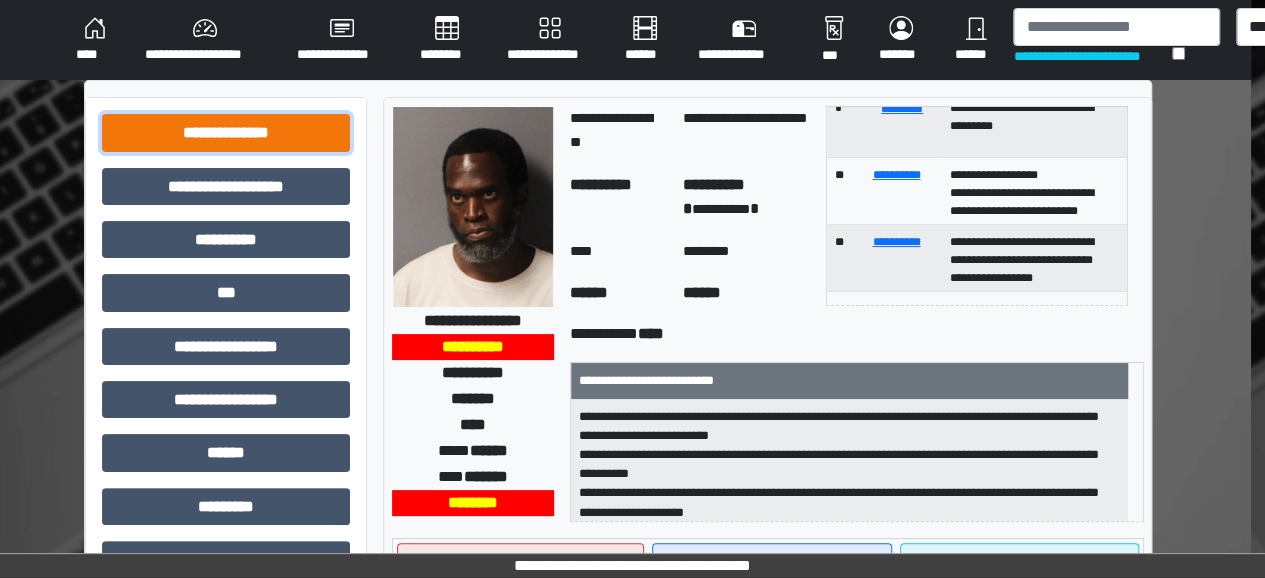click on "**********" at bounding box center (226, 132) 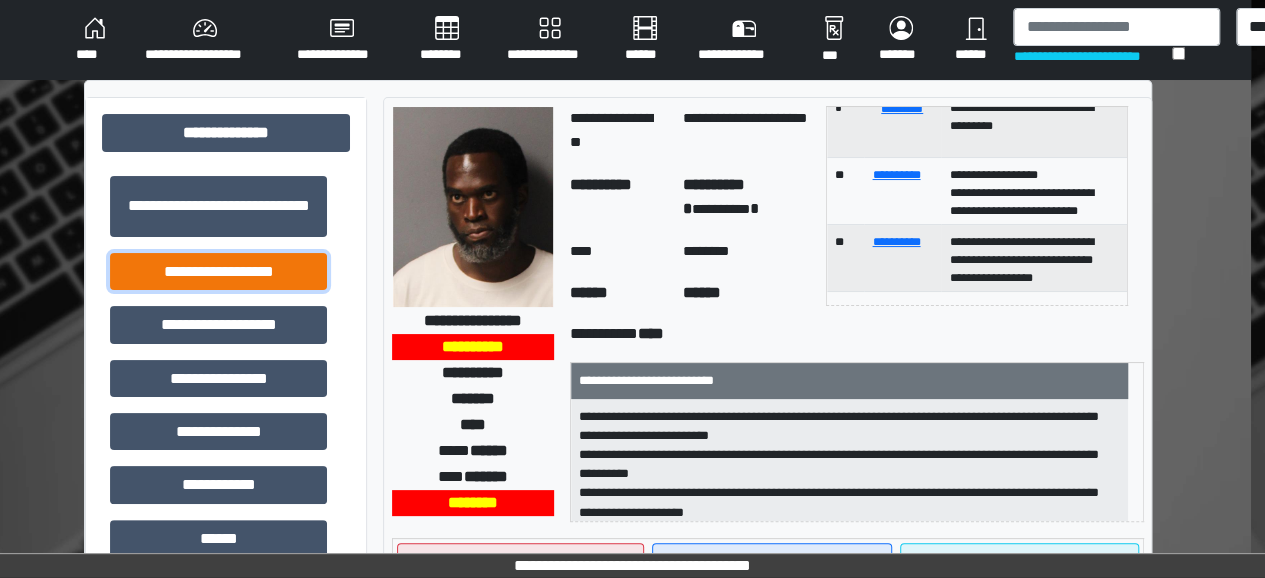 click on "**********" at bounding box center (218, 271) 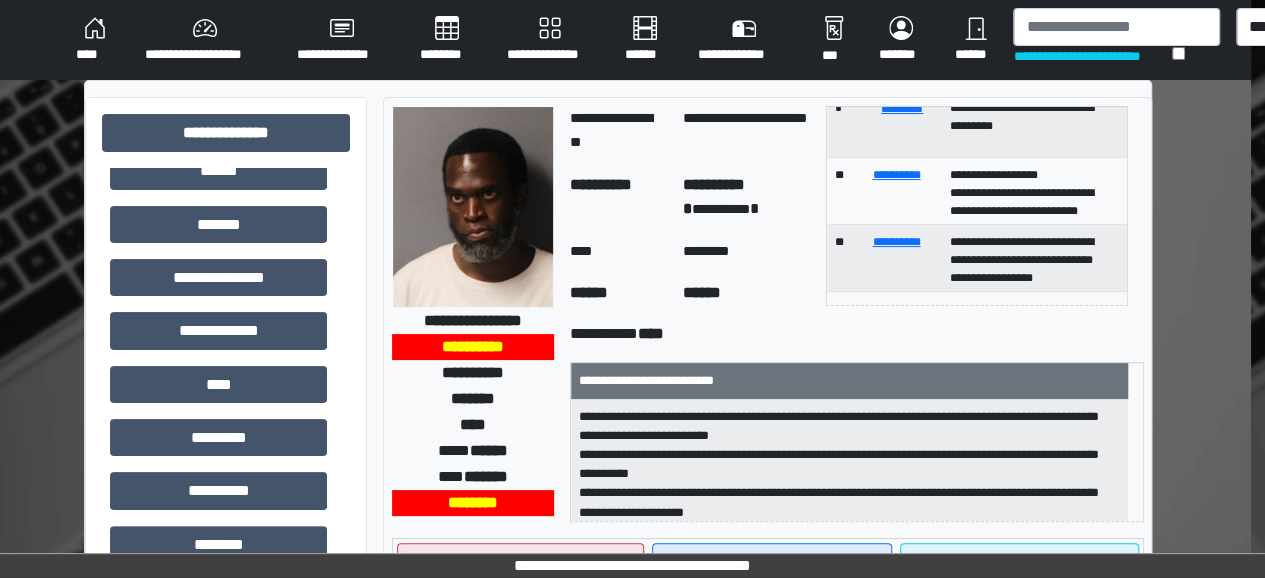 scroll, scrollTop: 568, scrollLeft: 0, axis: vertical 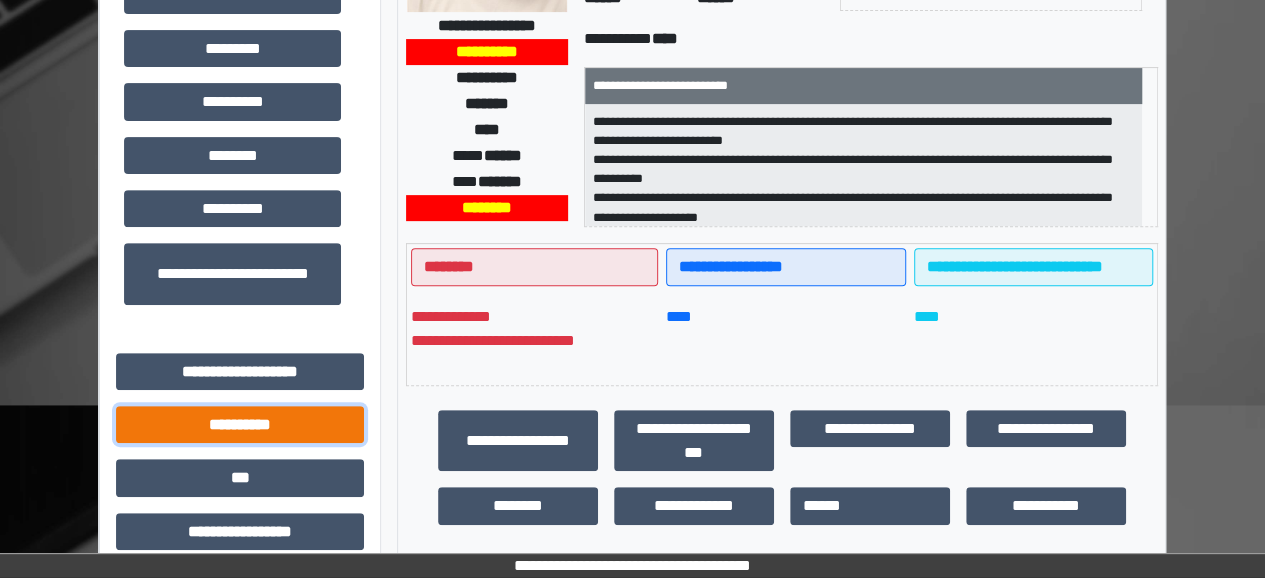 click on "**********" at bounding box center [240, 424] 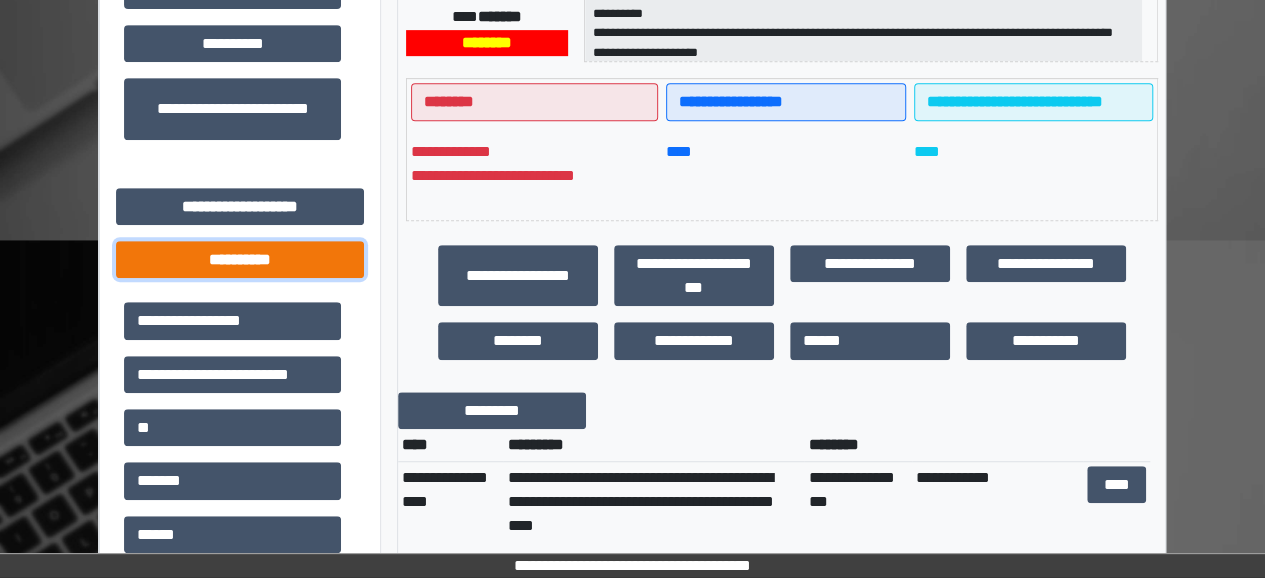 scroll, scrollTop: 506, scrollLeft: 0, axis: vertical 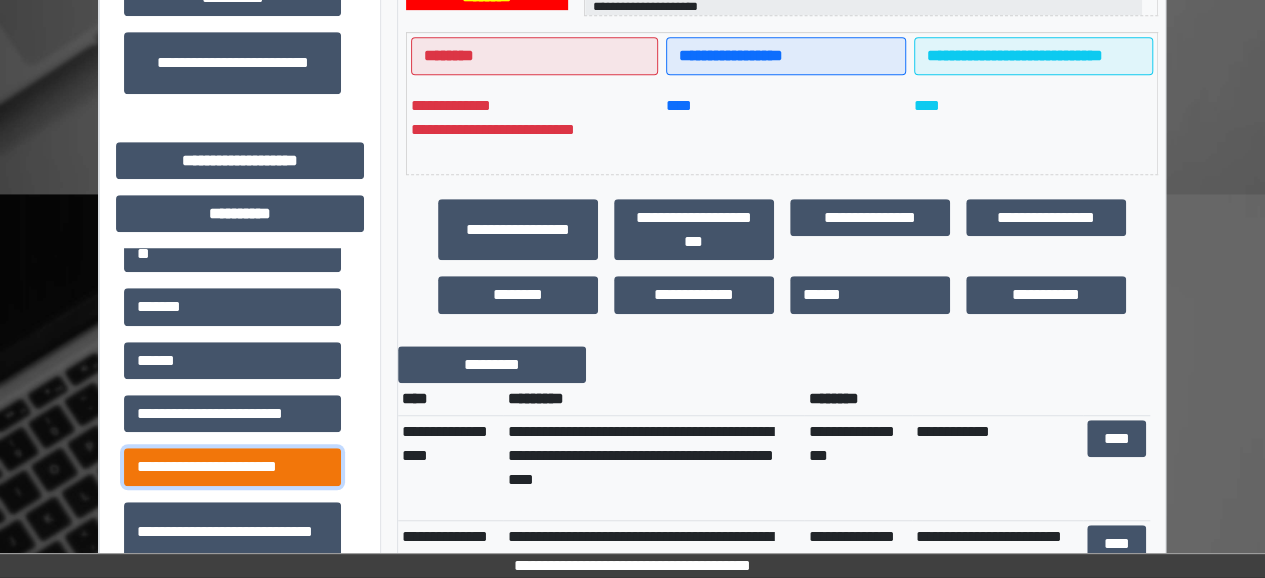 click on "**********" at bounding box center [232, 466] 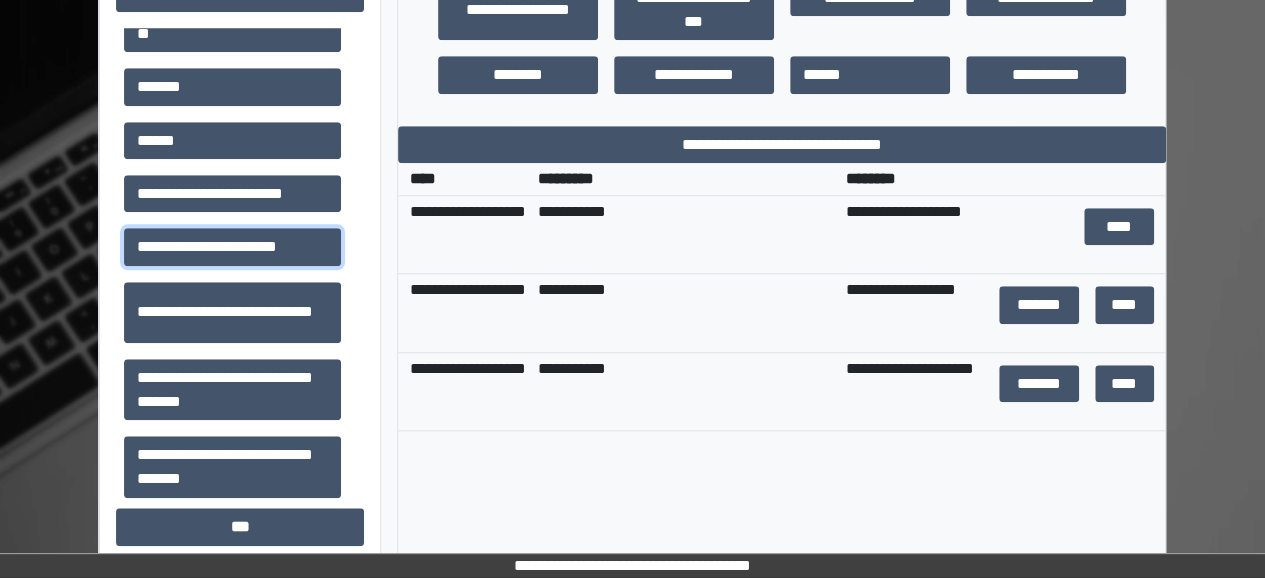 scroll, scrollTop: 728, scrollLeft: 0, axis: vertical 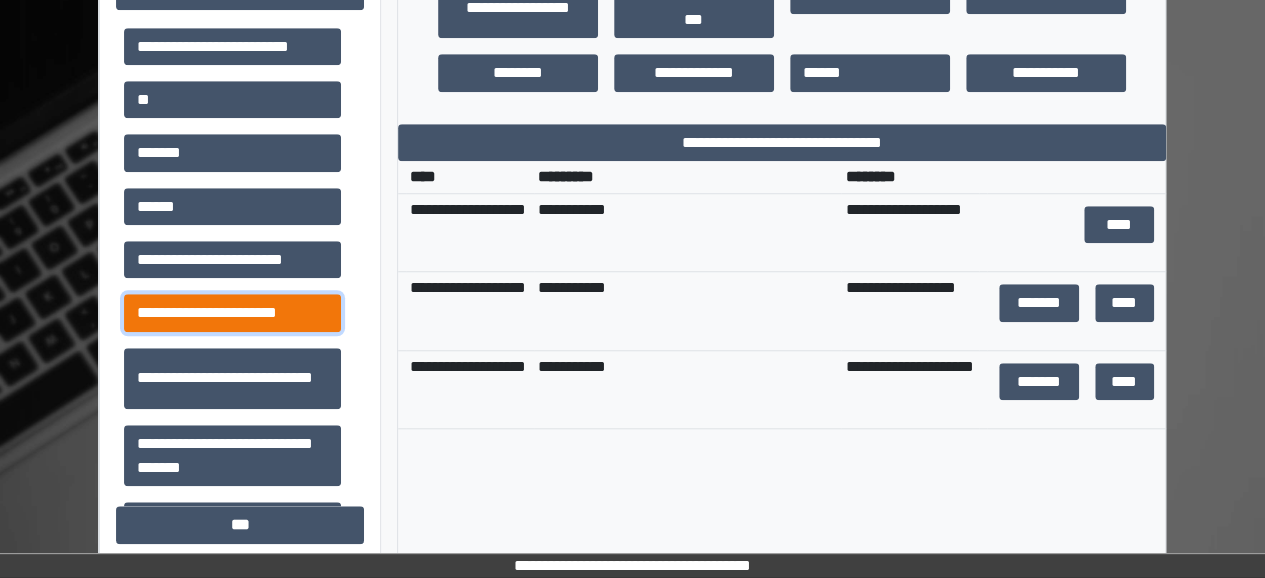 click on "**********" at bounding box center (232, 312) 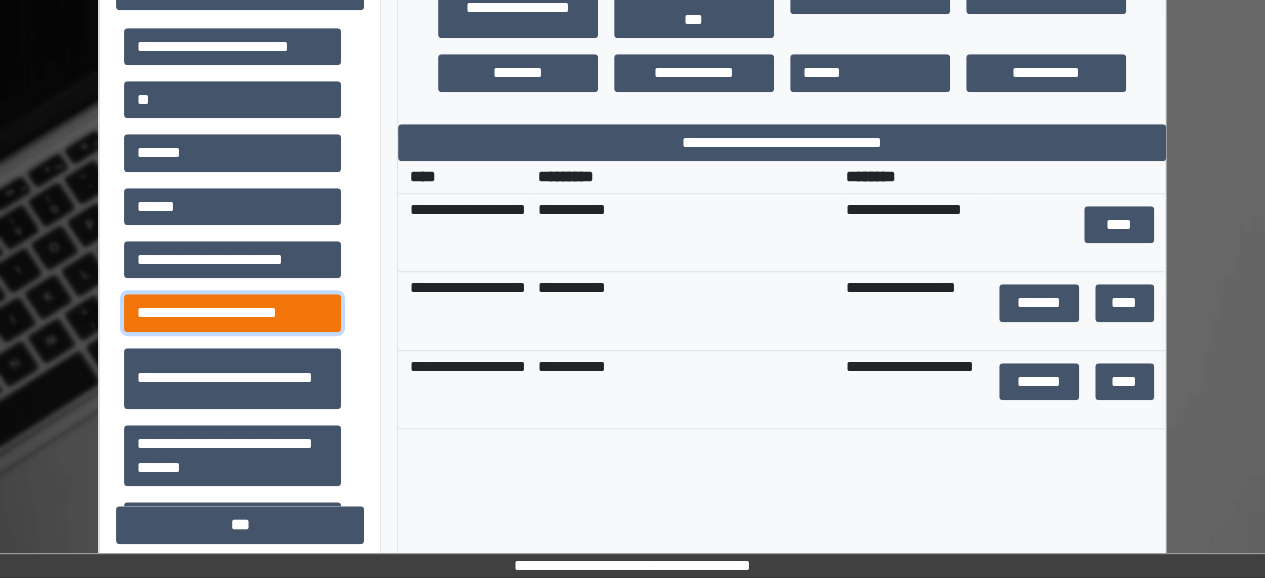click on "**********" at bounding box center (232, 312) 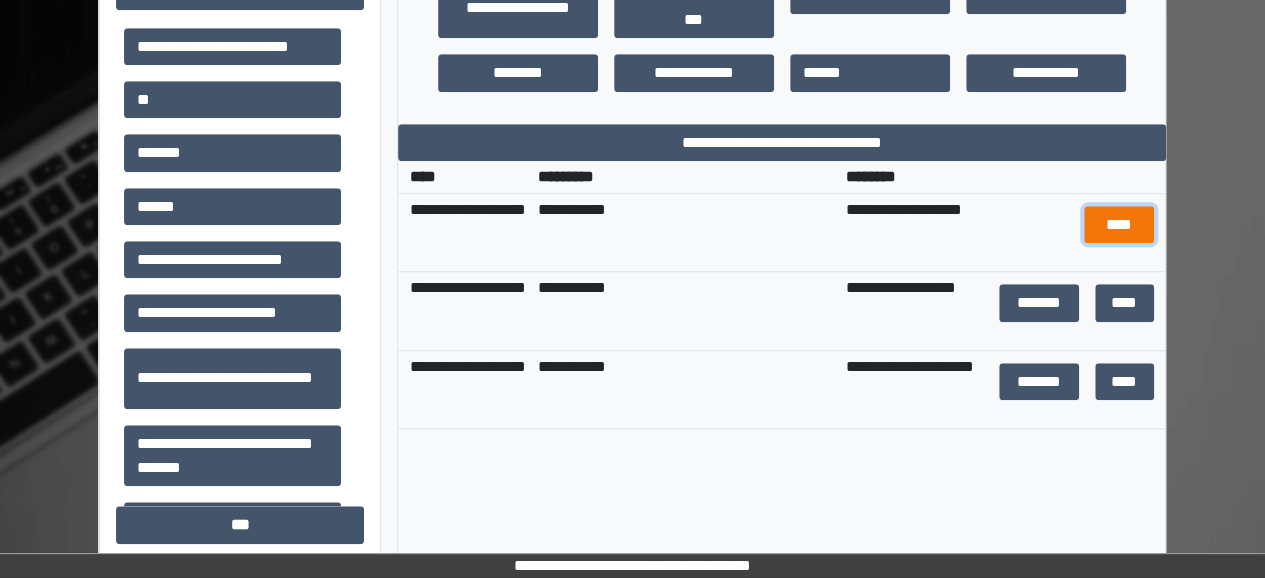 click on "****" at bounding box center [1118, 224] 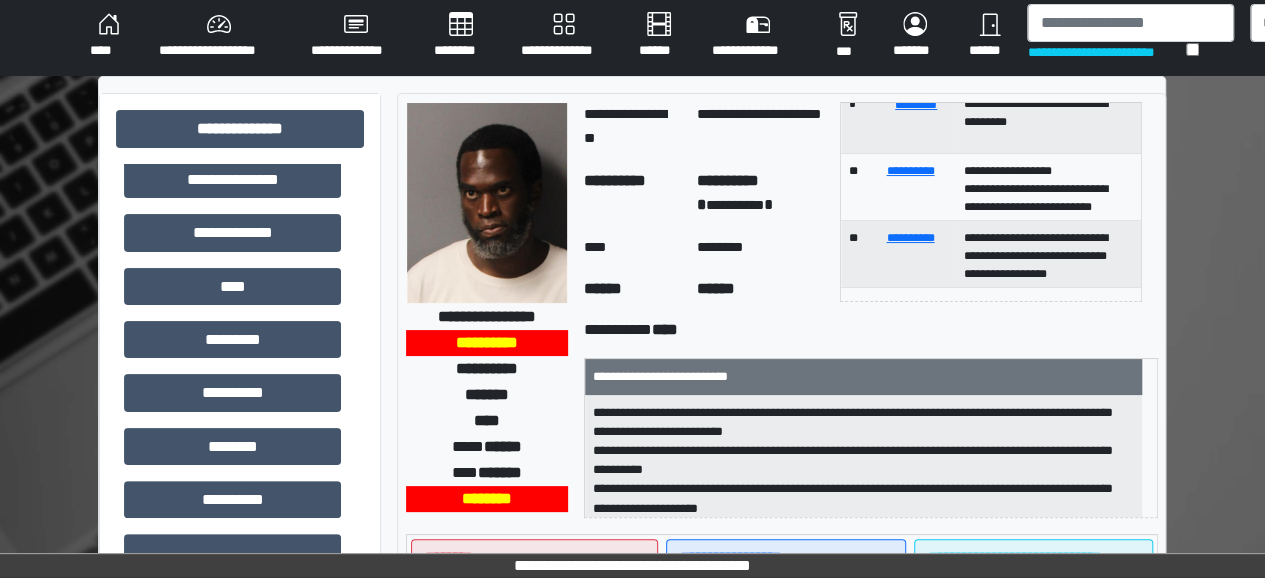 scroll, scrollTop: 0, scrollLeft: 0, axis: both 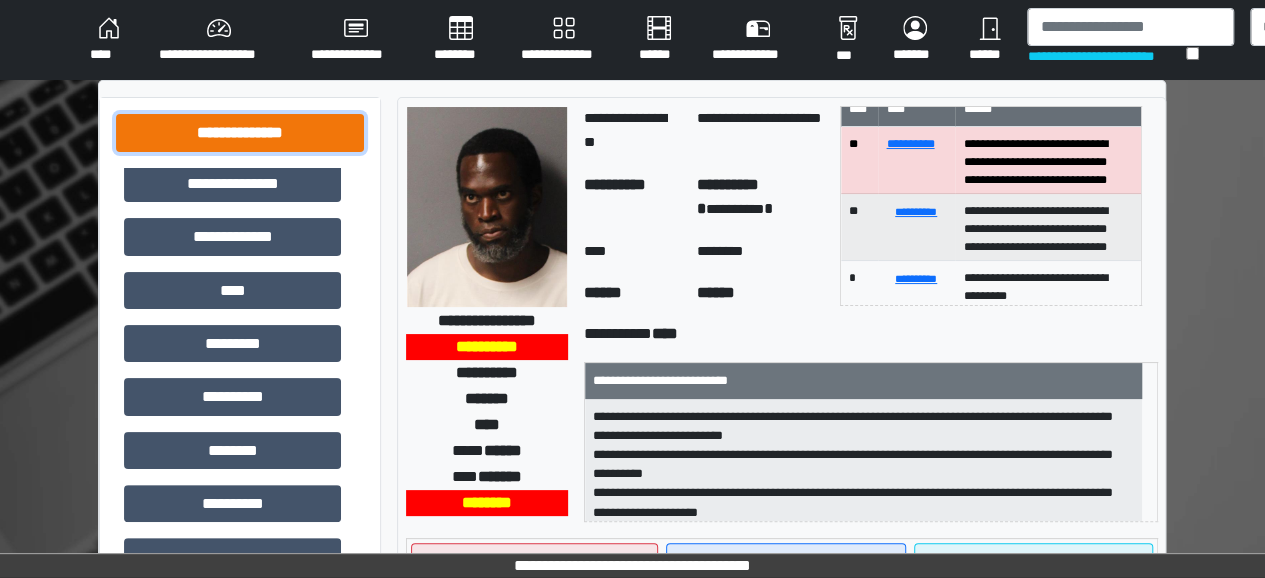 click on "**********" at bounding box center [240, 132] 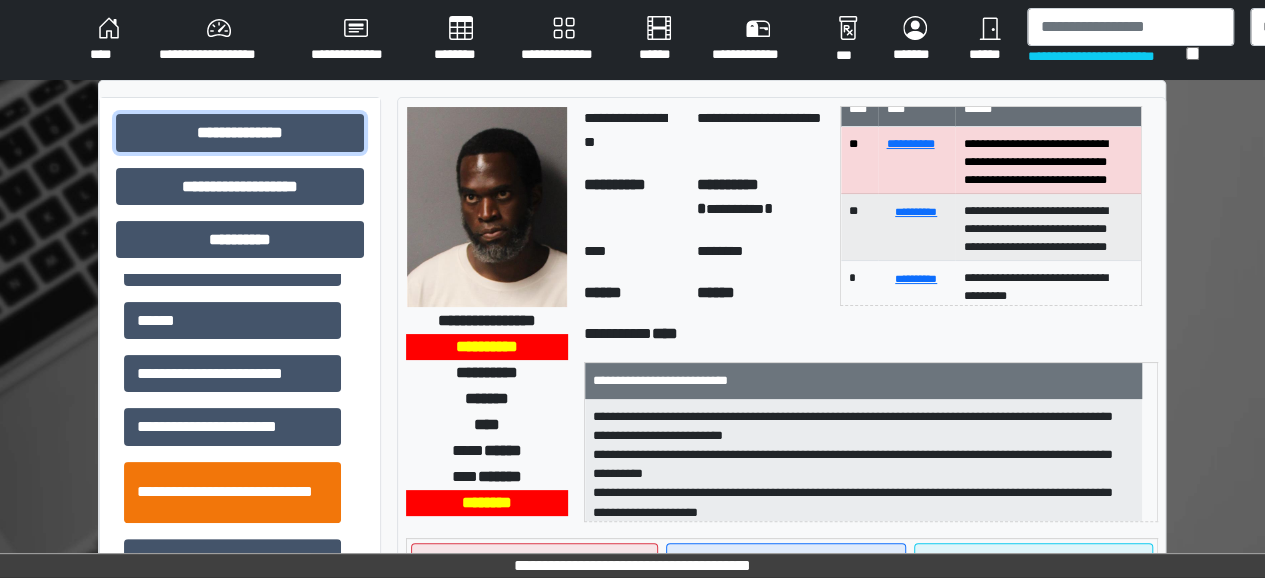 scroll, scrollTop: 190, scrollLeft: 0, axis: vertical 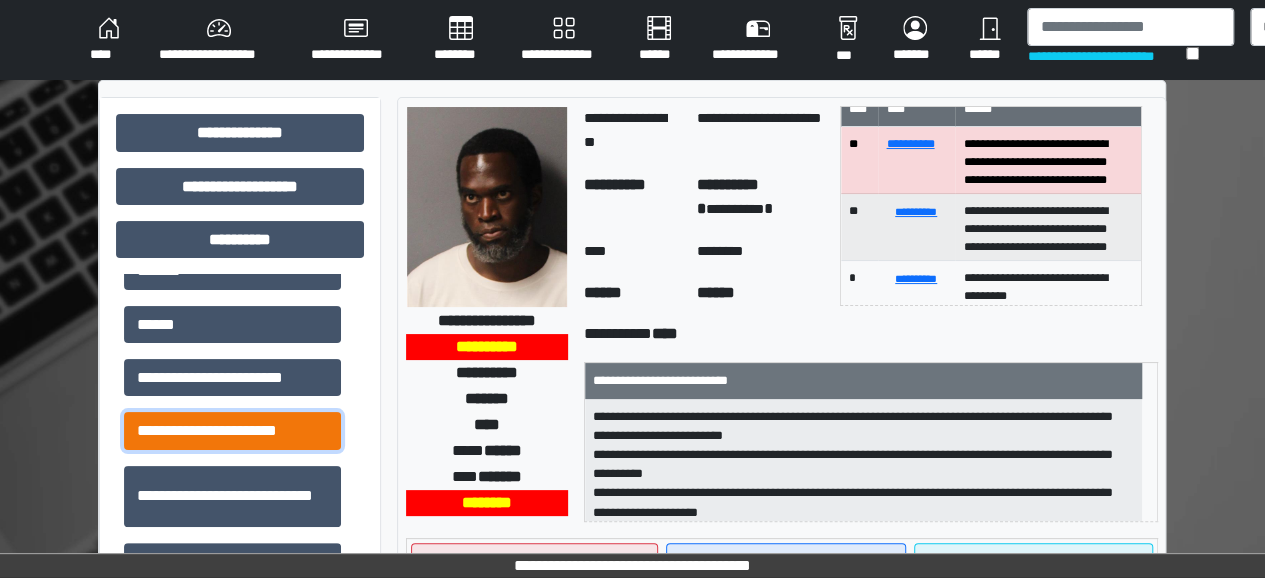 click on "**********" at bounding box center (232, 430) 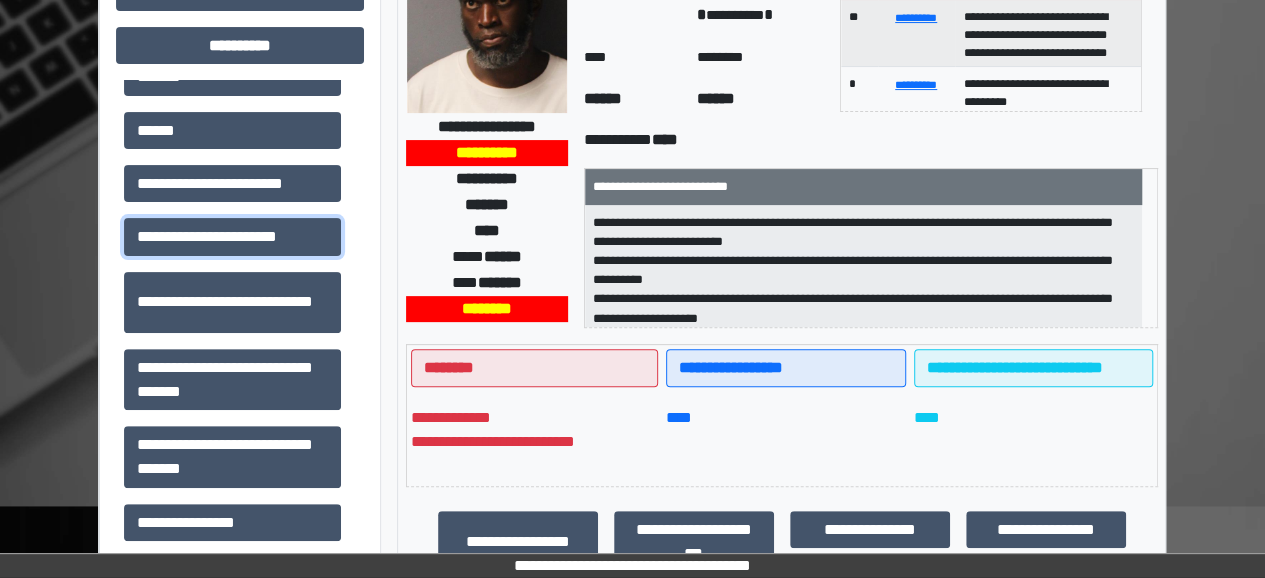 scroll, scrollTop: 198, scrollLeft: 0, axis: vertical 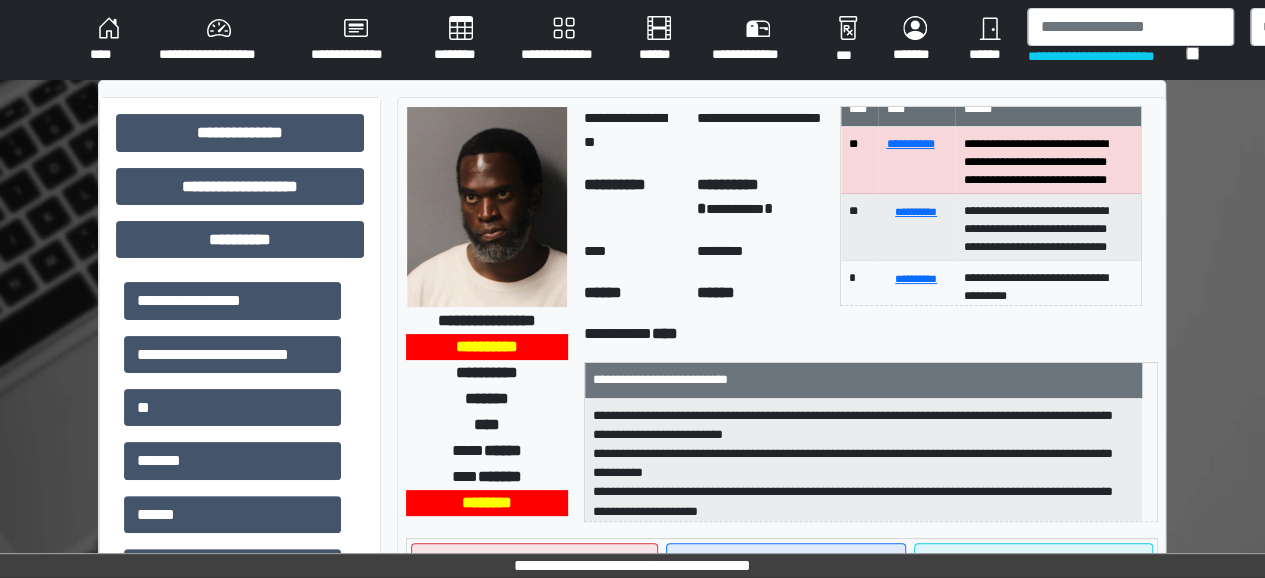 drag, startPoint x: 284, startPoint y: 141, endPoint x: 702, endPoint y: 266, distance: 436.29004 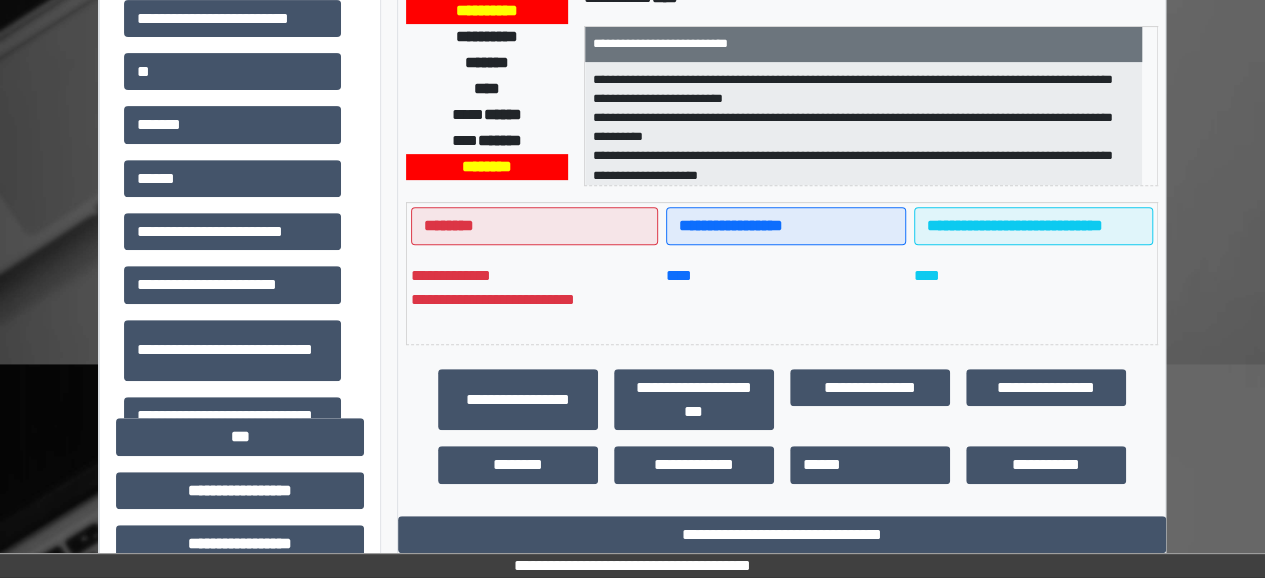 scroll, scrollTop: 341, scrollLeft: 0, axis: vertical 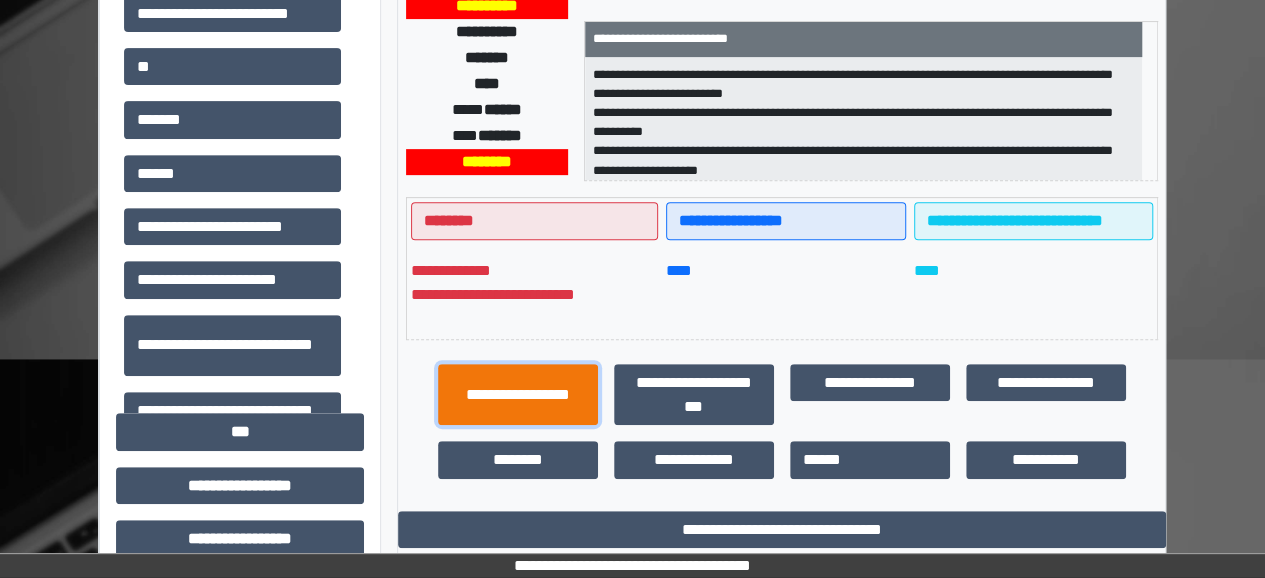 click on "**********" at bounding box center [518, 394] 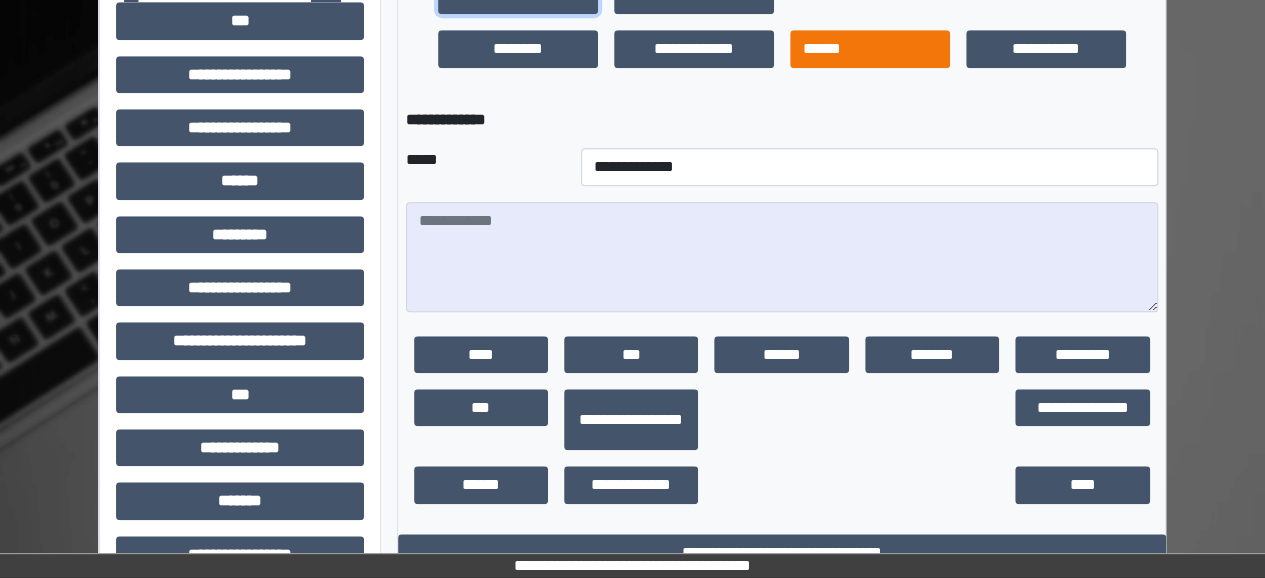 scroll, scrollTop: 756, scrollLeft: 0, axis: vertical 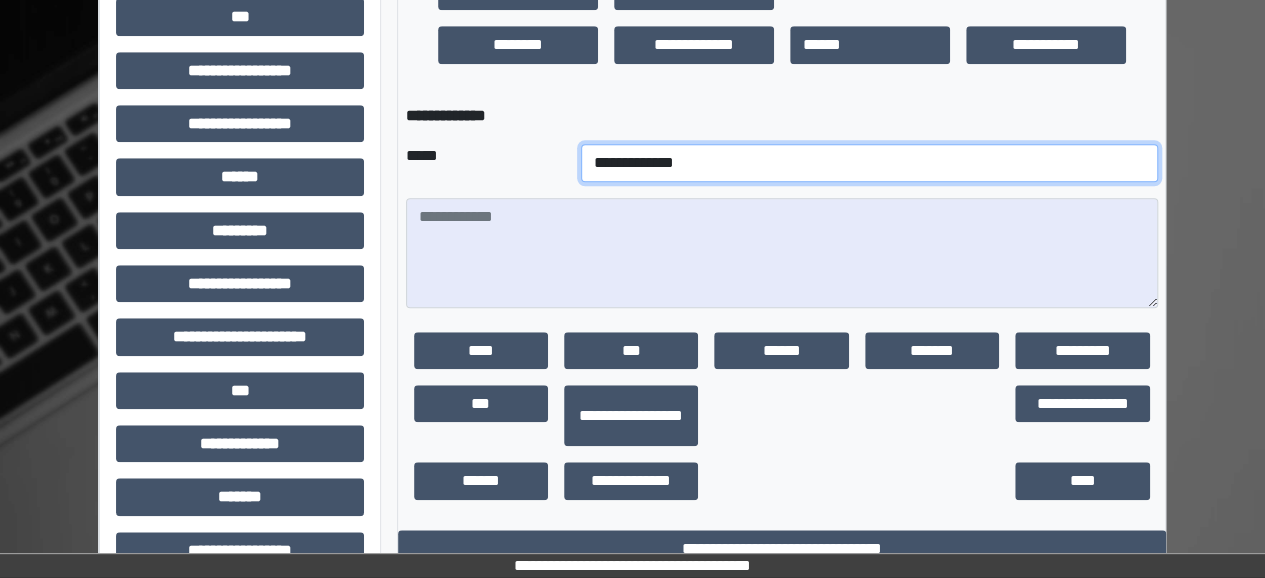 click on "**********" at bounding box center (869, 163) 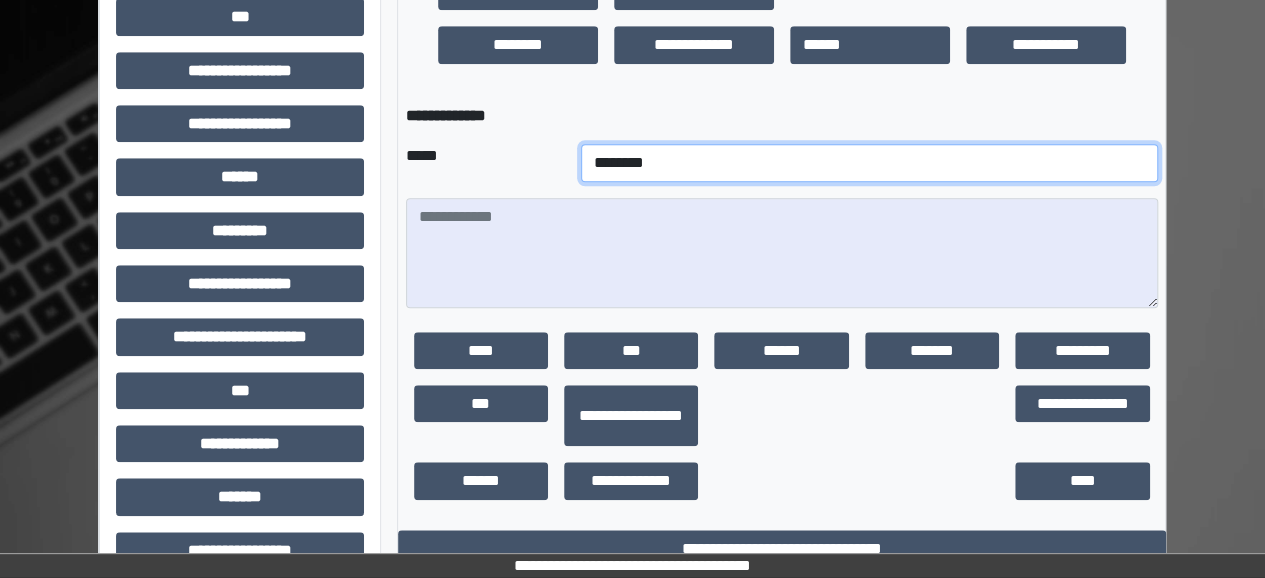 click on "**********" at bounding box center [869, 163] 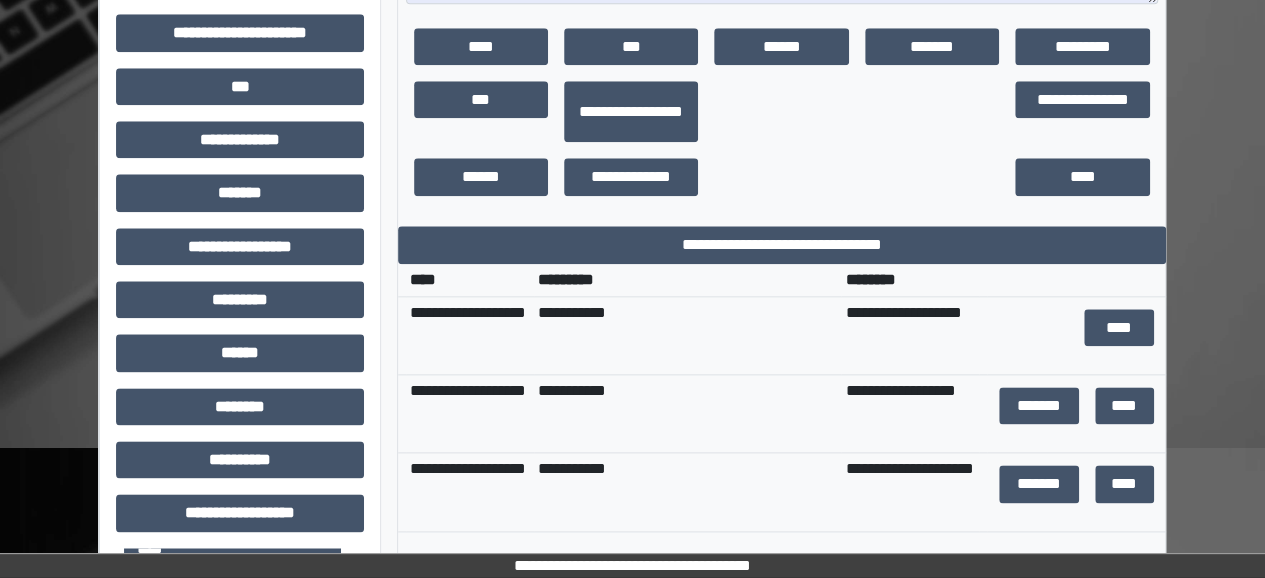 scroll, scrollTop: 1064, scrollLeft: 0, axis: vertical 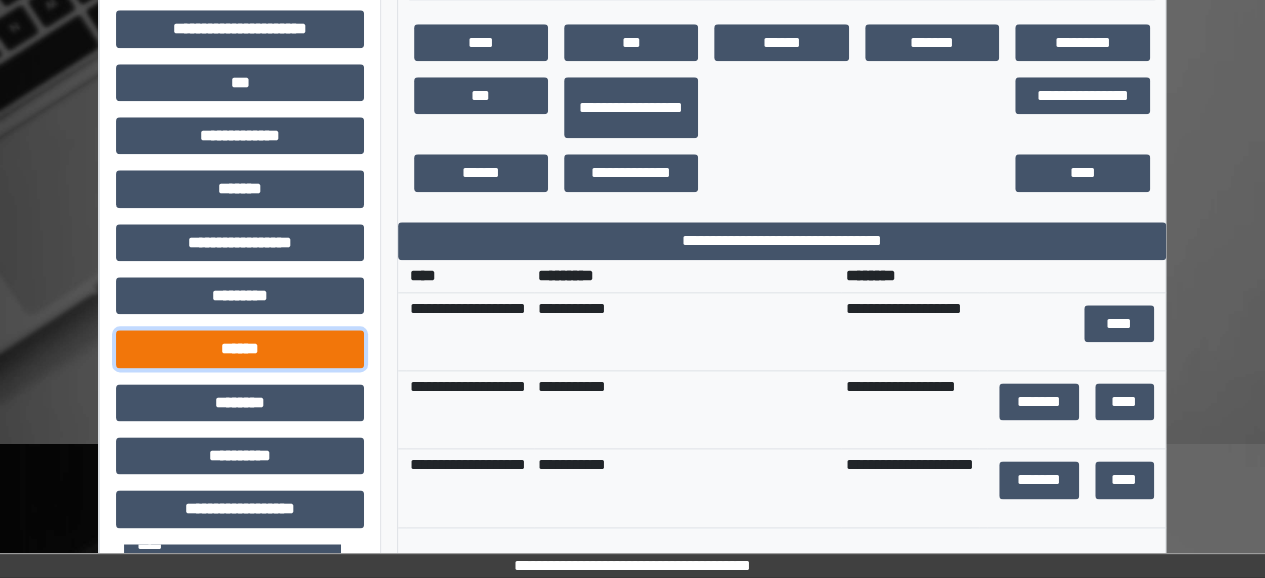 click on "******" at bounding box center [240, 348] 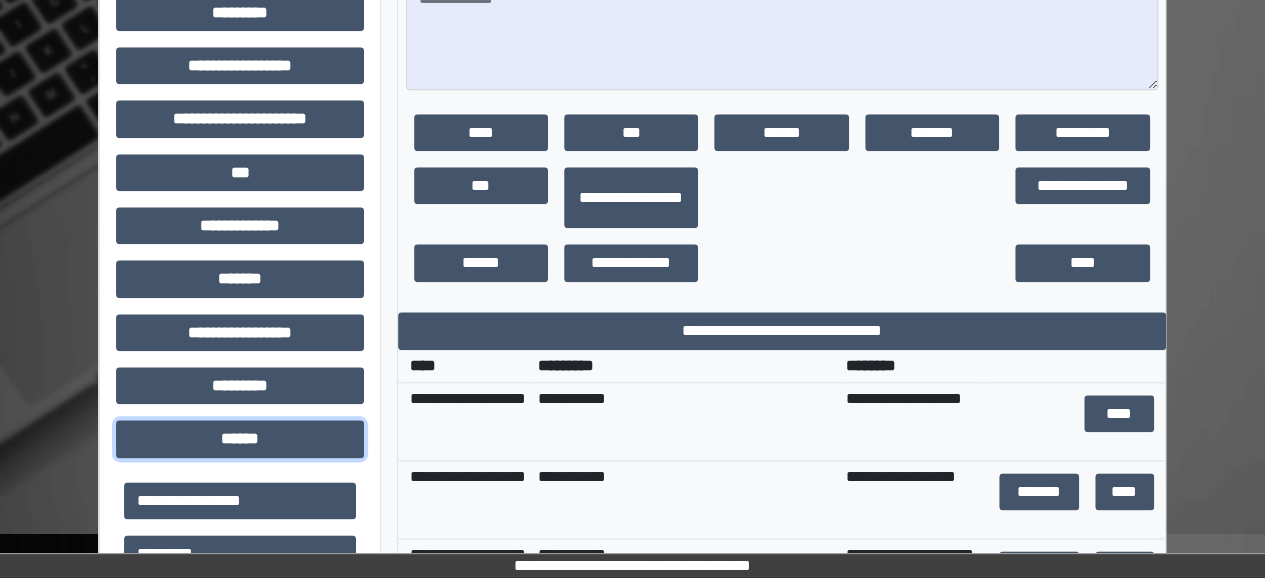 scroll, scrollTop: 977, scrollLeft: 0, axis: vertical 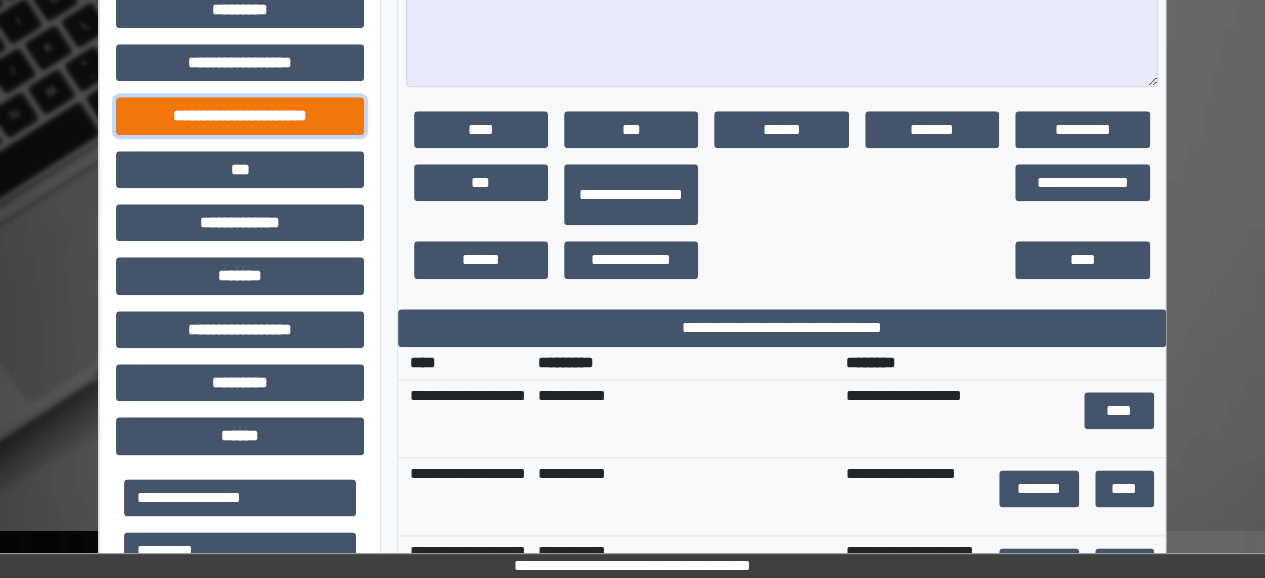 click on "**********" at bounding box center [240, 115] 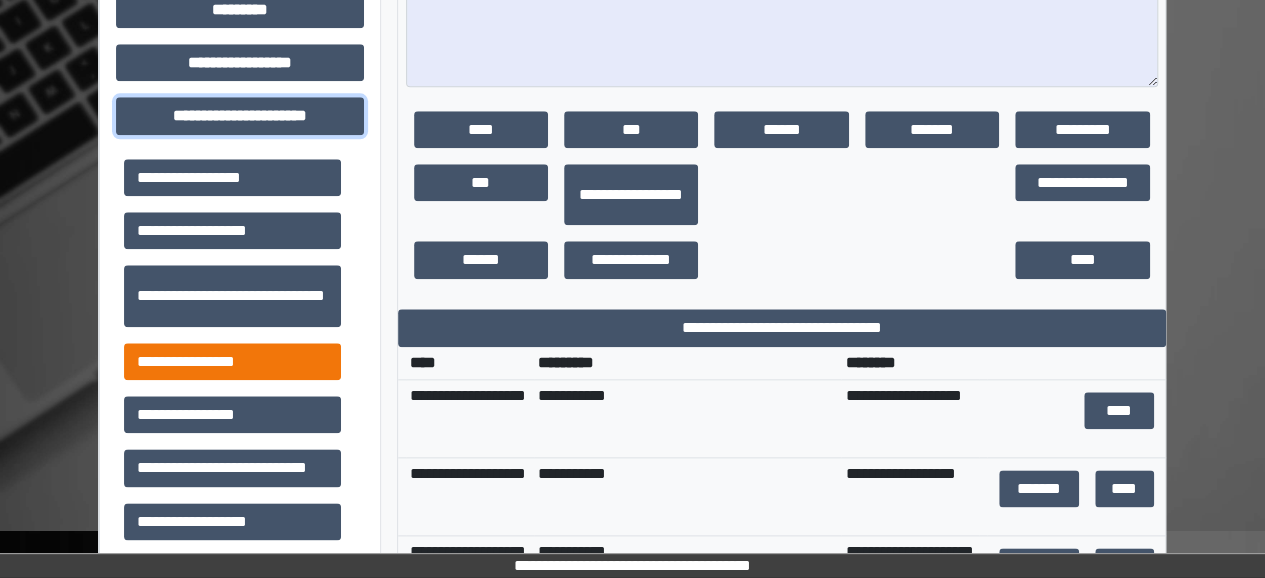 scroll, scrollTop: 40, scrollLeft: 0, axis: vertical 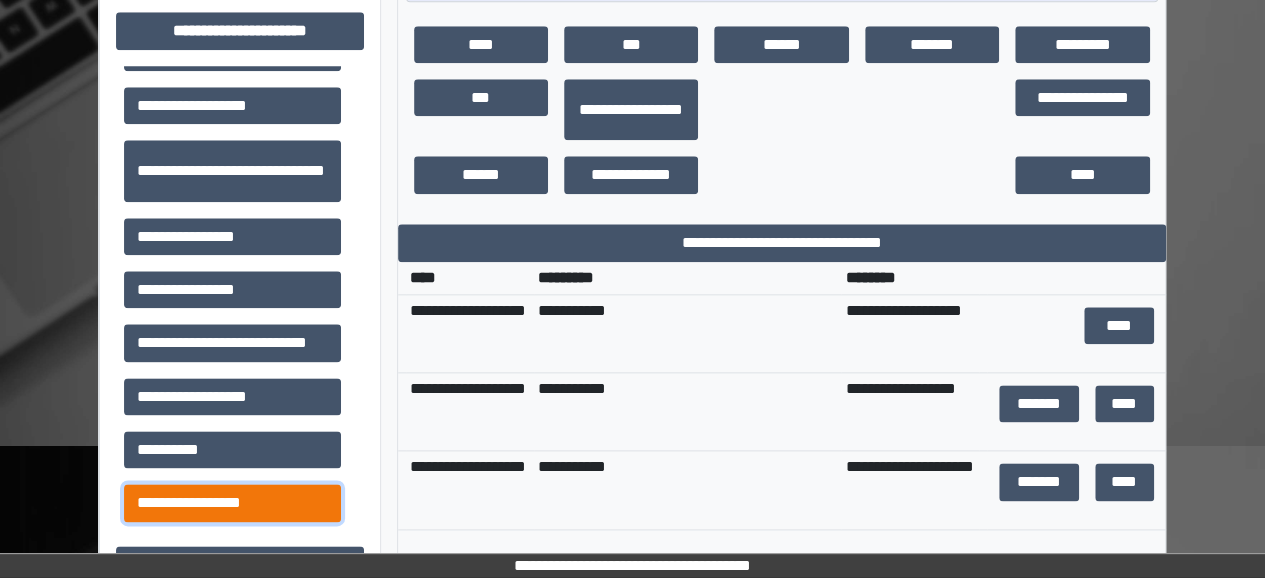 click on "**********" at bounding box center (232, 502) 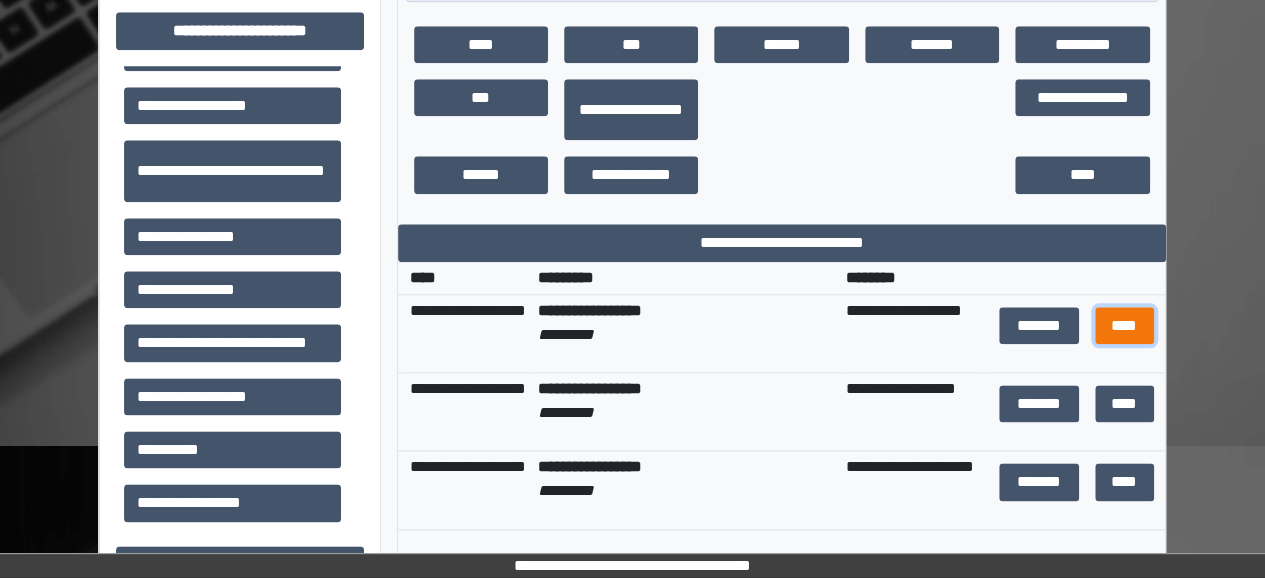 click on "****" at bounding box center [1124, 325] 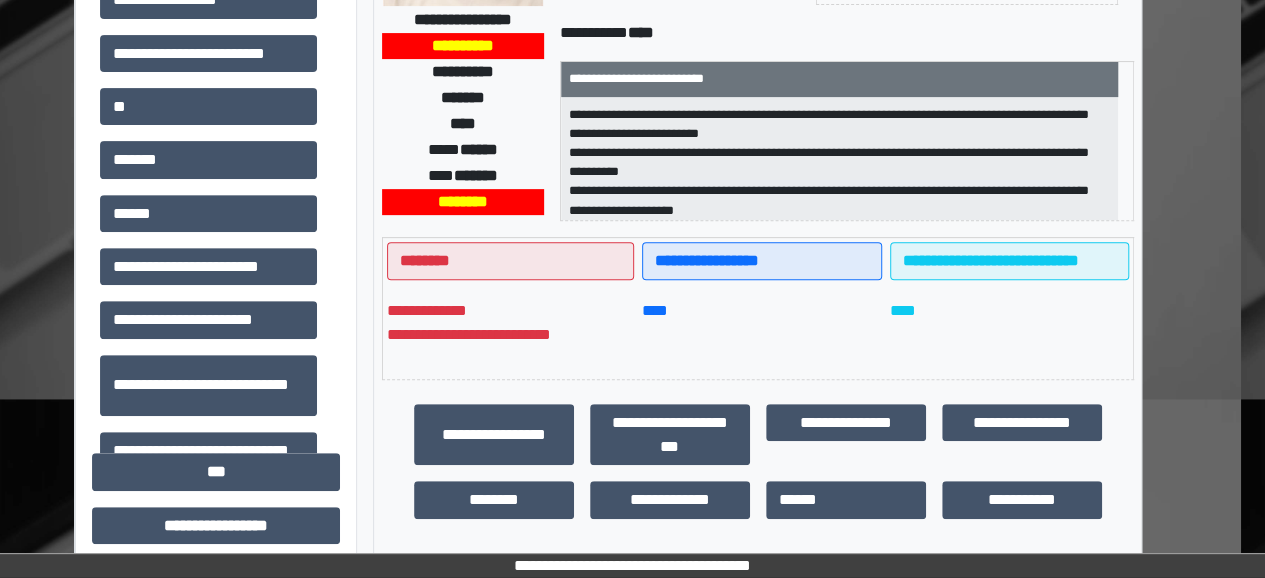 scroll, scrollTop: 308, scrollLeft: 25, axis: both 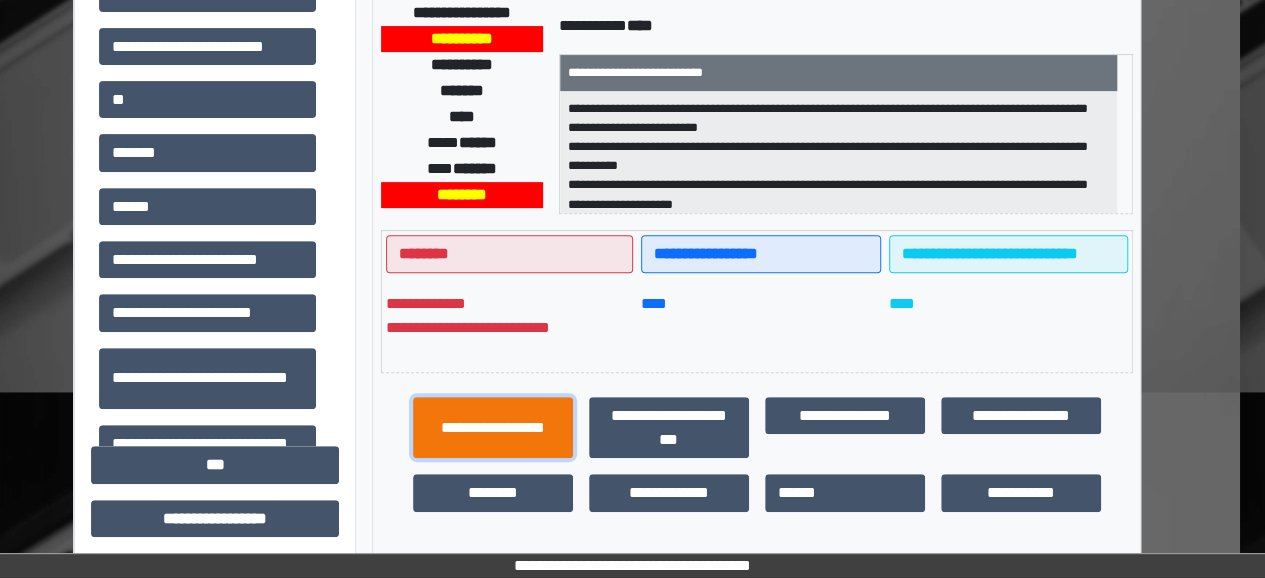 click on "**********" at bounding box center (493, 427) 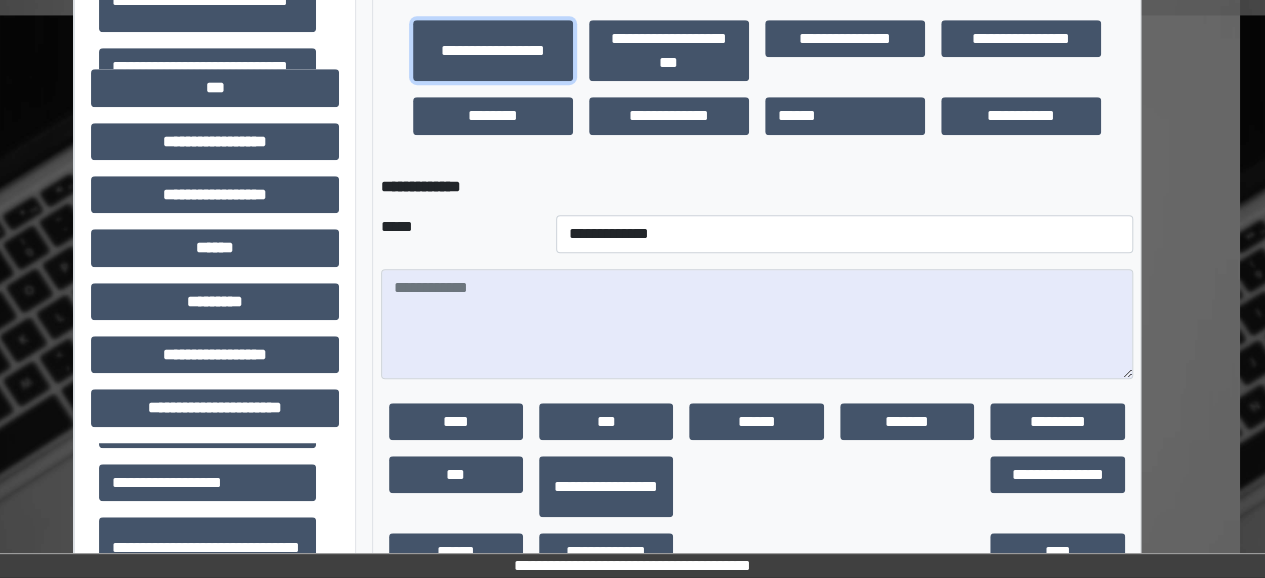 scroll, scrollTop: 730, scrollLeft: 15, axis: both 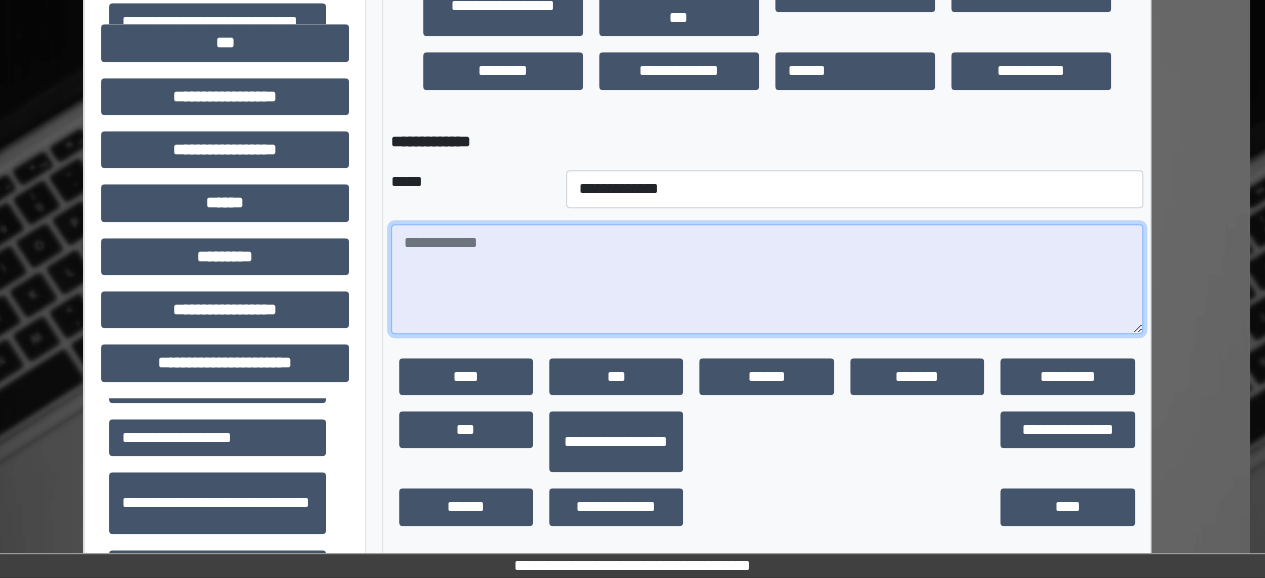 click at bounding box center [767, 279] 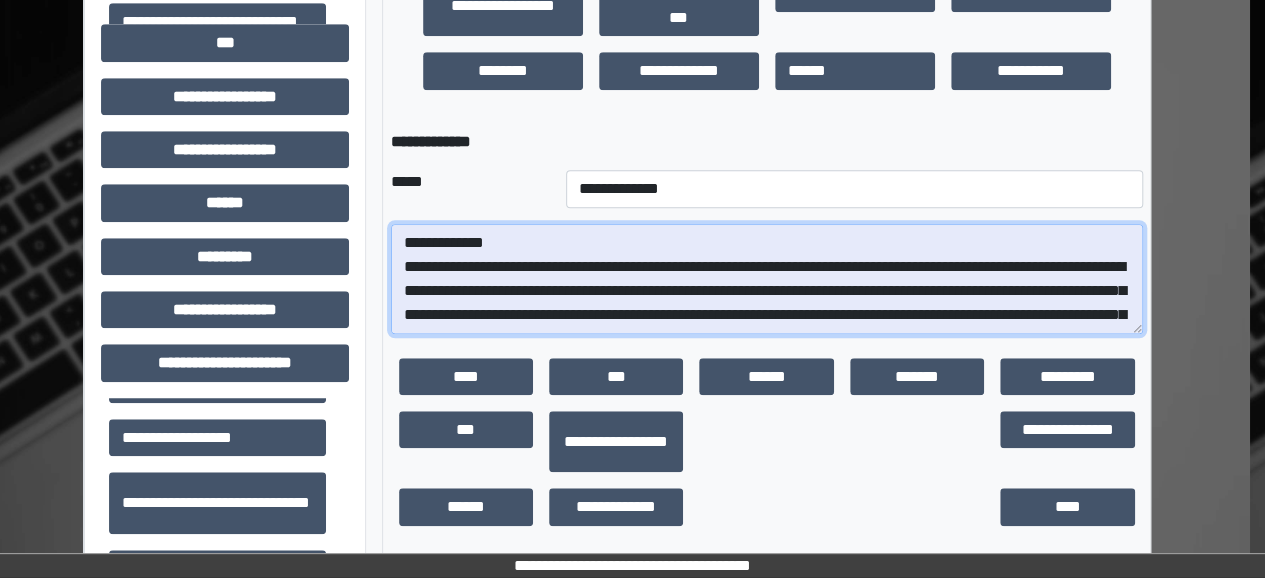 scroll, scrollTop: 1096, scrollLeft: 0, axis: vertical 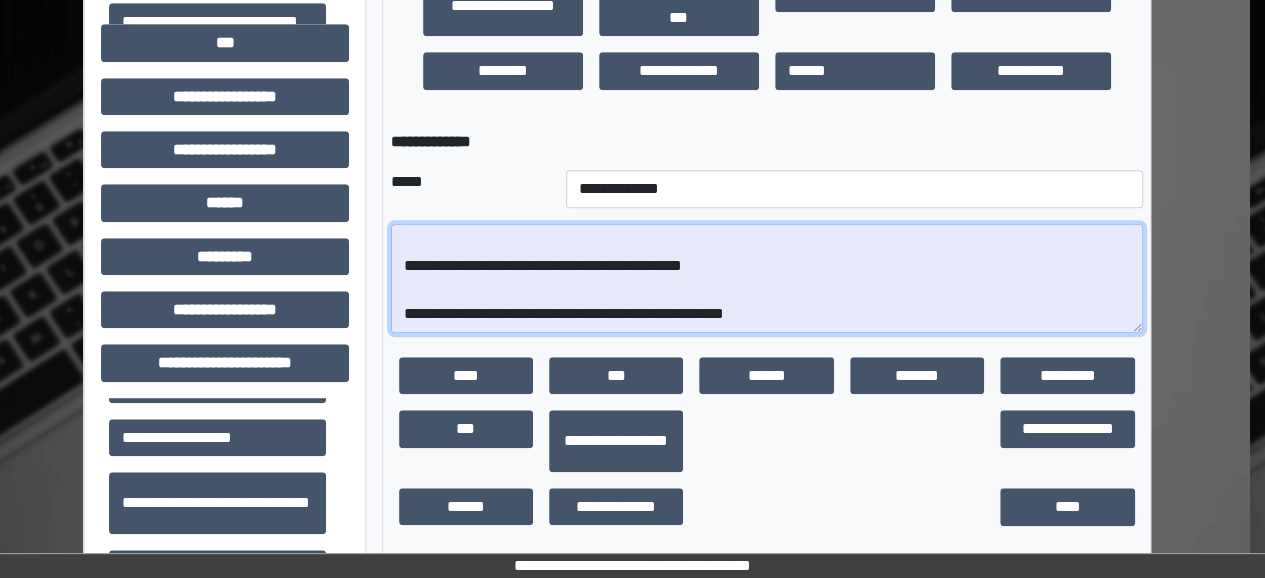 type on "**********" 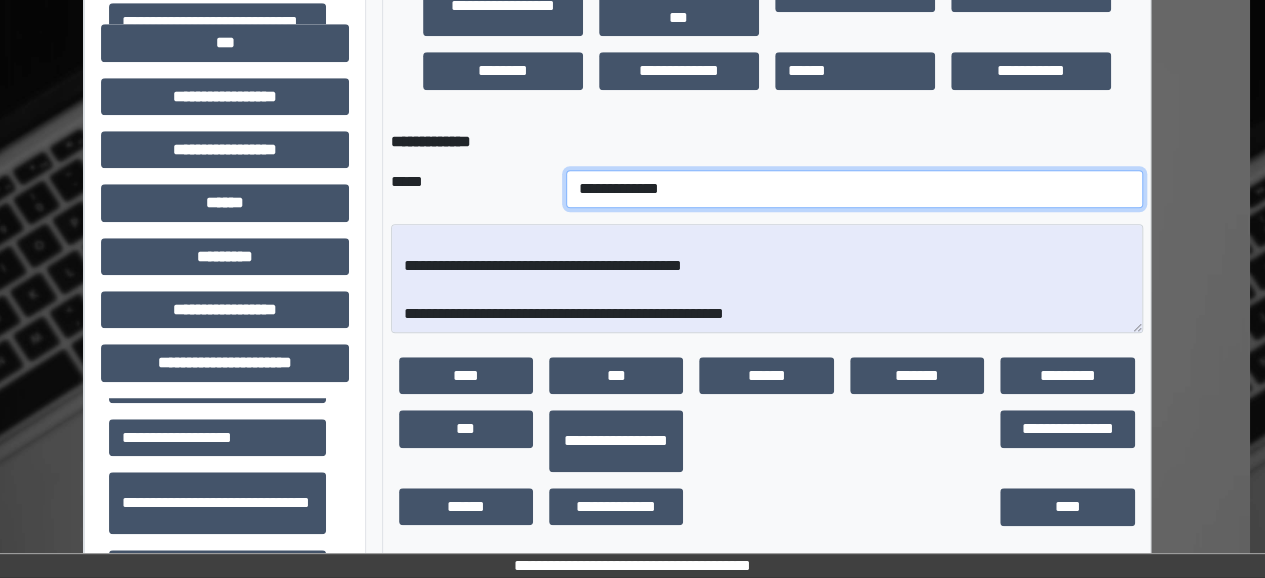 click on "**********" at bounding box center (854, 189) 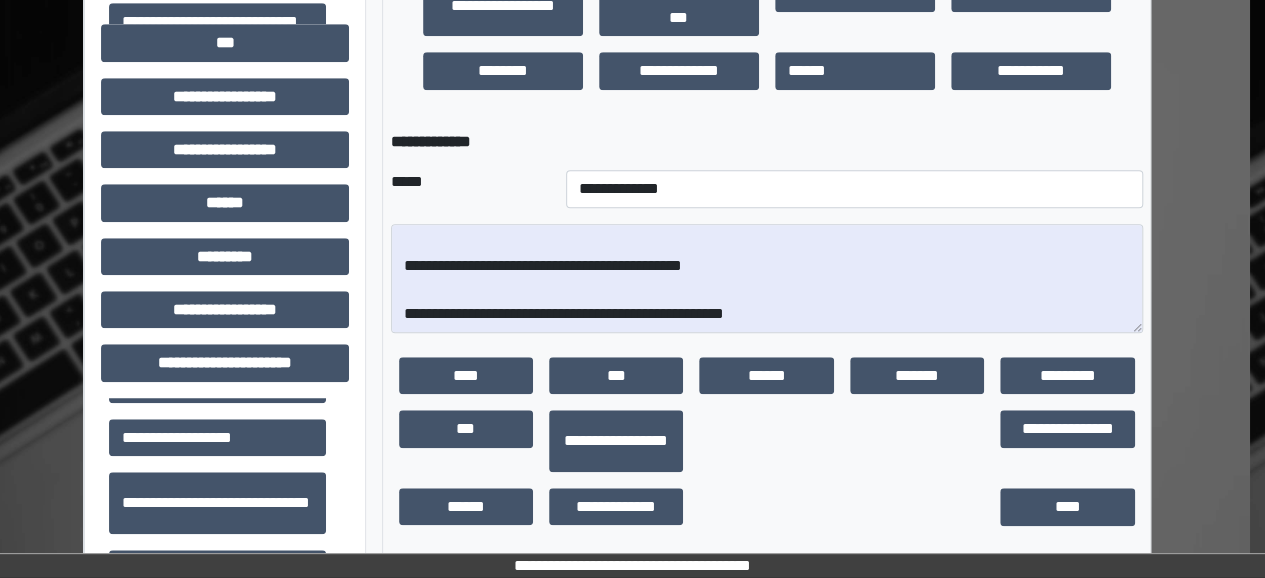 click on "**********" at bounding box center [617, 724] 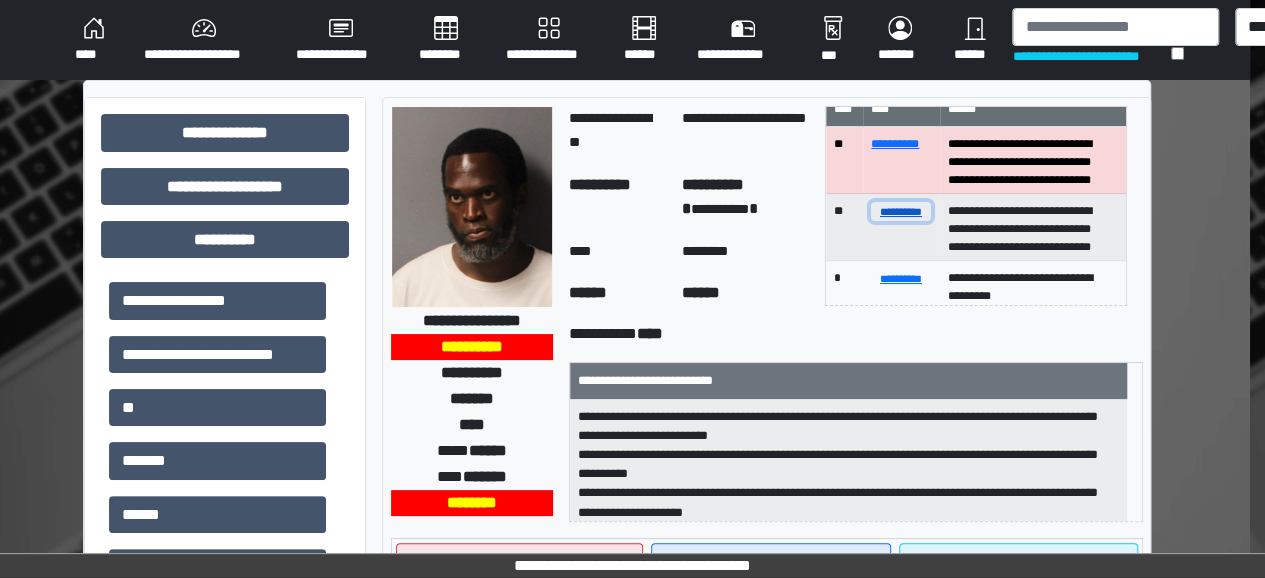 click on "**********" at bounding box center (900, 211) 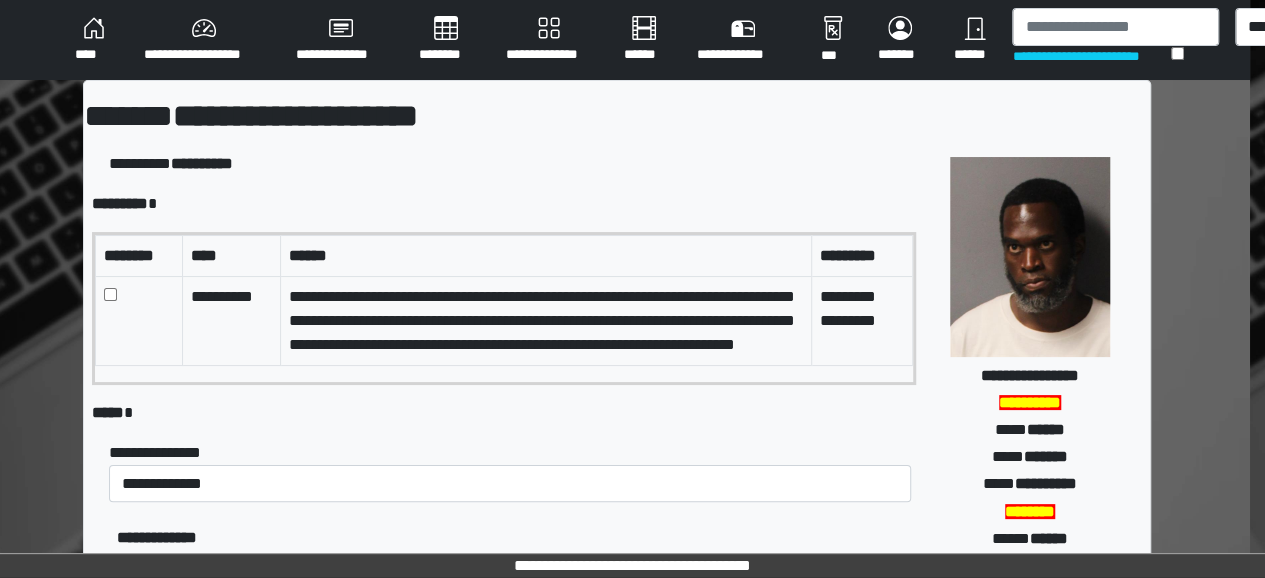 click on "********* *" at bounding box center (504, 204) 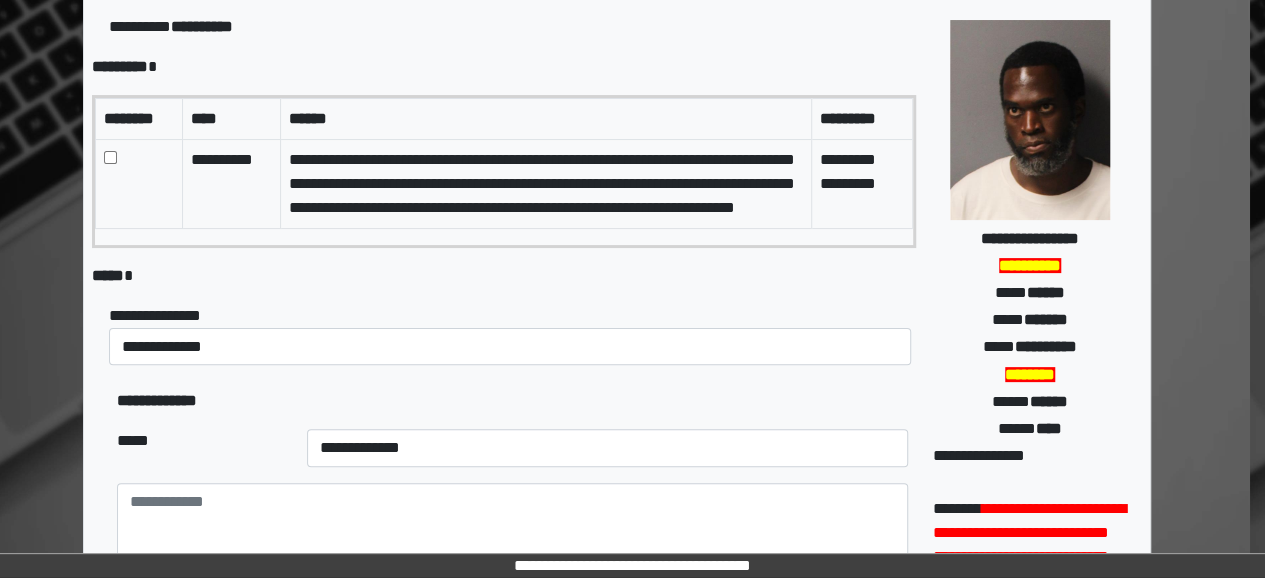 scroll, scrollTop: 145, scrollLeft: 15, axis: both 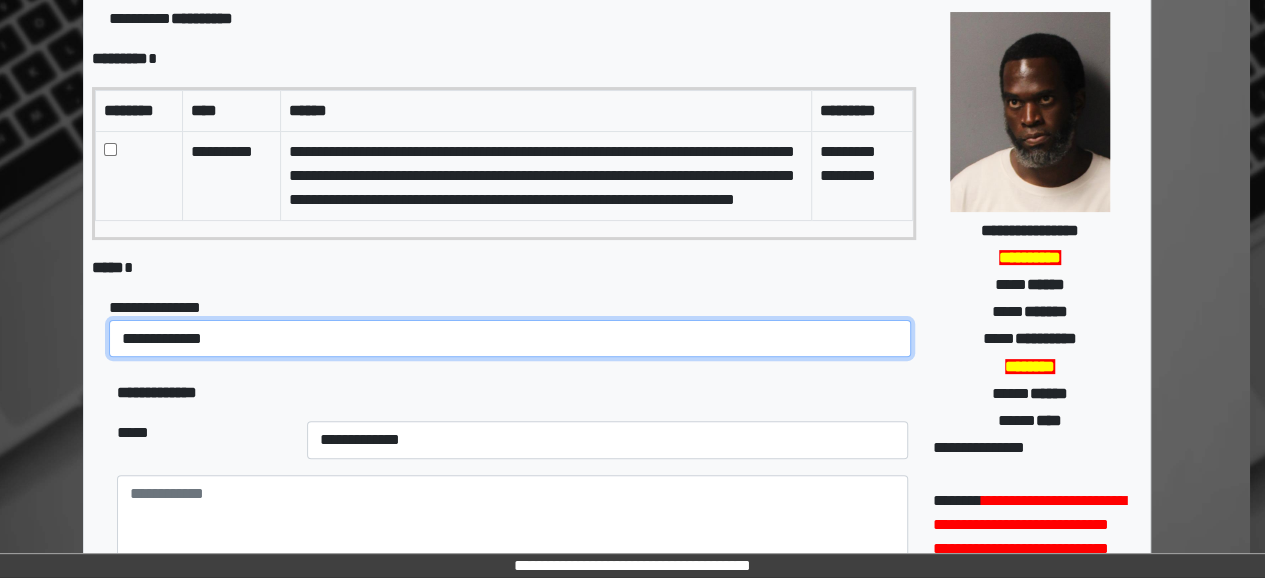 click on "**********" at bounding box center [510, 338] 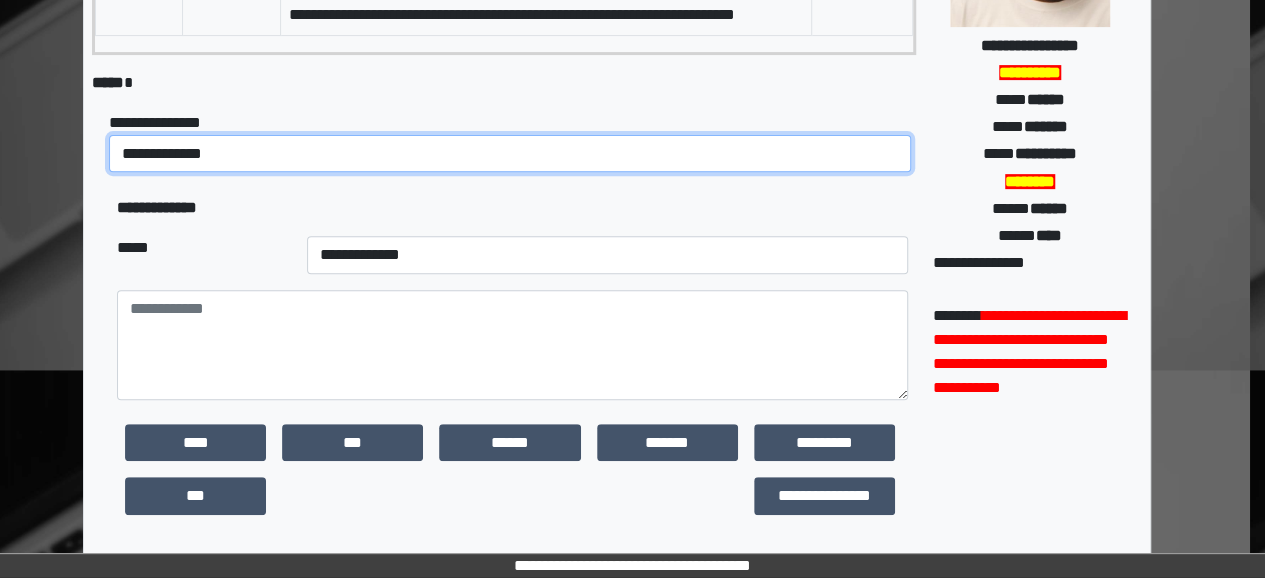 scroll, scrollTop: 331, scrollLeft: 15, axis: both 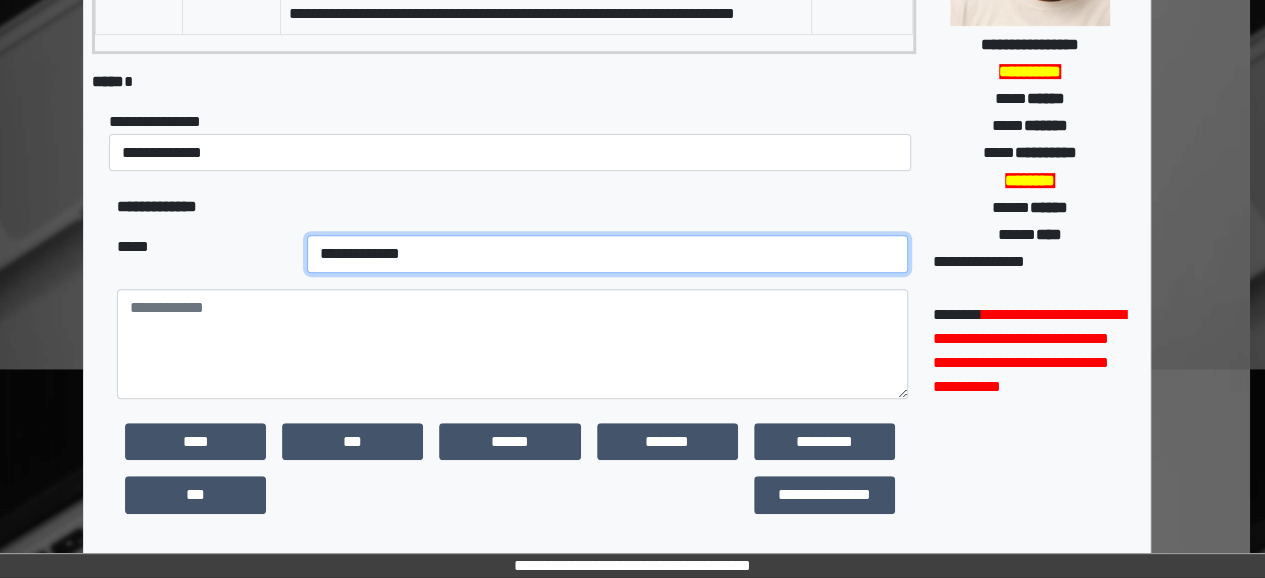click on "**********" at bounding box center (607, 254) 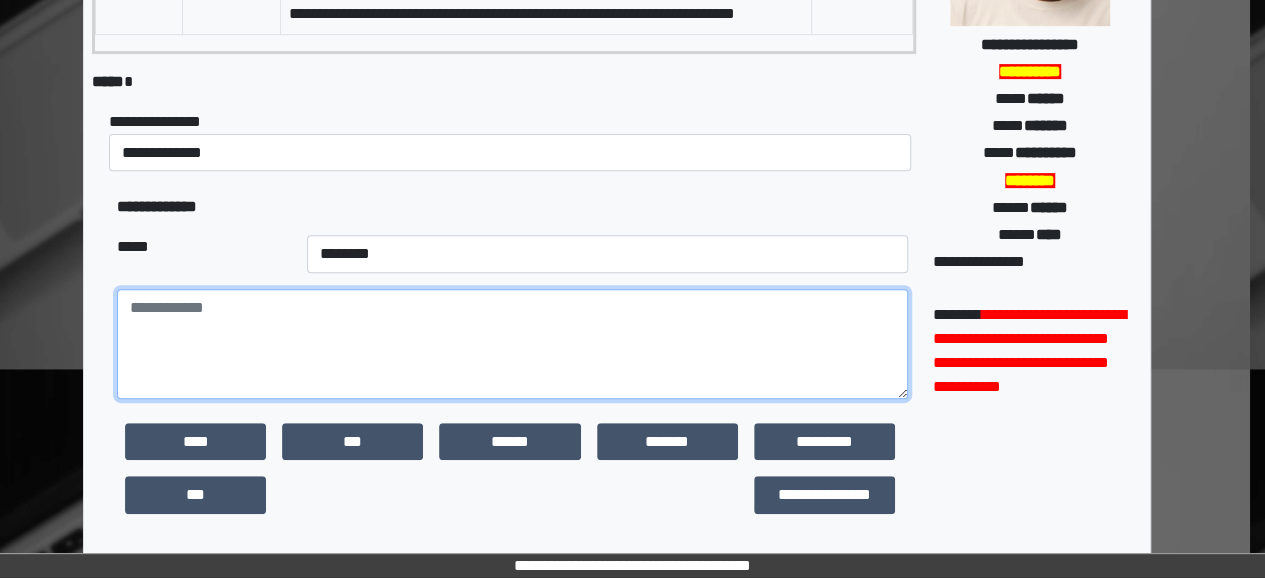click at bounding box center [512, 344] 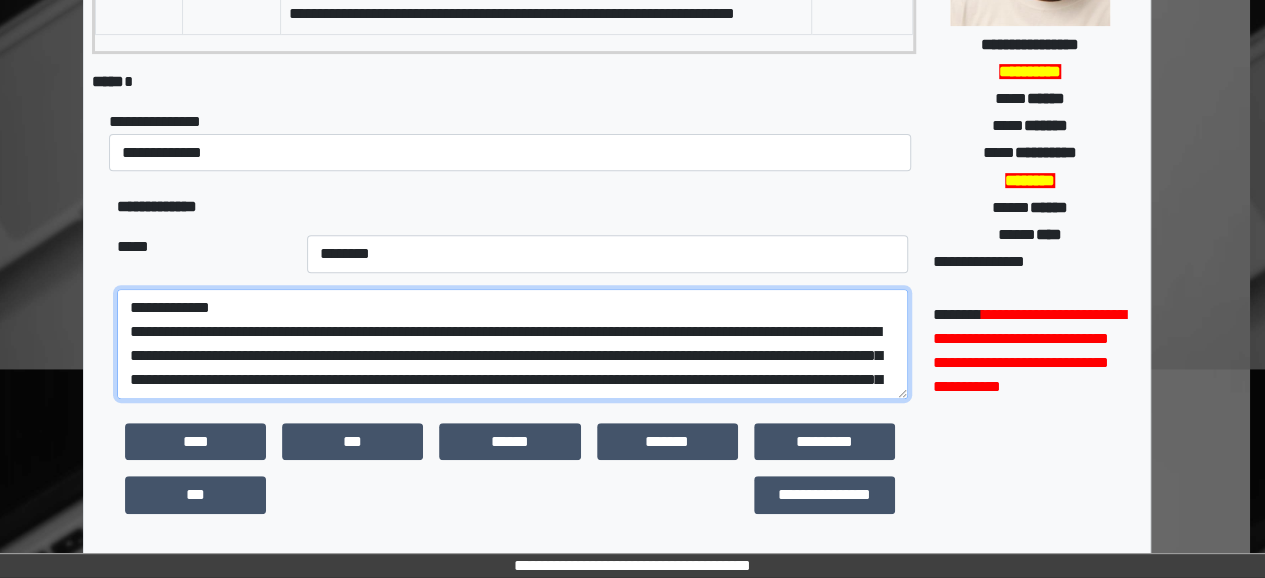 scroll, scrollTop: 1073, scrollLeft: 0, axis: vertical 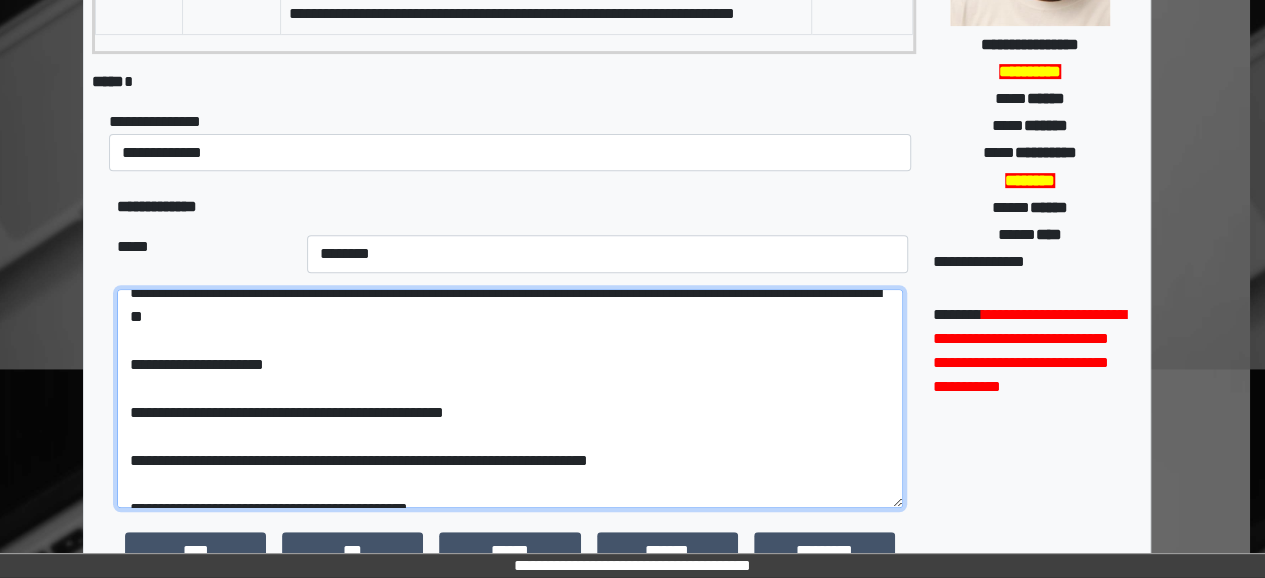 drag, startPoint x: 892, startPoint y: 411, endPoint x: 822, endPoint y: 612, distance: 212.84032 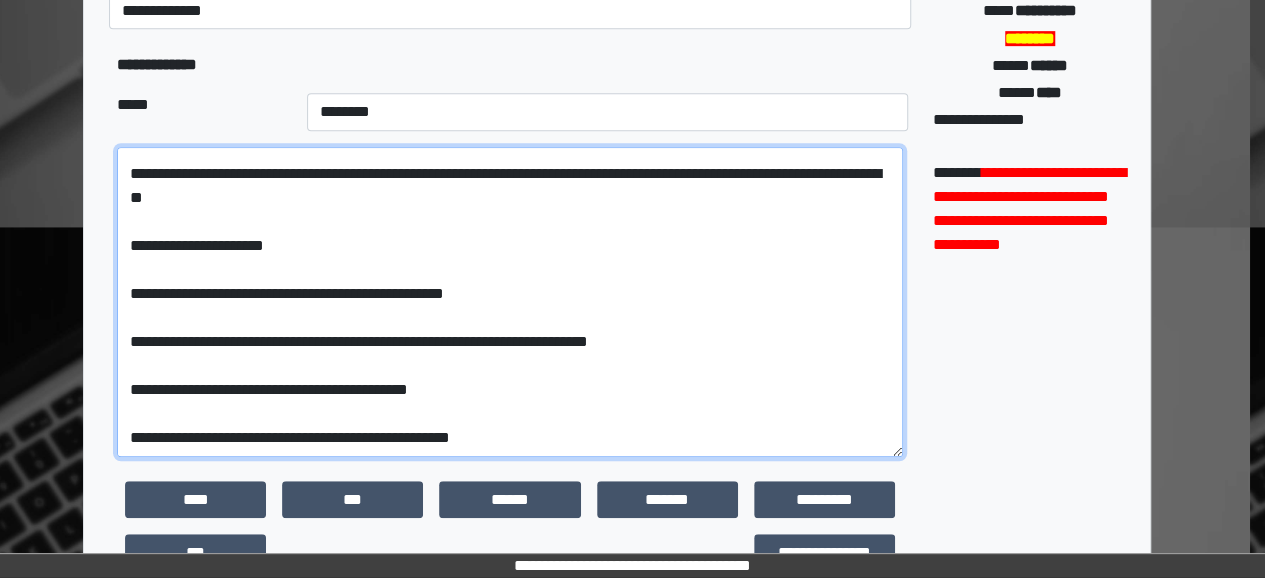 scroll, scrollTop: 475, scrollLeft: 15, axis: both 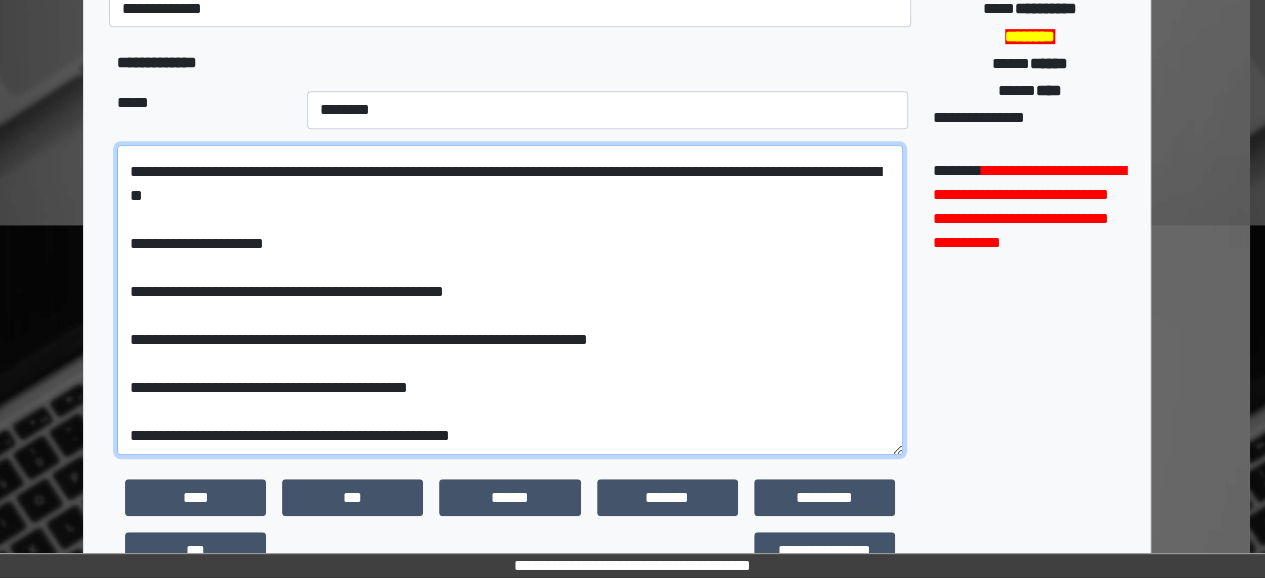click at bounding box center (510, 300) 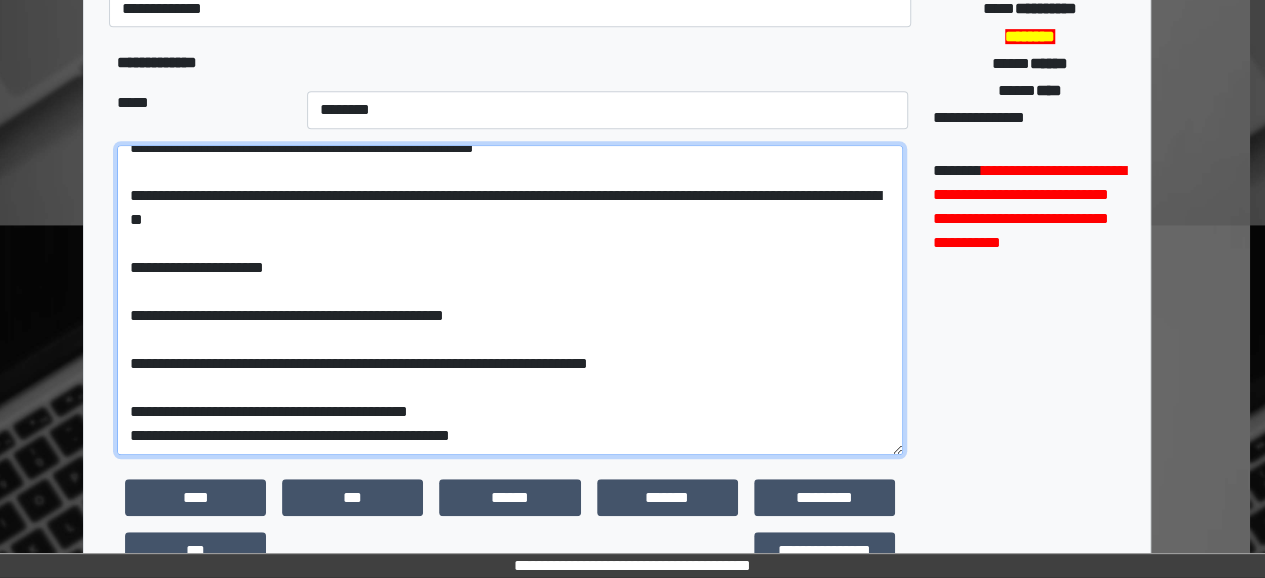 scroll, scrollTop: 855, scrollLeft: 0, axis: vertical 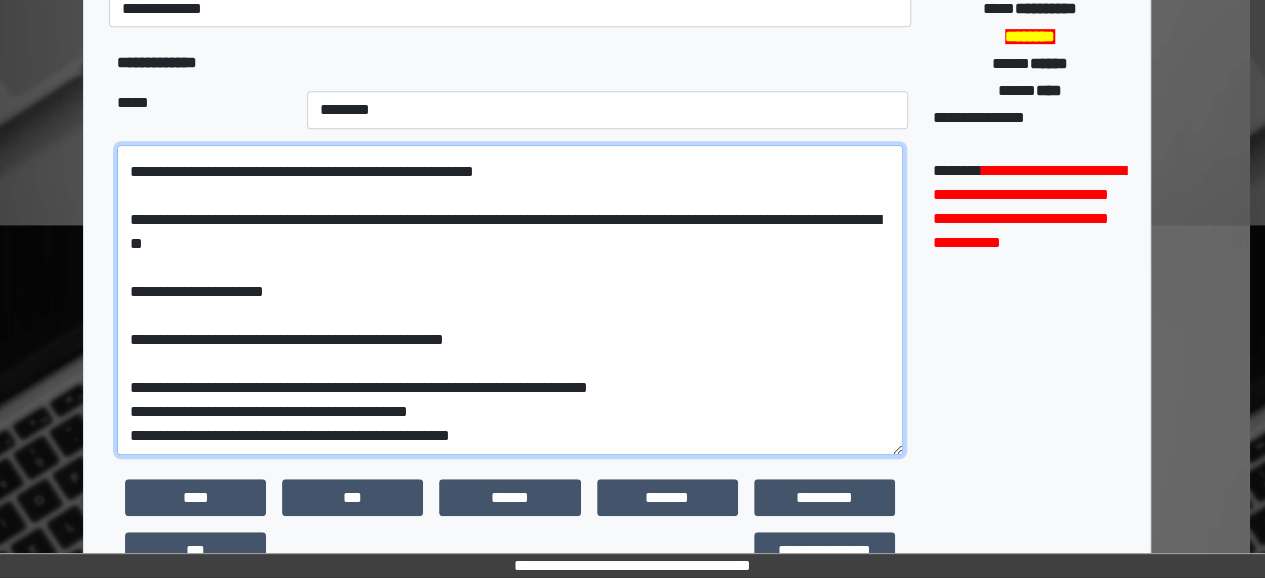 click at bounding box center (510, 300) 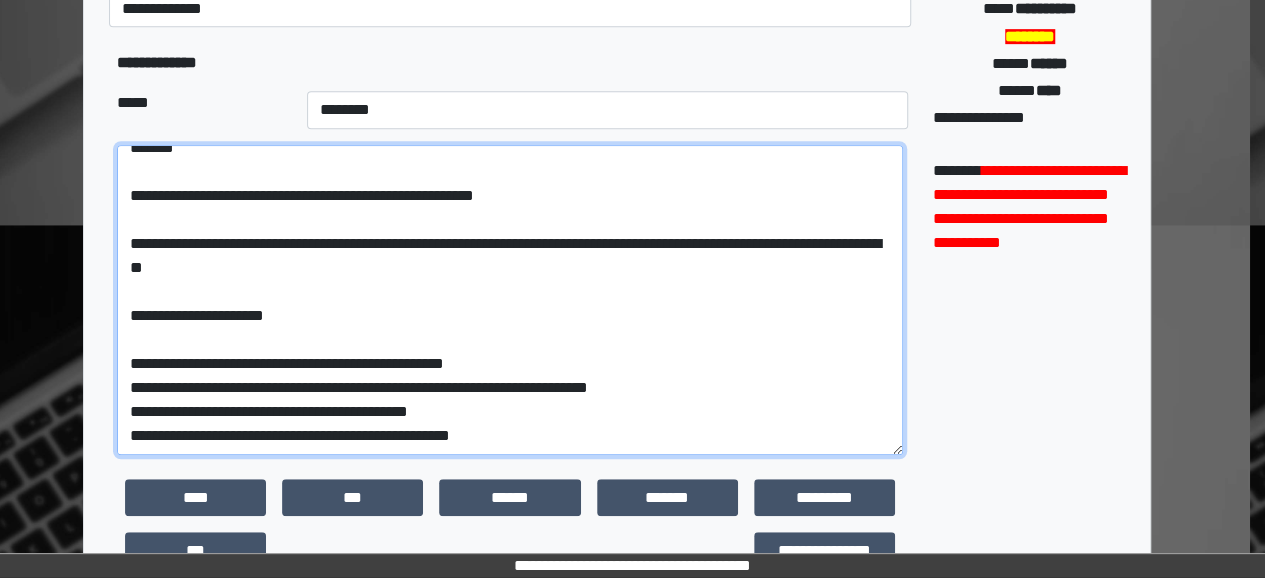scroll, scrollTop: 807, scrollLeft: 0, axis: vertical 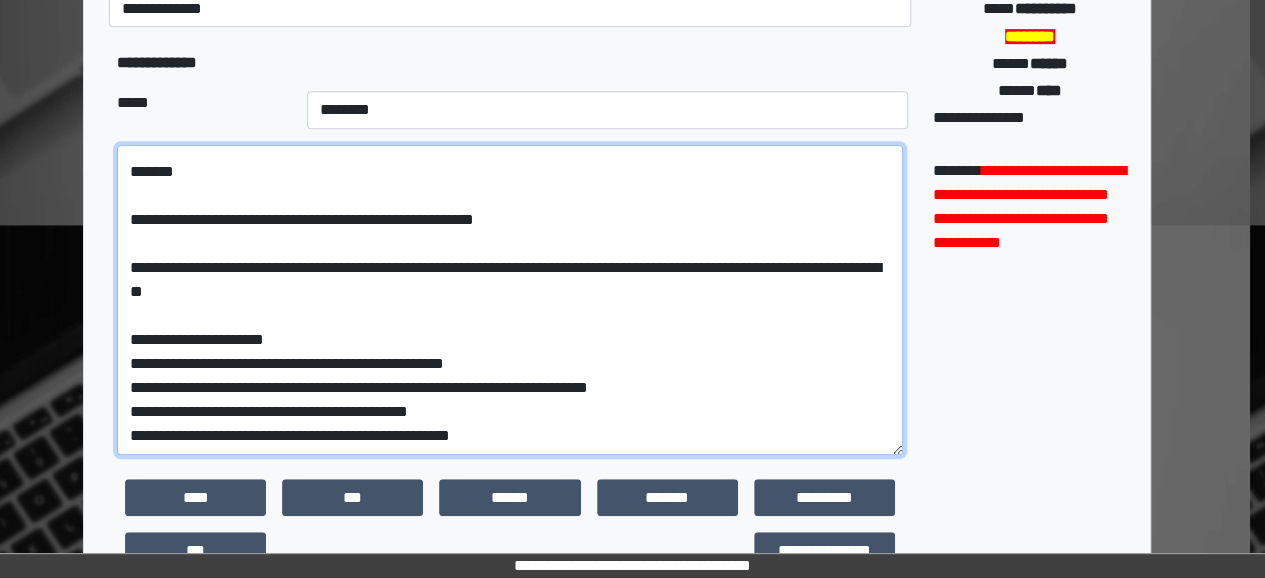 drag, startPoint x: 522, startPoint y: 384, endPoint x: 400, endPoint y: 390, distance: 122.14745 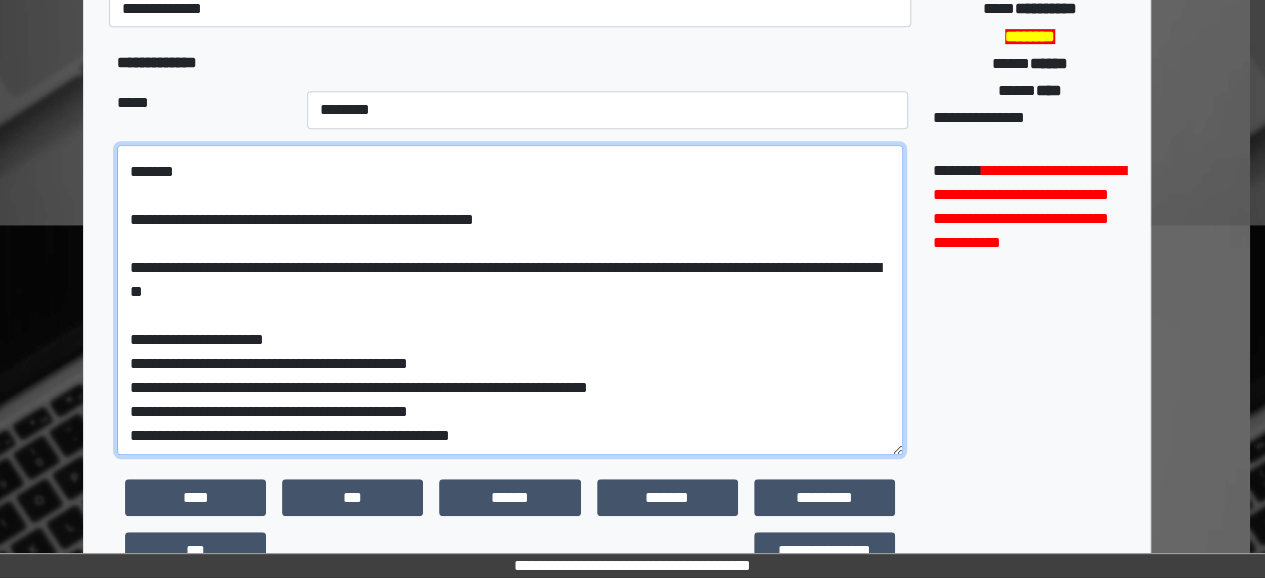 click at bounding box center (510, 300) 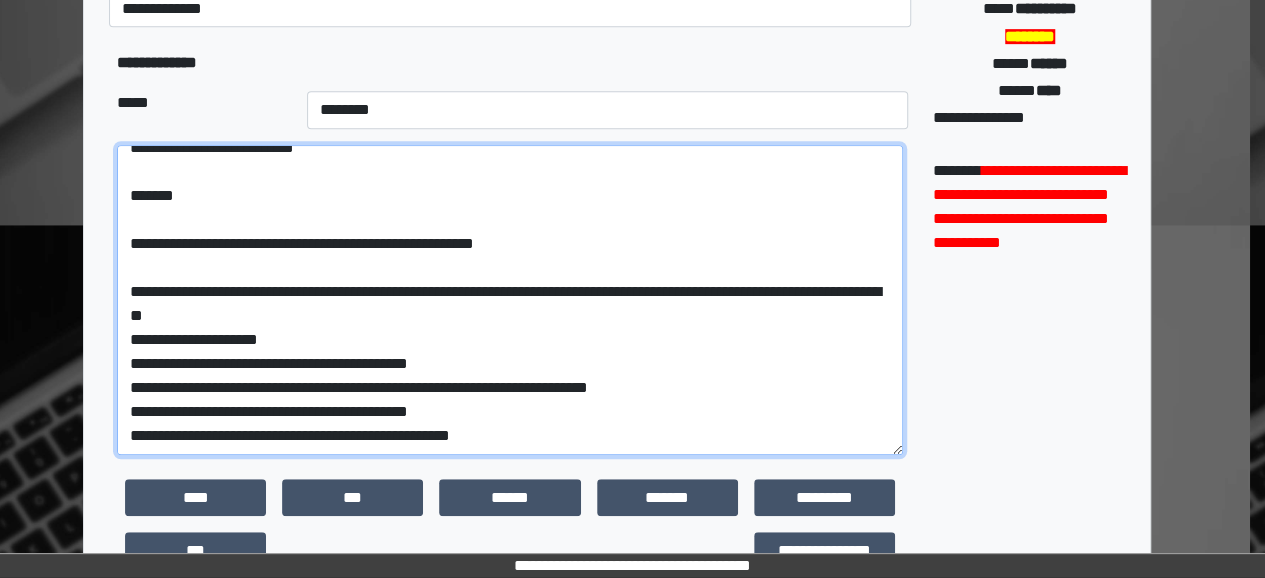 scroll, scrollTop: 759, scrollLeft: 0, axis: vertical 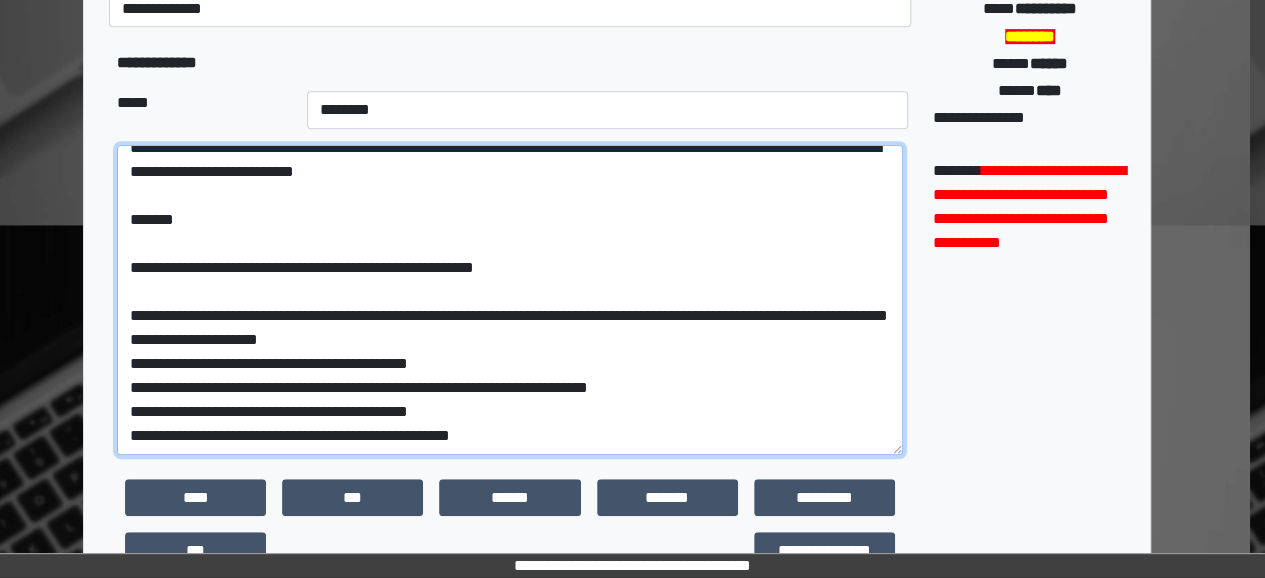 click at bounding box center [510, 300] 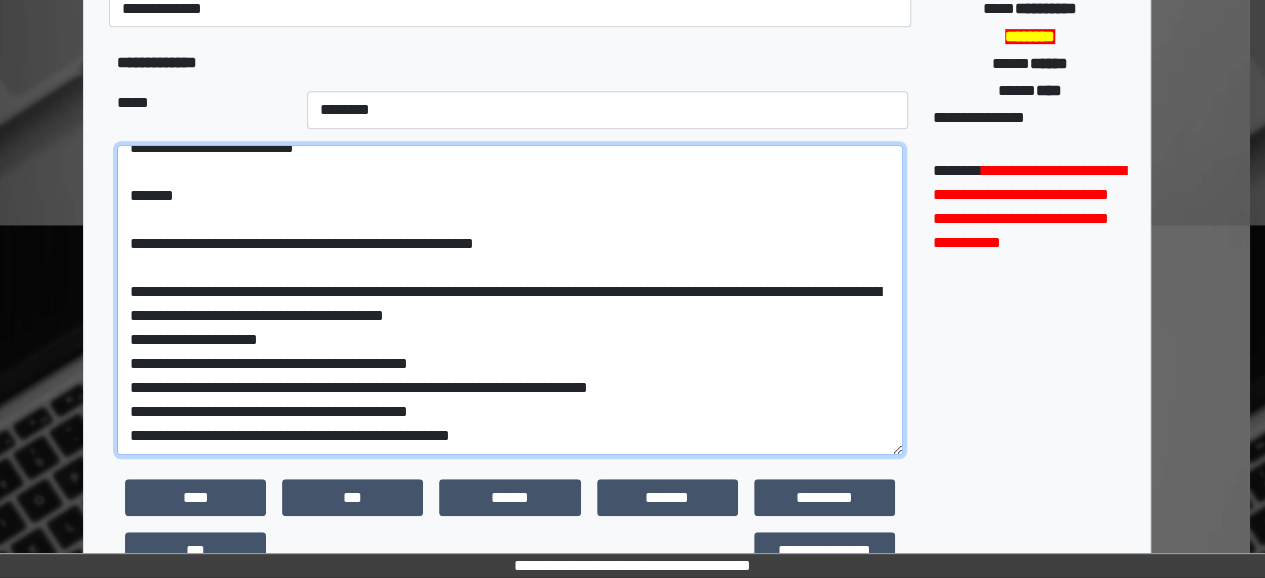 drag, startPoint x: 628, startPoint y: 329, endPoint x: 738, endPoint y: 303, distance: 113.03097 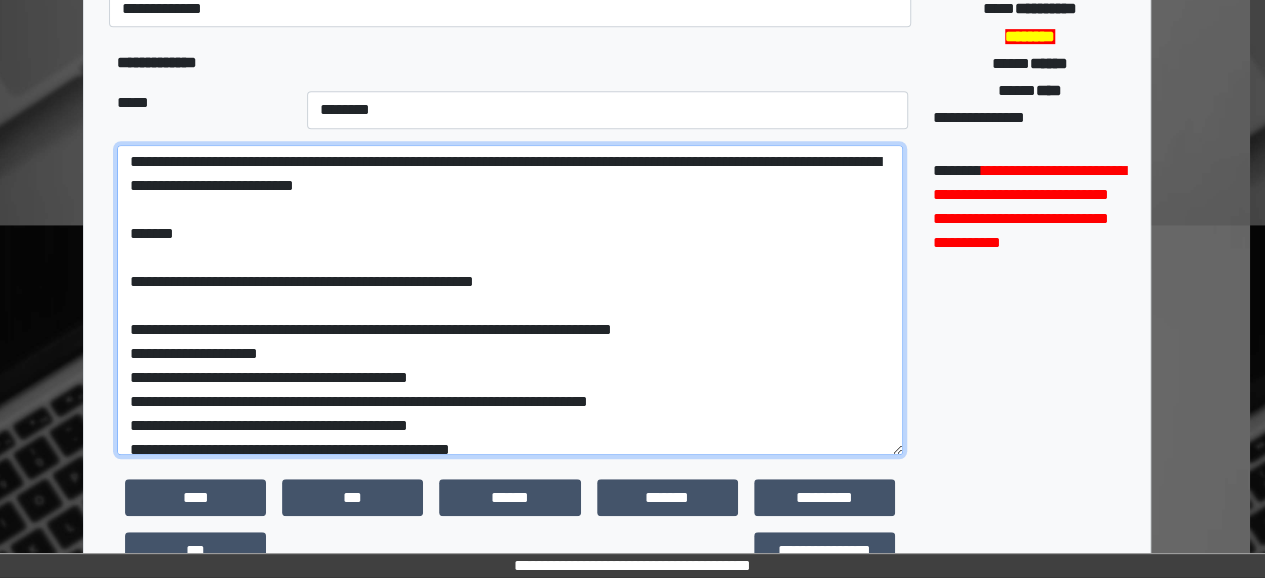 scroll, scrollTop: 690, scrollLeft: 0, axis: vertical 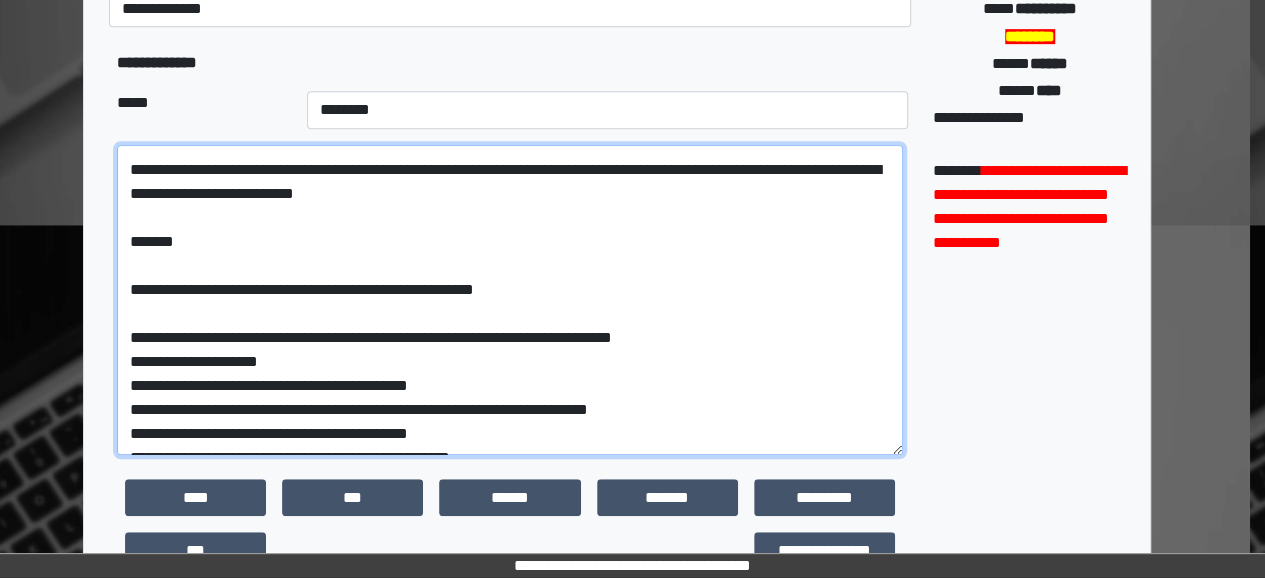 click at bounding box center [510, 300] 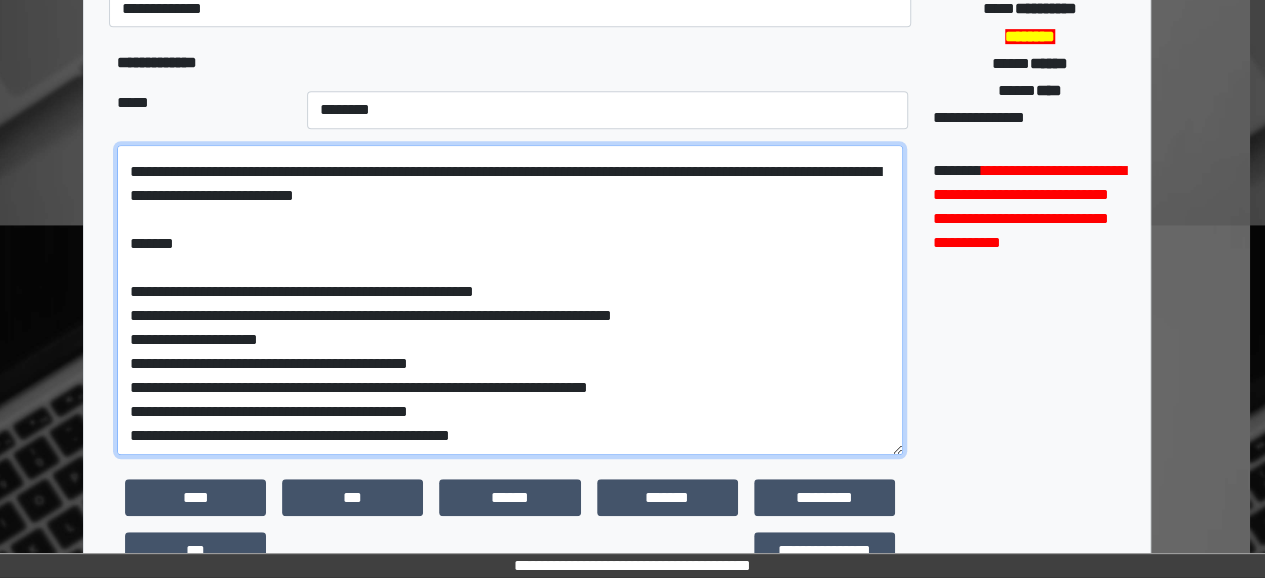 click at bounding box center [510, 300] 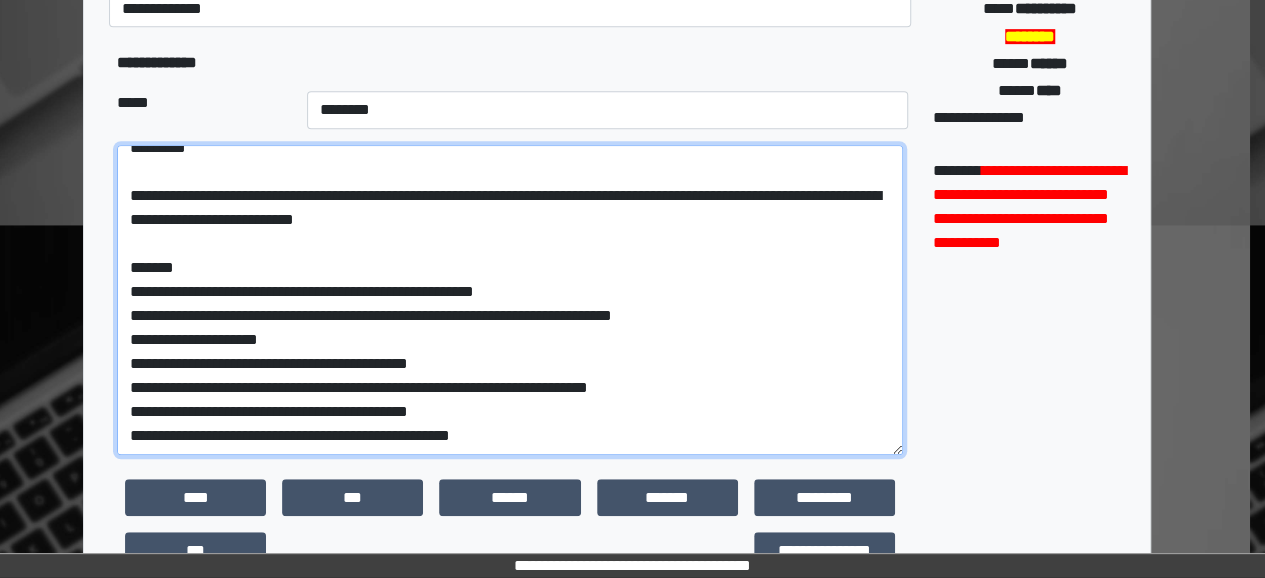 scroll, scrollTop: 687, scrollLeft: 0, axis: vertical 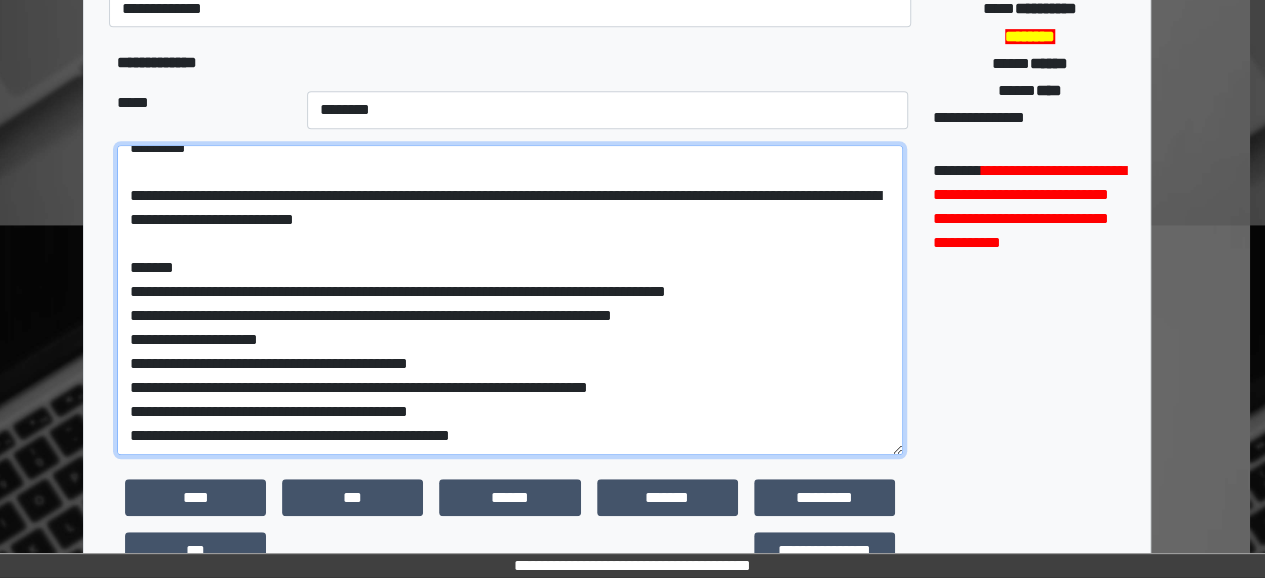 drag, startPoint x: 787, startPoint y: 307, endPoint x: 366, endPoint y: 307, distance: 421 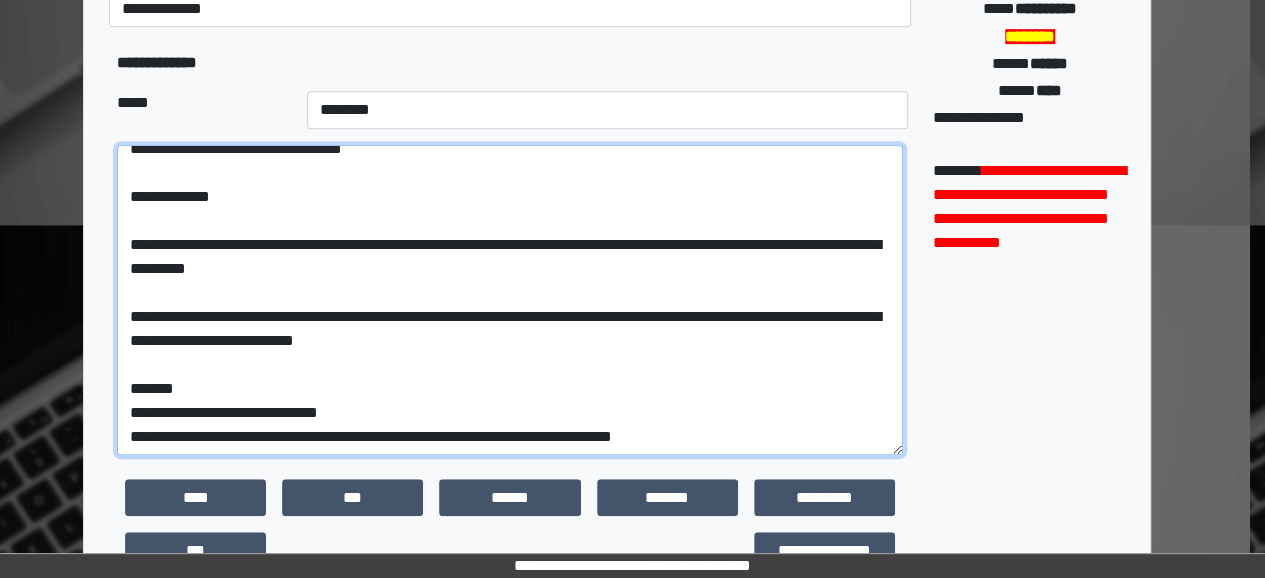 scroll, scrollTop: 540, scrollLeft: 0, axis: vertical 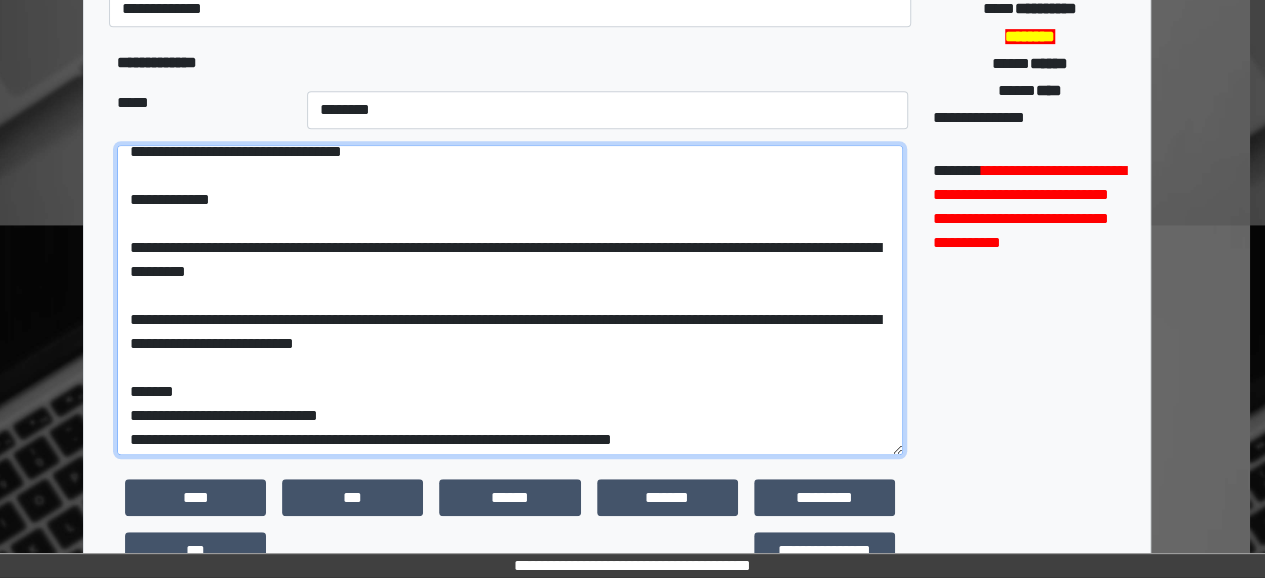 click at bounding box center (510, 300) 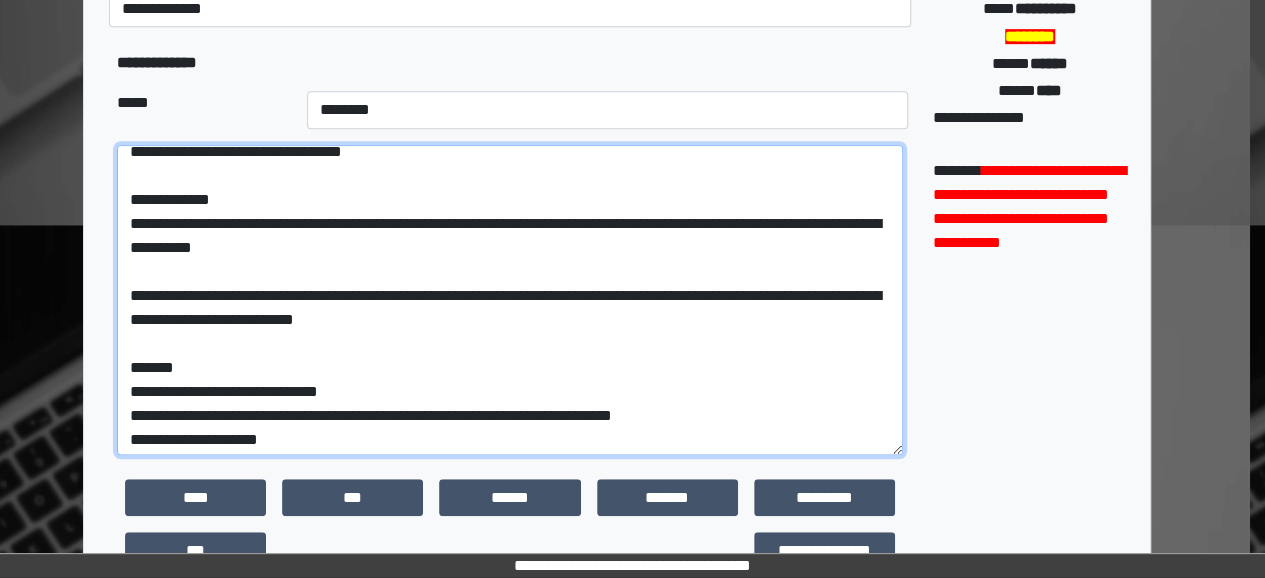 drag, startPoint x: 501, startPoint y: 281, endPoint x: 560, endPoint y: 279, distance: 59.03389 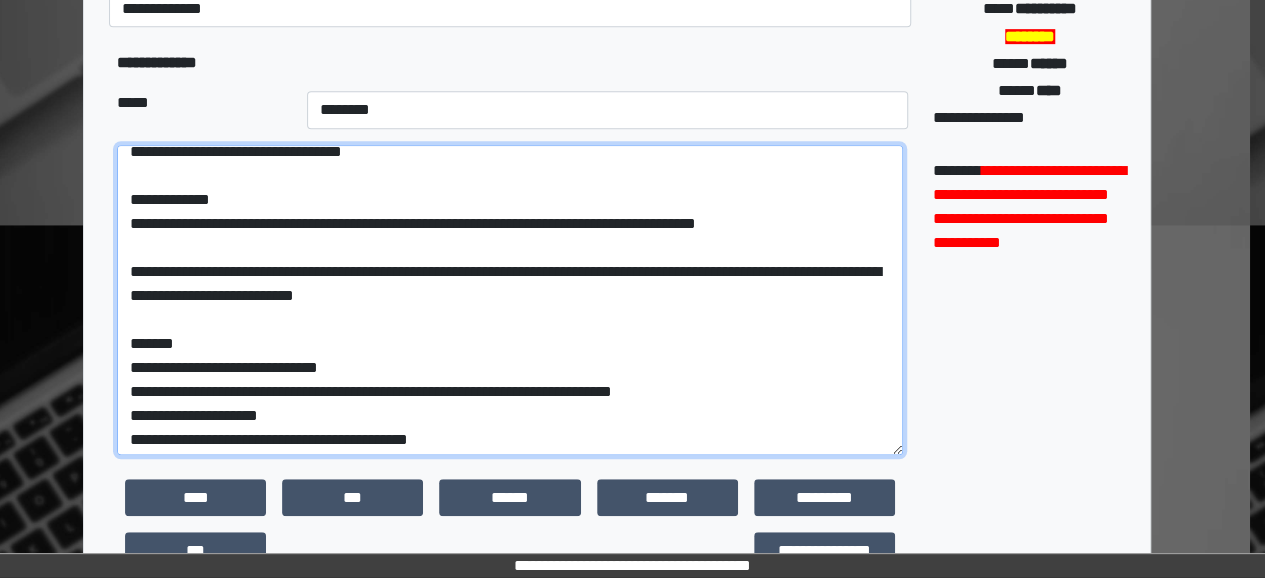 click at bounding box center (510, 300) 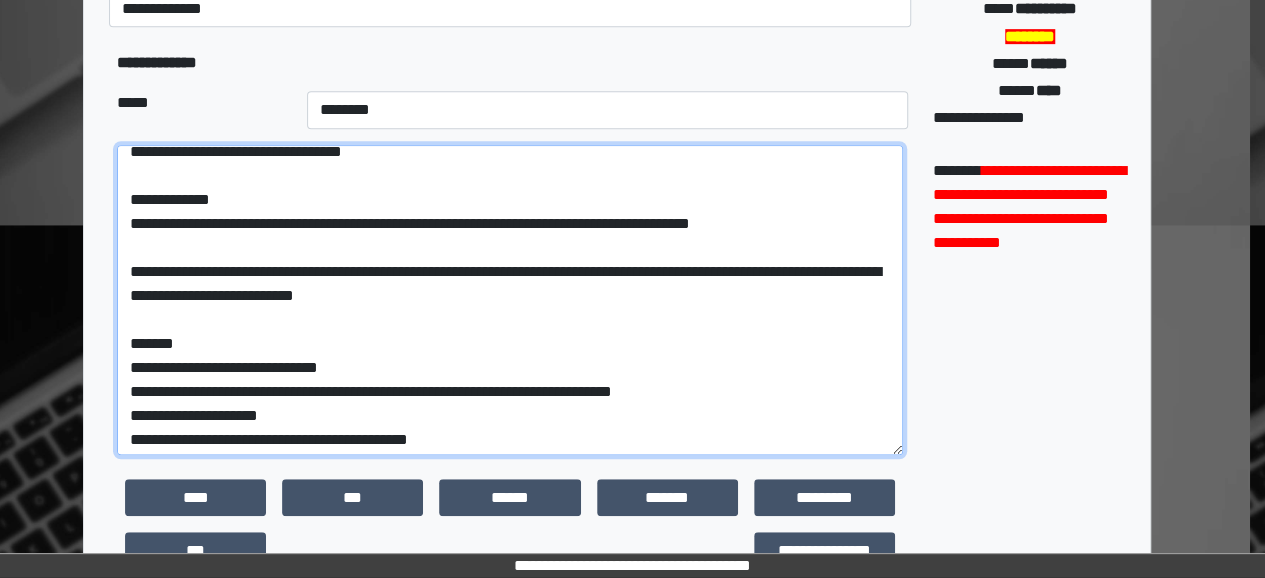 drag, startPoint x: 577, startPoint y: 333, endPoint x: 116, endPoint y: 310, distance: 461.5734 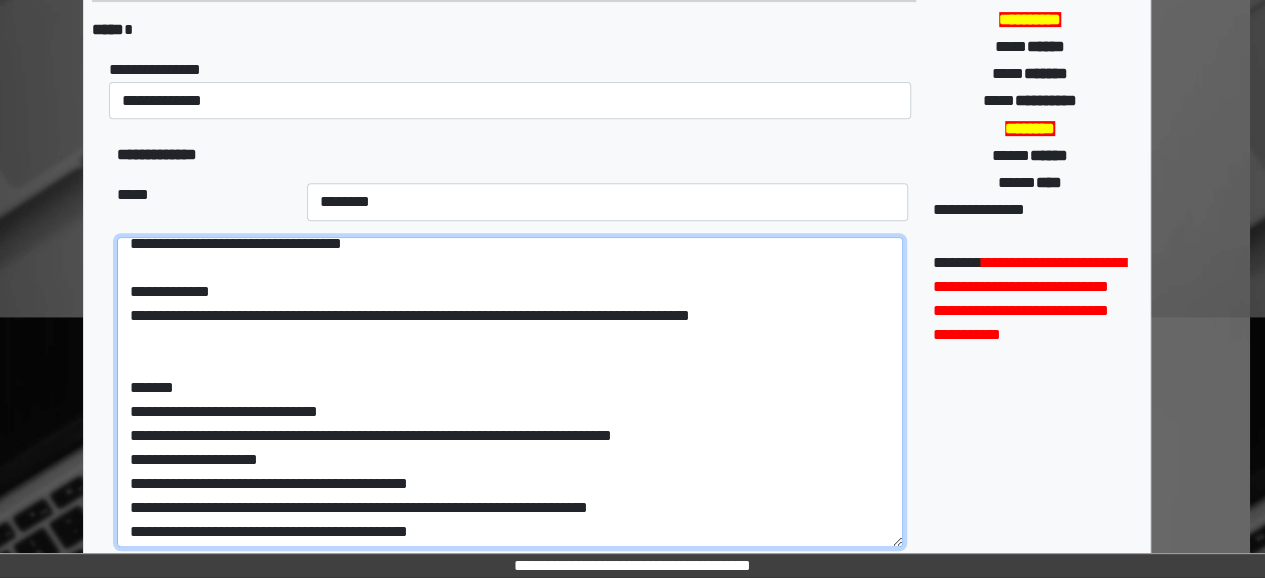scroll, scrollTop: 354, scrollLeft: 15, axis: both 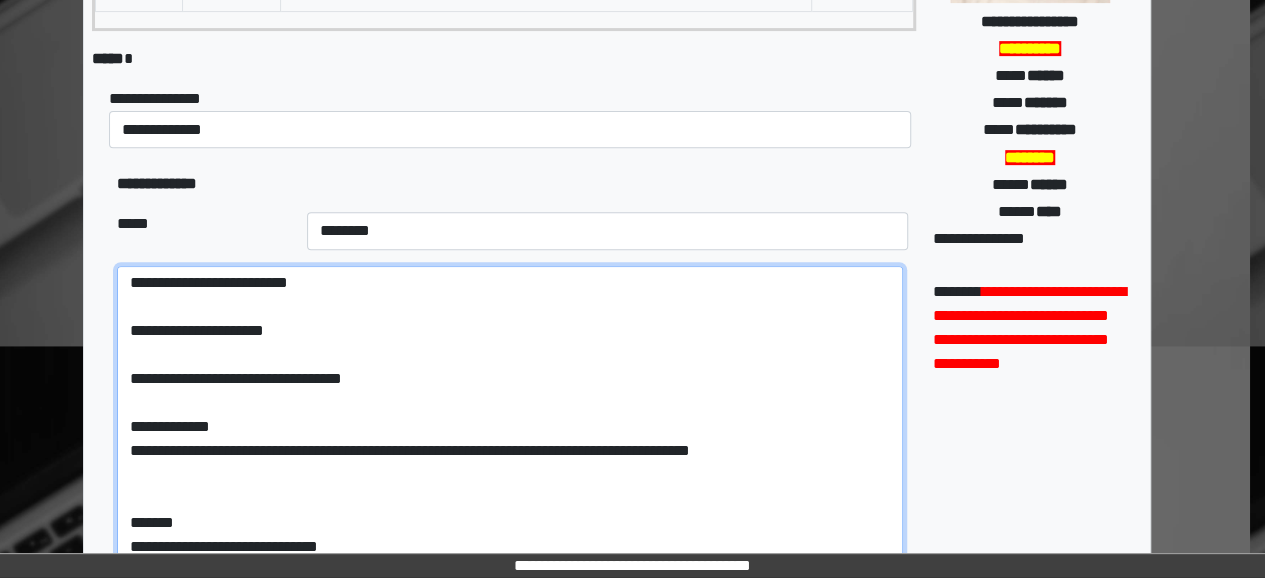 drag, startPoint x: 398, startPoint y: 425, endPoint x: 133, endPoint y: 372, distance: 270.24805 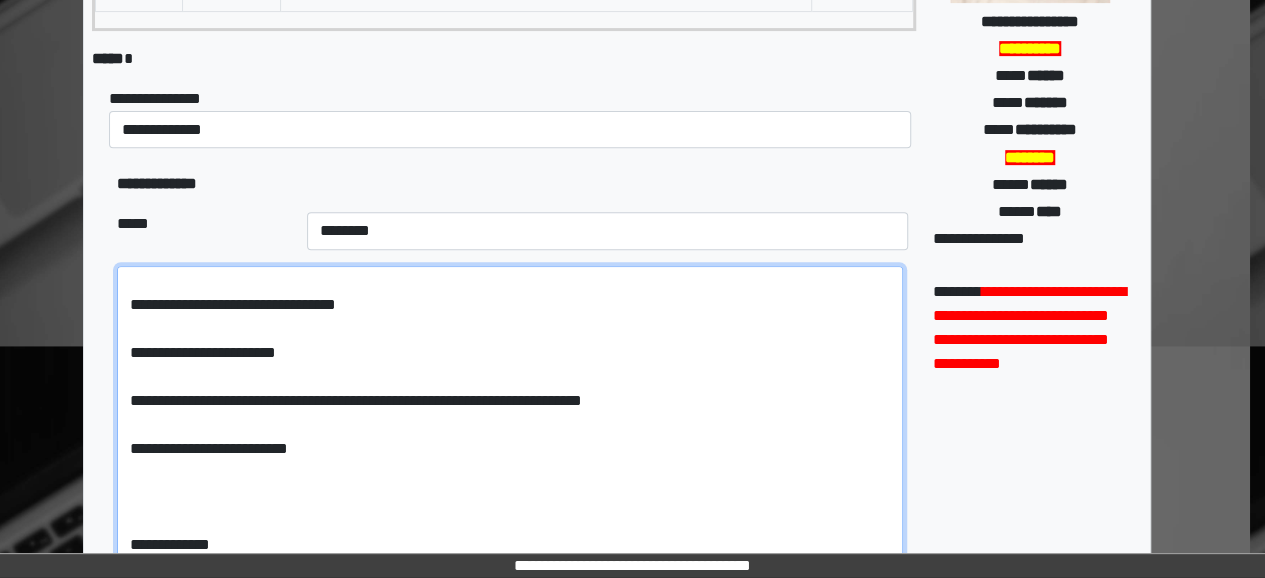 scroll, scrollTop: 270, scrollLeft: 0, axis: vertical 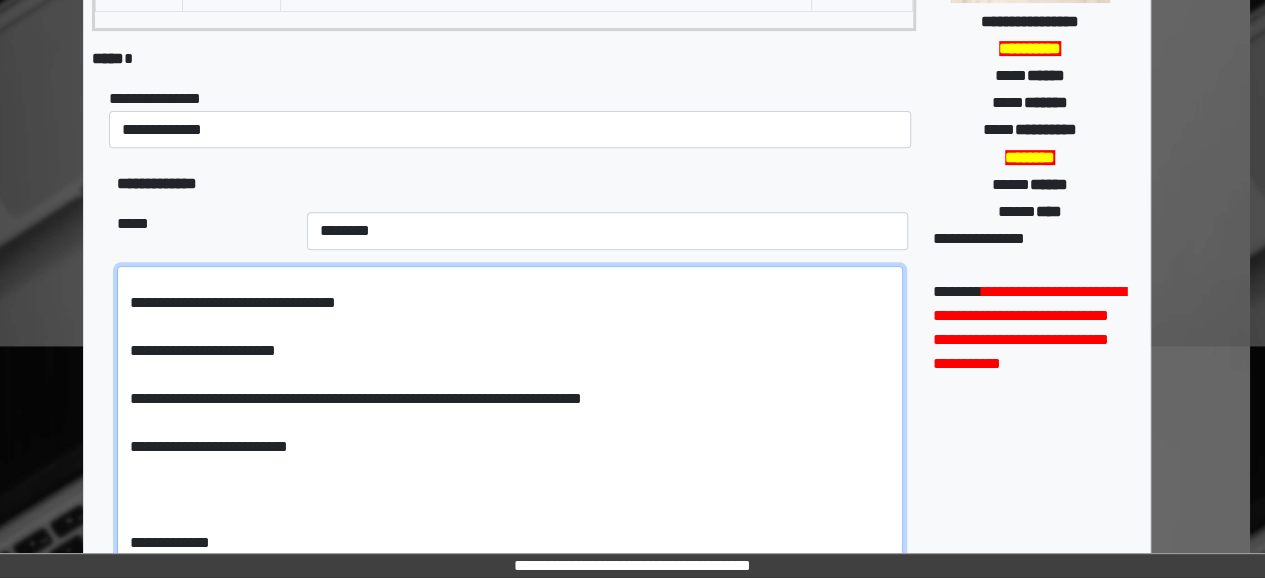 click at bounding box center (510, 421) 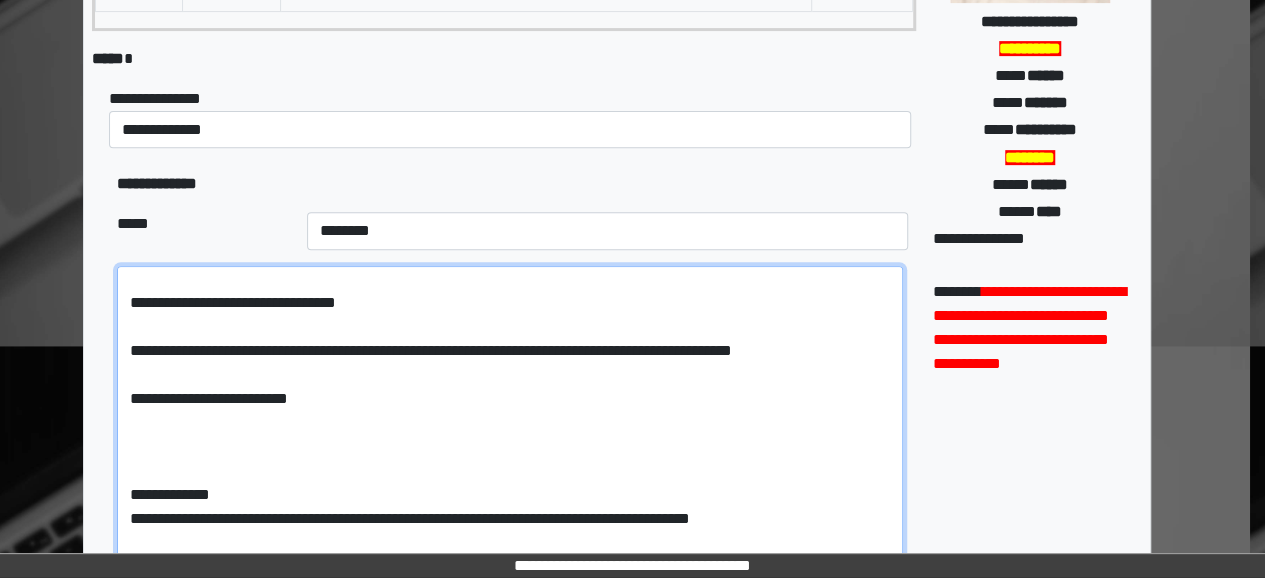 click at bounding box center (510, 421) 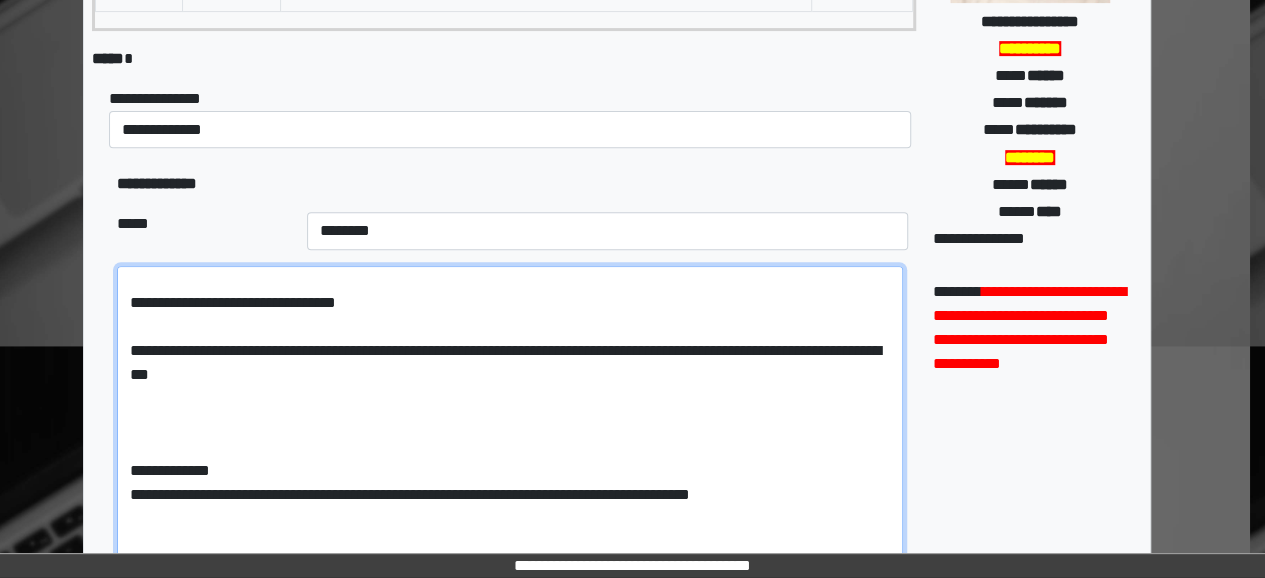 click at bounding box center [510, 421] 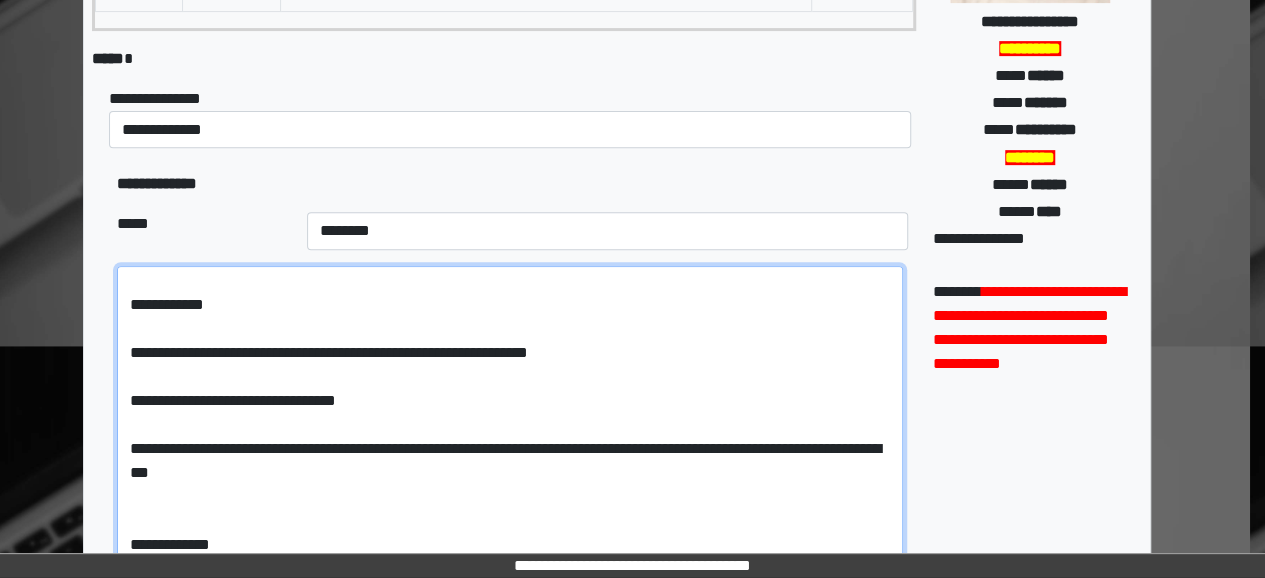 scroll, scrollTop: 171, scrollLeft: 0, axis: vertical 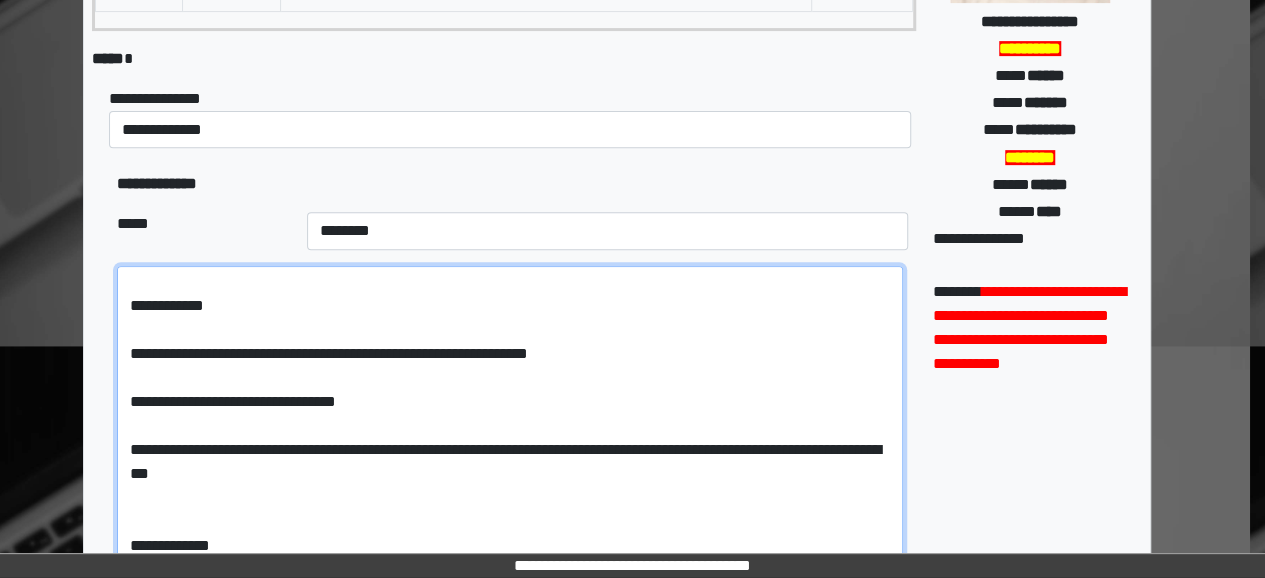 click at bounding box center [510, 421] 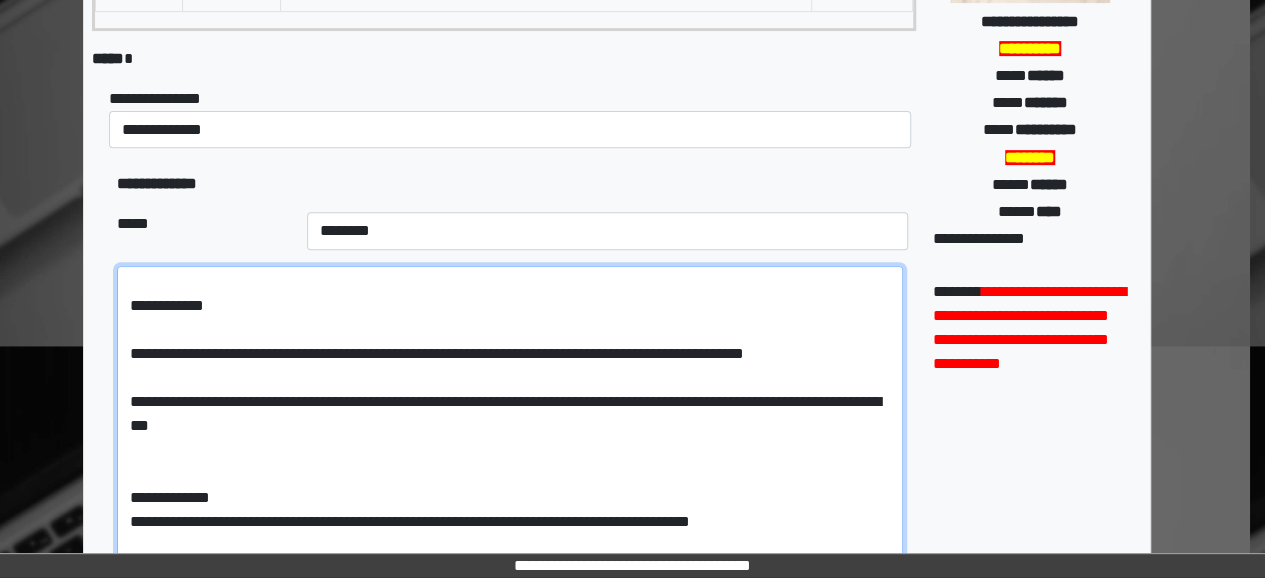 click at bounding box center [510, 421] 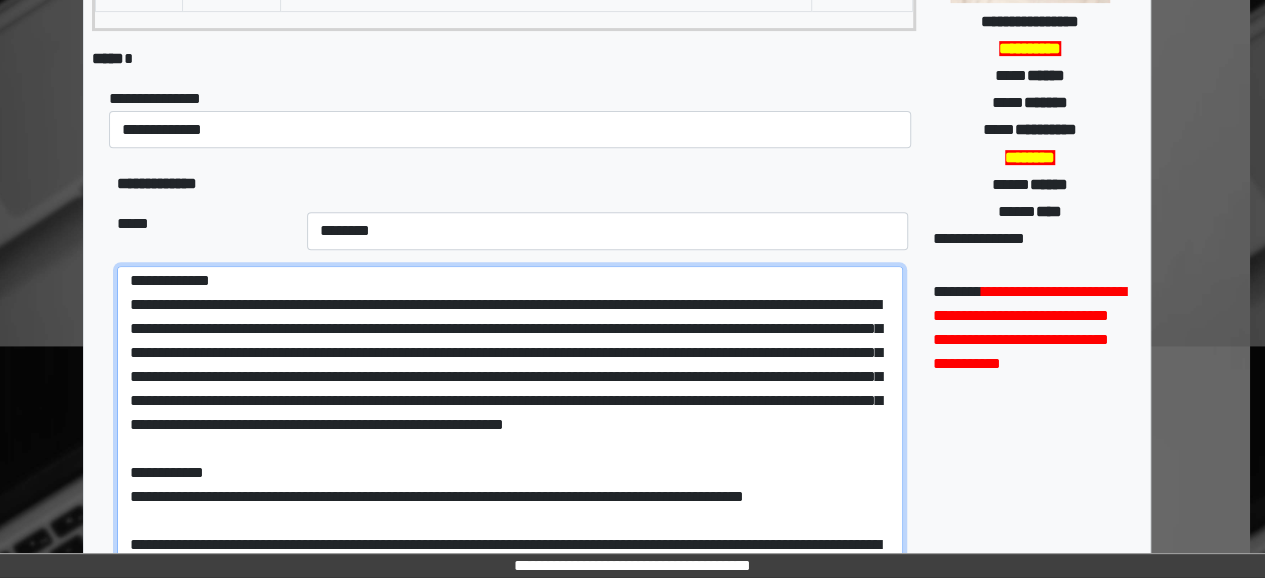 scroll, scrollTop: 0, scrollLeft: 0, axis: both 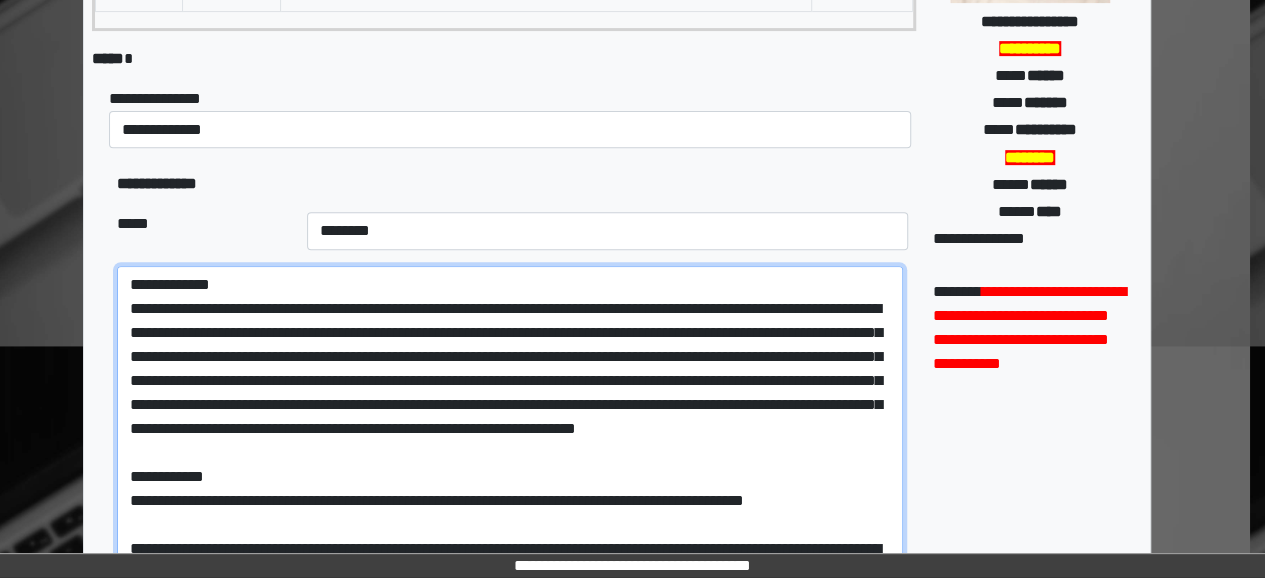 click at bounding box center (510, 421) 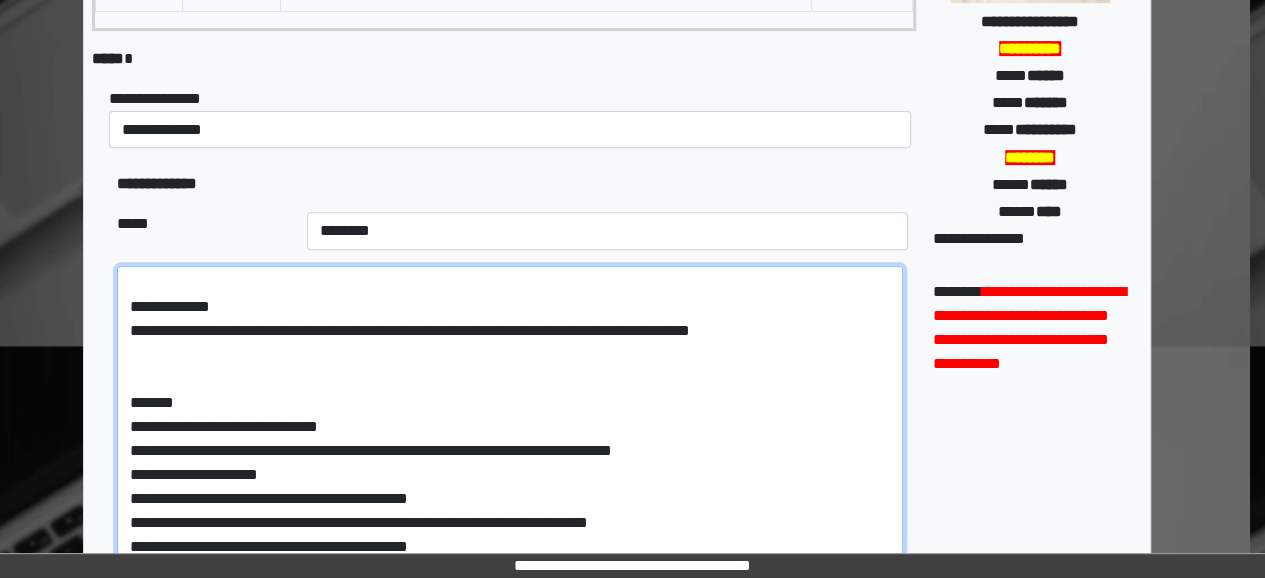 scroll, scrollTop: 399, scrollLeft: 0, axis: vertical 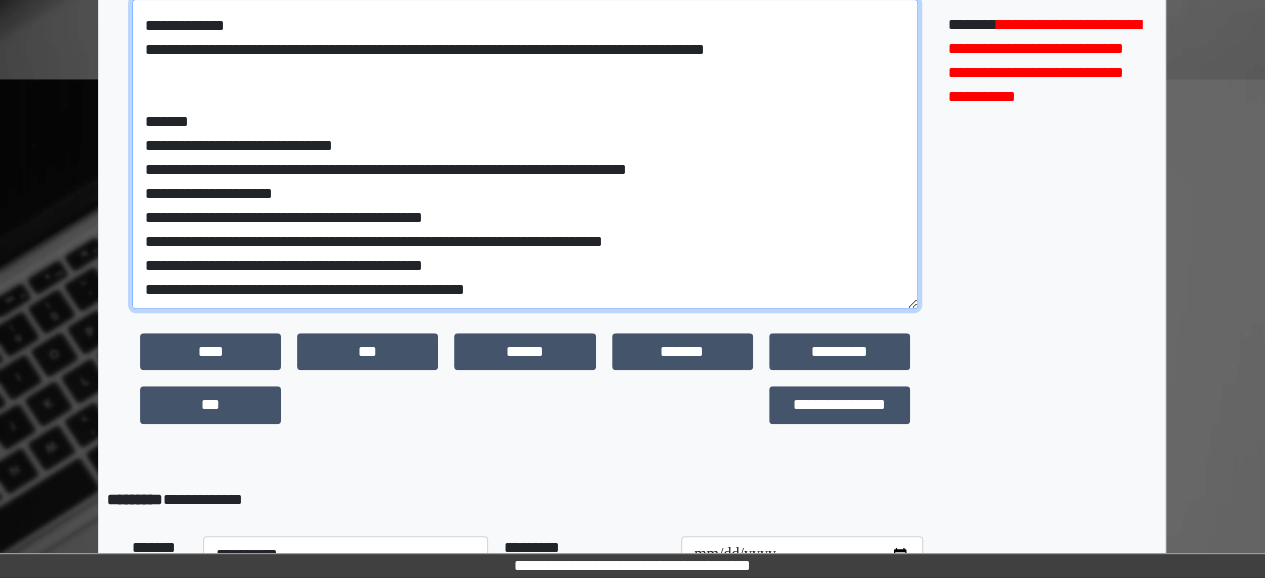 click at bounding box center (525, 154) 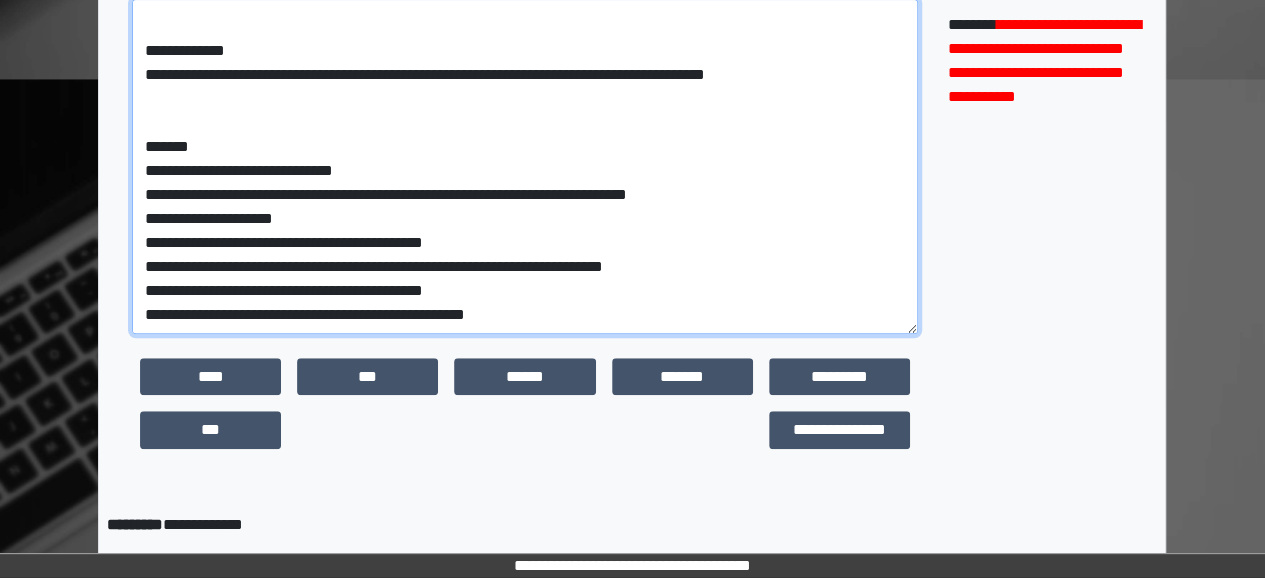 scroll, scrollTop: 370, scrollLeft: 0, axis: vertical 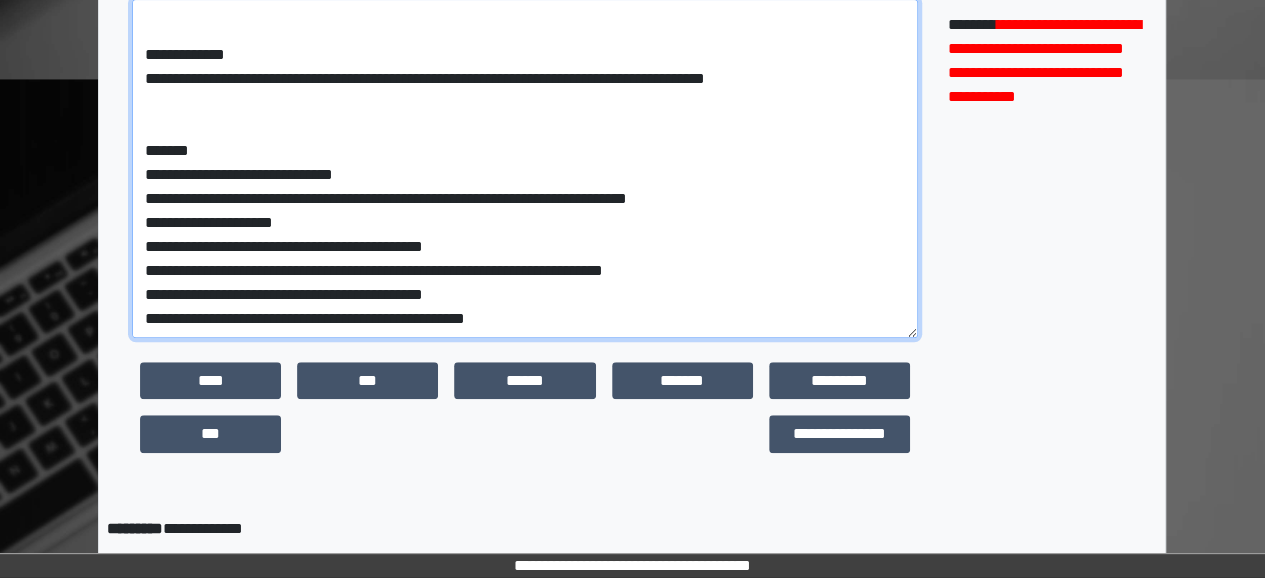drag, startPoint x: 915, startPoint y: 325, endPoint x: 916, endPoint y: 354, distance: 29.017237 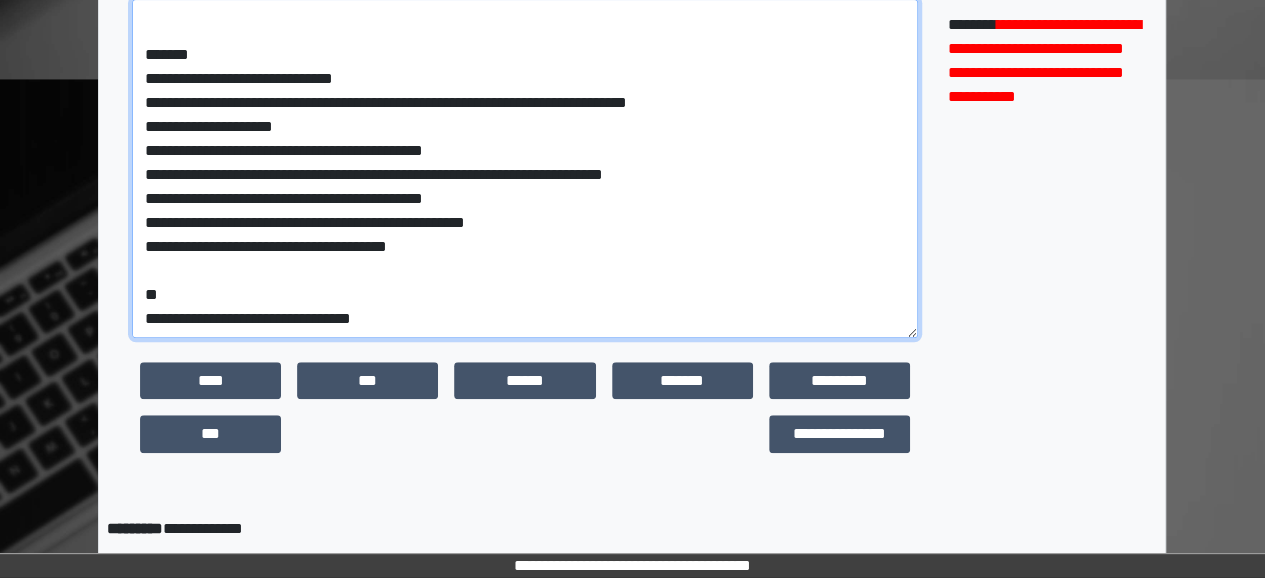 scroll, scrollTop: 483, scrollLeft: 0, axis: vertical 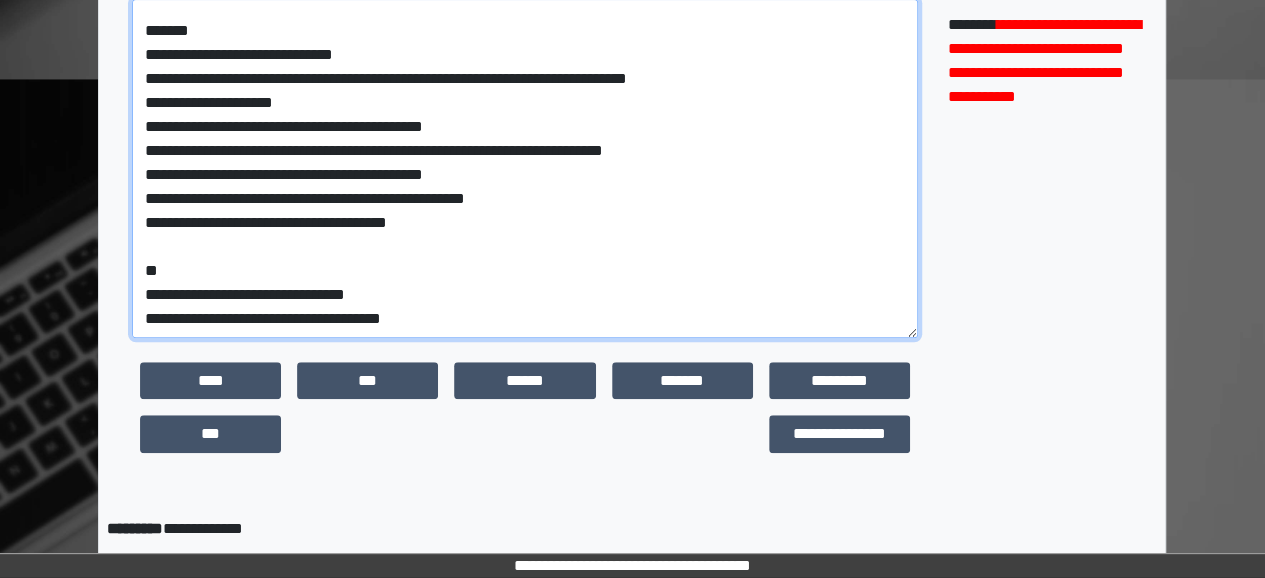click at bounding box center (525, 168) 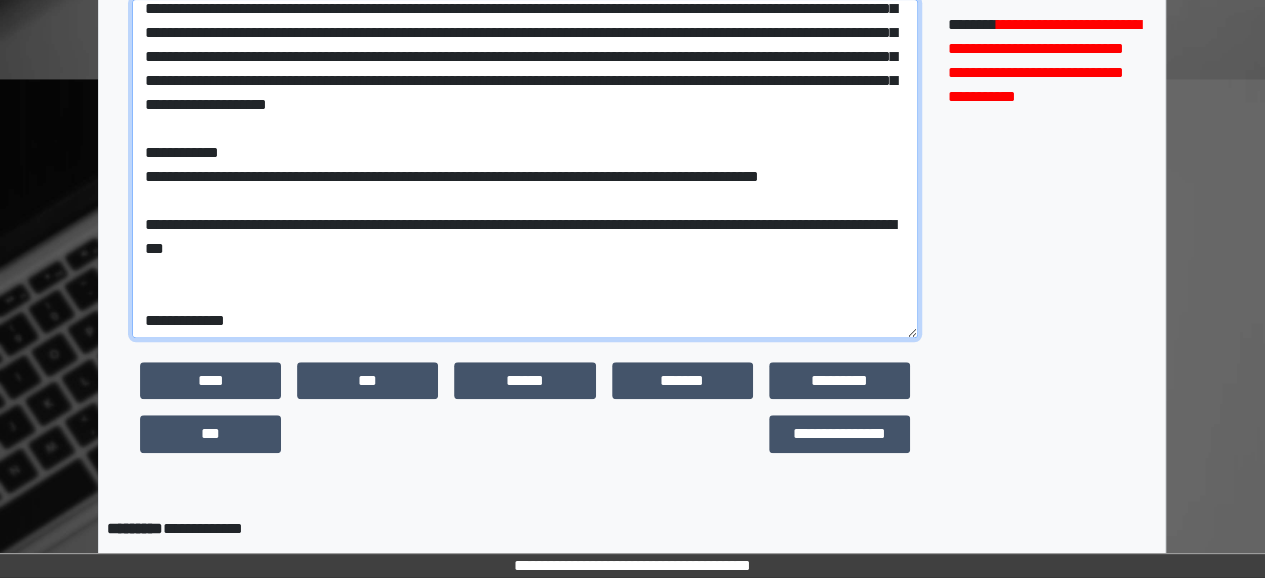 scroll, scrollTop: 0, scrollLeft: 0, axis: both 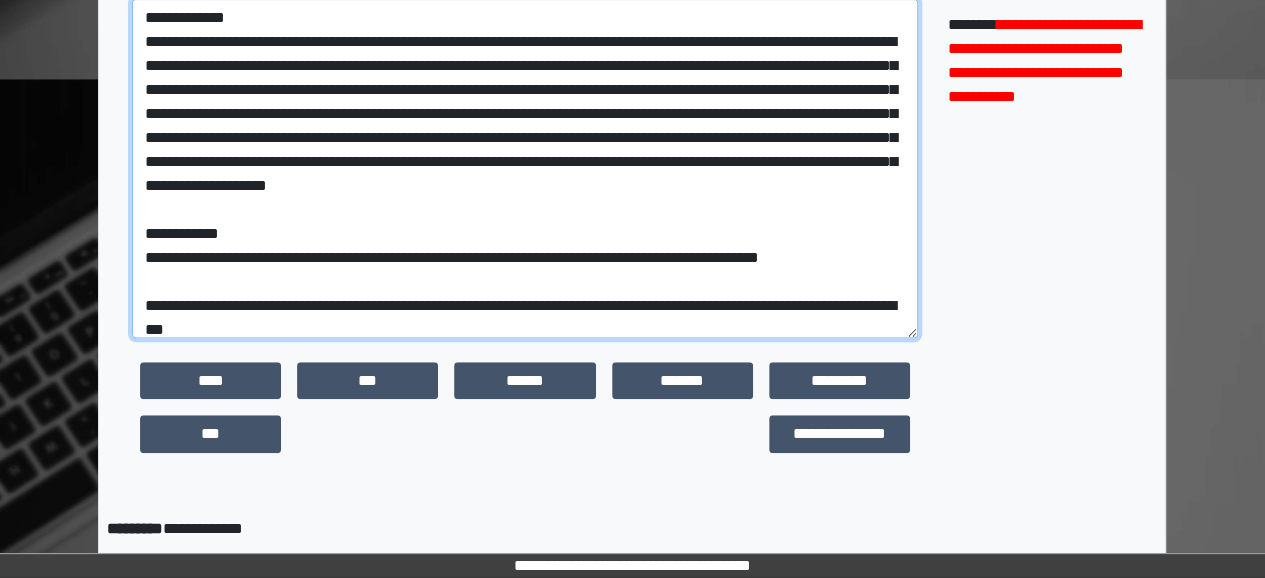 click at bounding box center (525, 168) 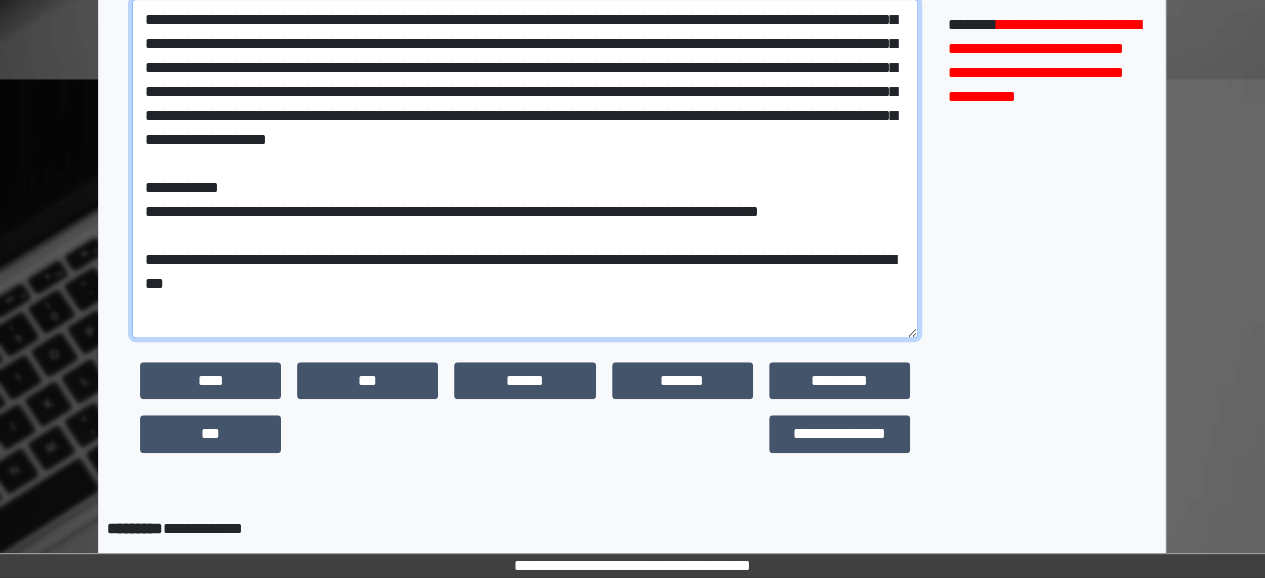 scroll, scrollTop: 0, scrollLeft: 0, axis: both 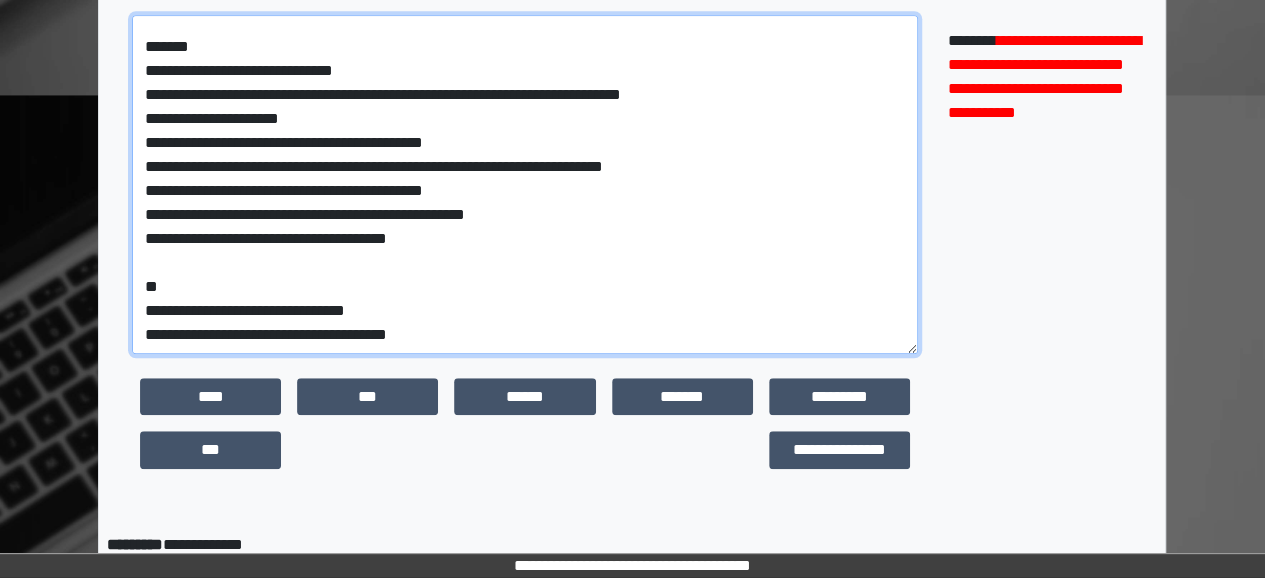 type on "**********" 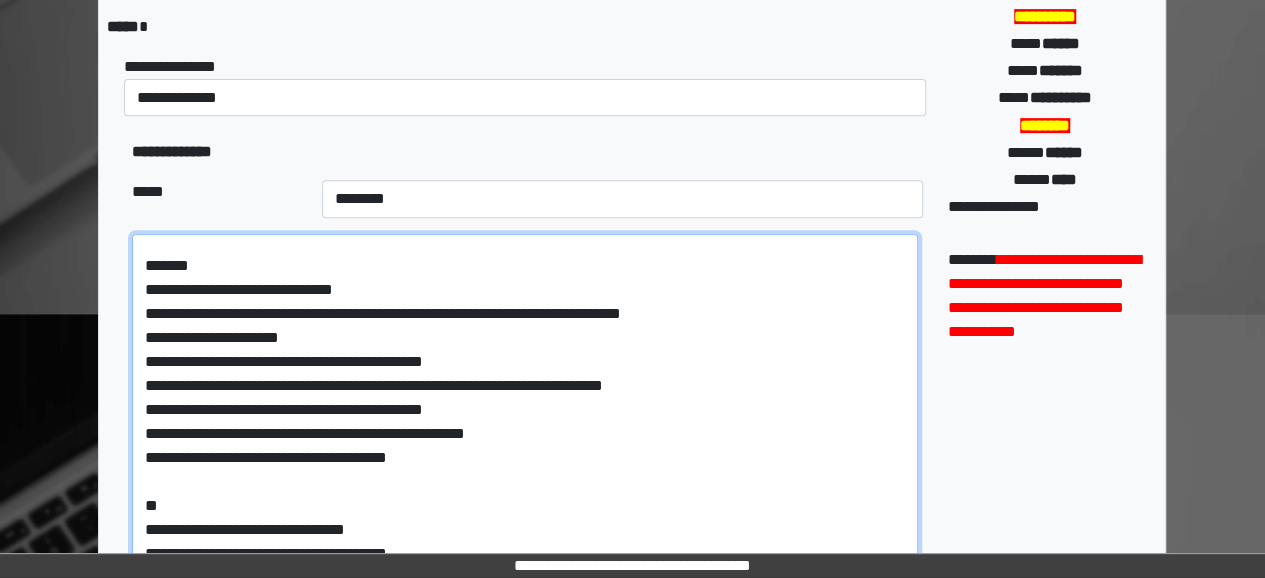scroll, scrollTop: 381, scrollLeft: 0, axis: vertical 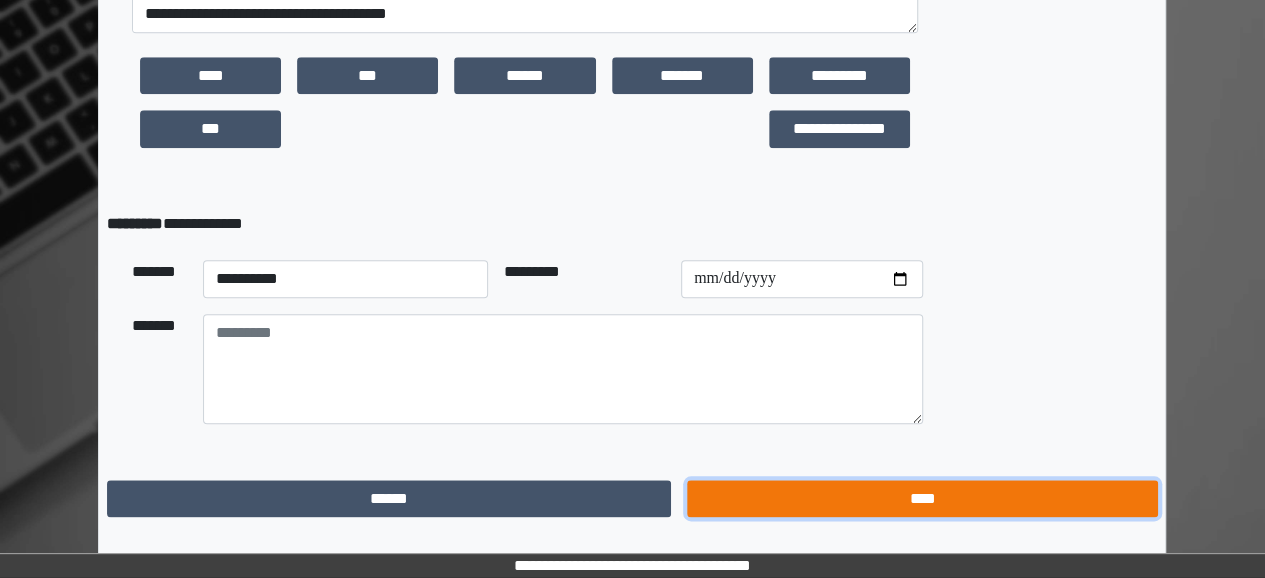 click on "****" at bounding box center [922, 498] 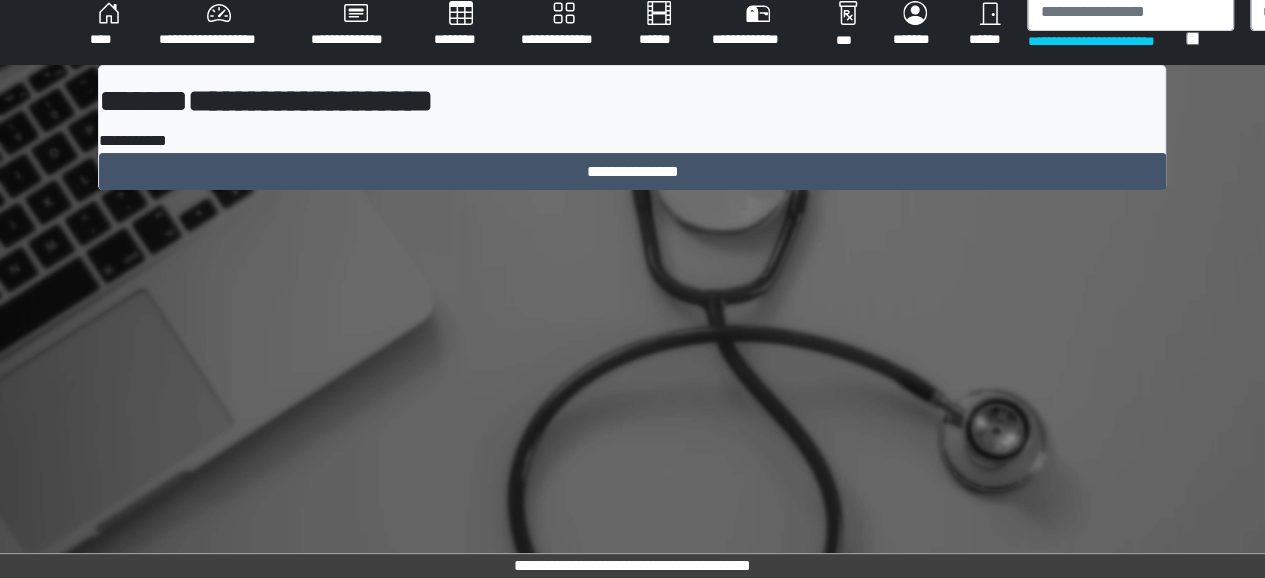 scroll, scrollTop: 15, scrollLeft: 0, axis: vertical 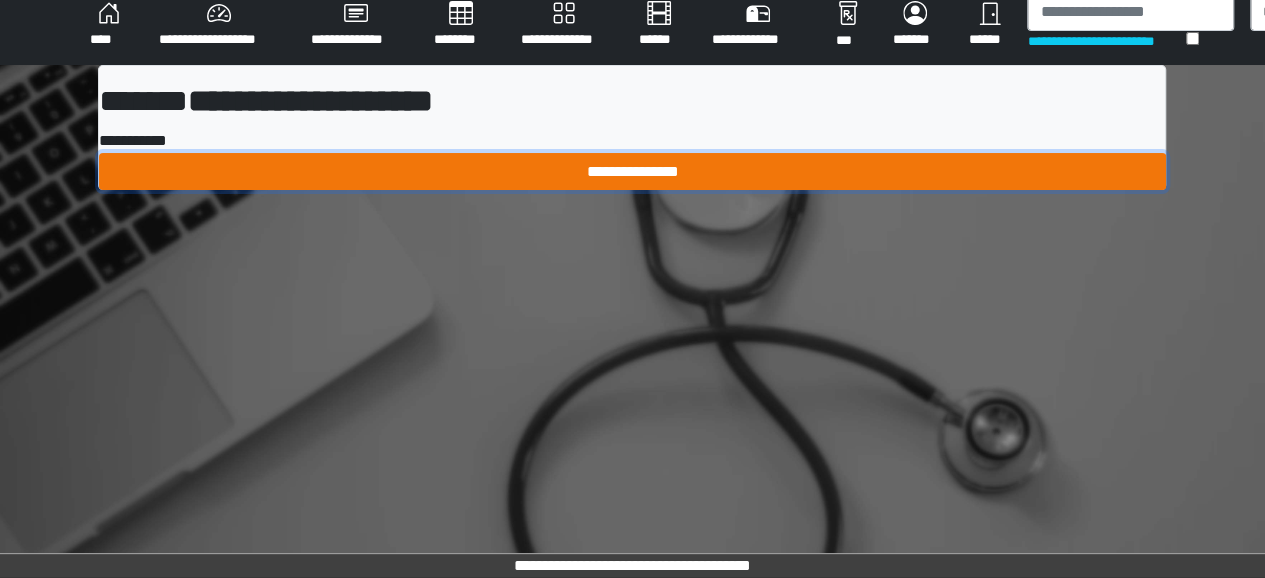 click on "**********" at bounding box center [632, 171] 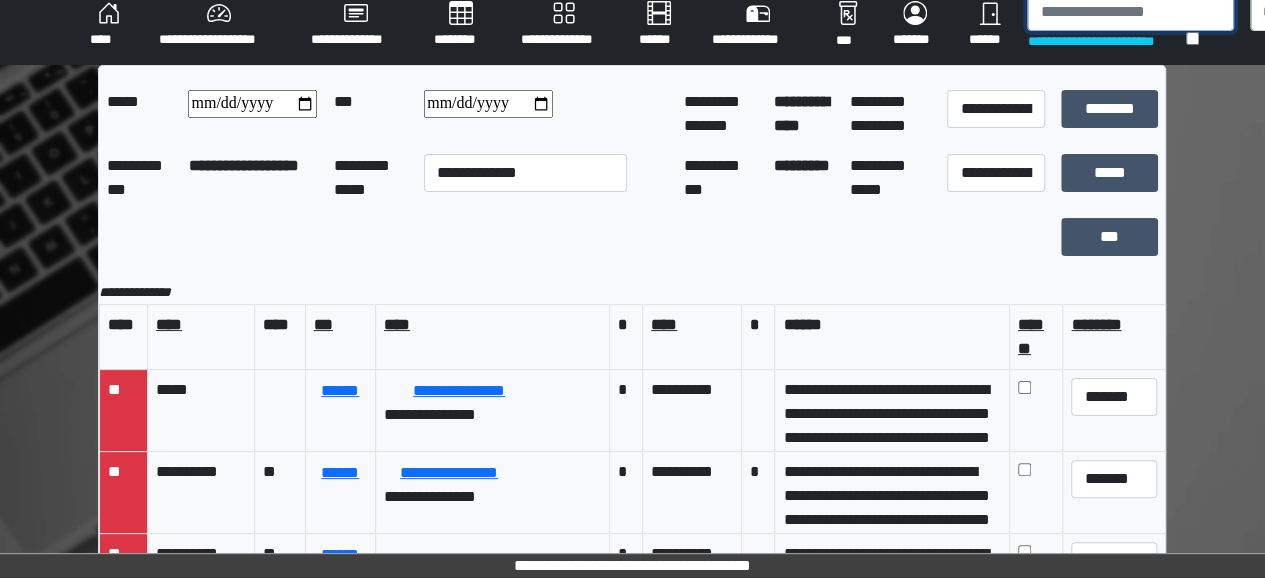click at bounding box center [1130, 12] 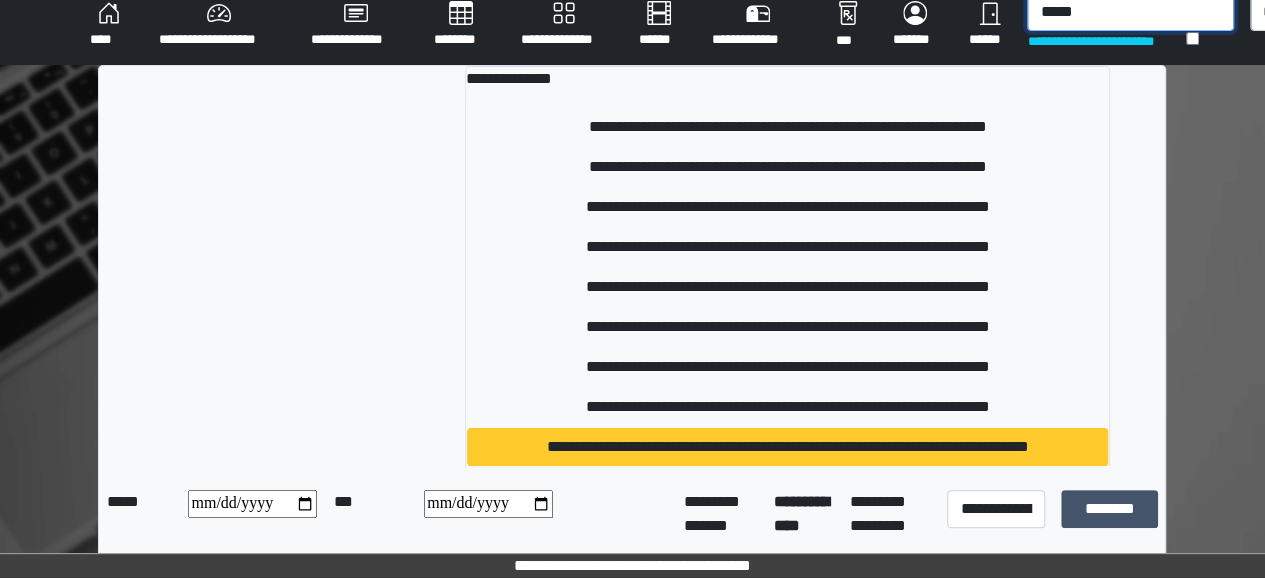type on "*****" 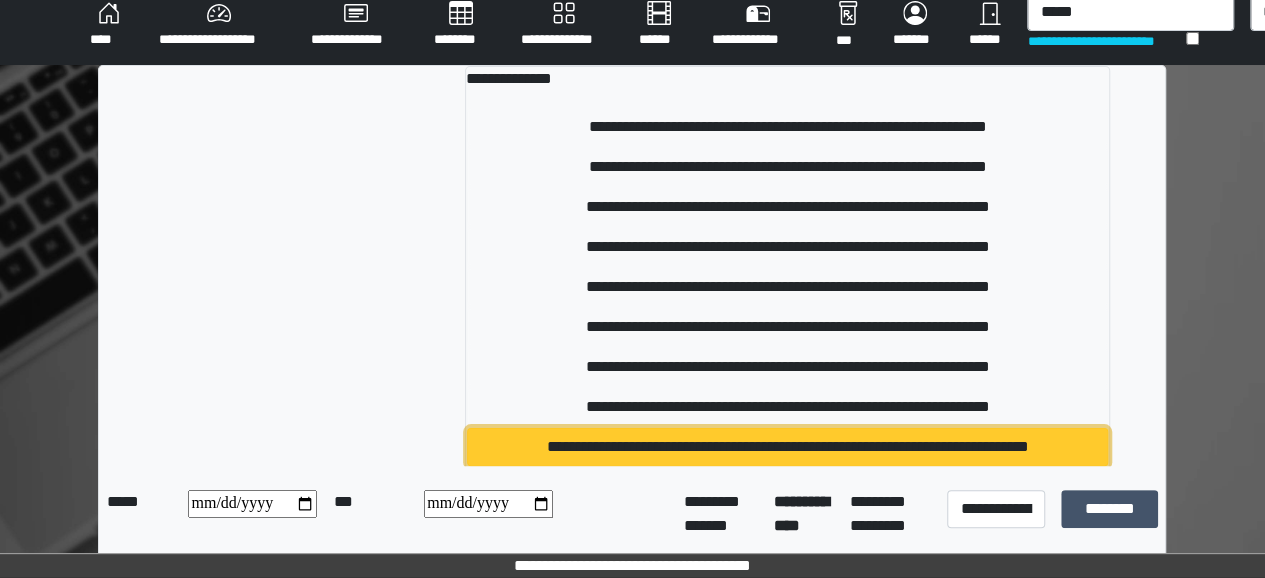 click on "**********" at bounding box center (787, 447) 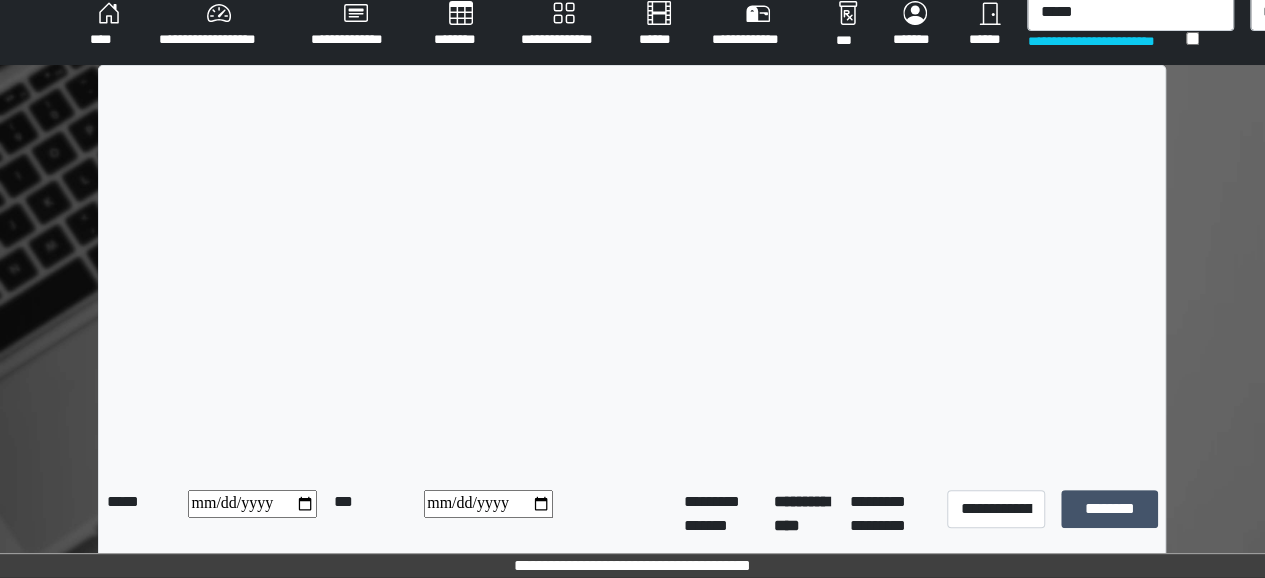 type 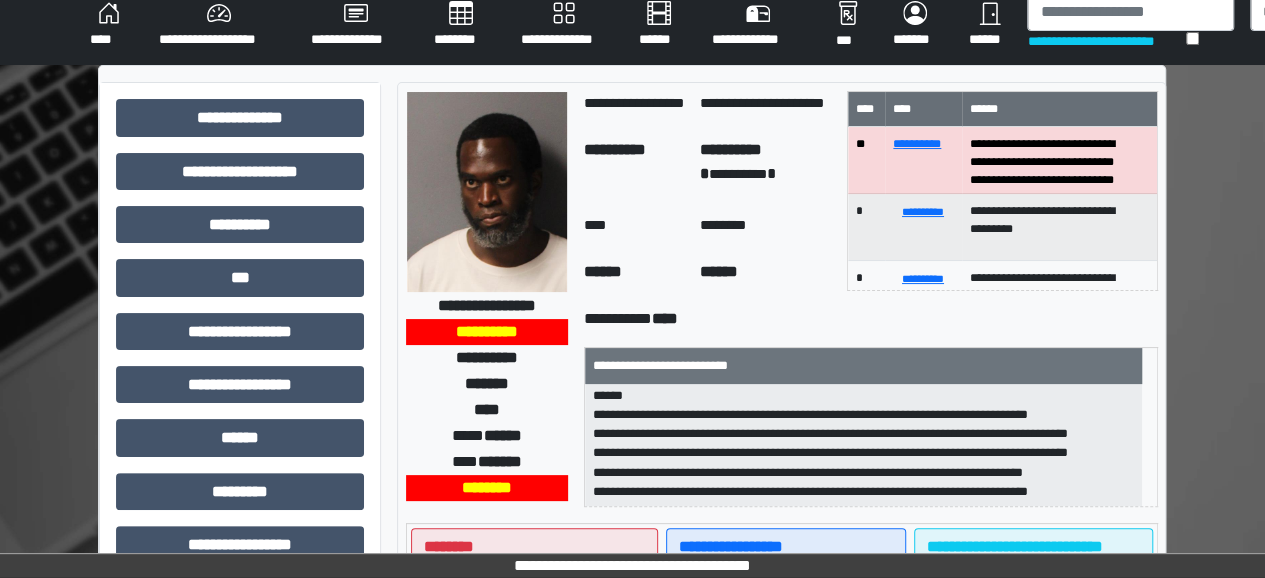 scroll, scrollTop: 274, scrollLeft: 0, axis: vertical 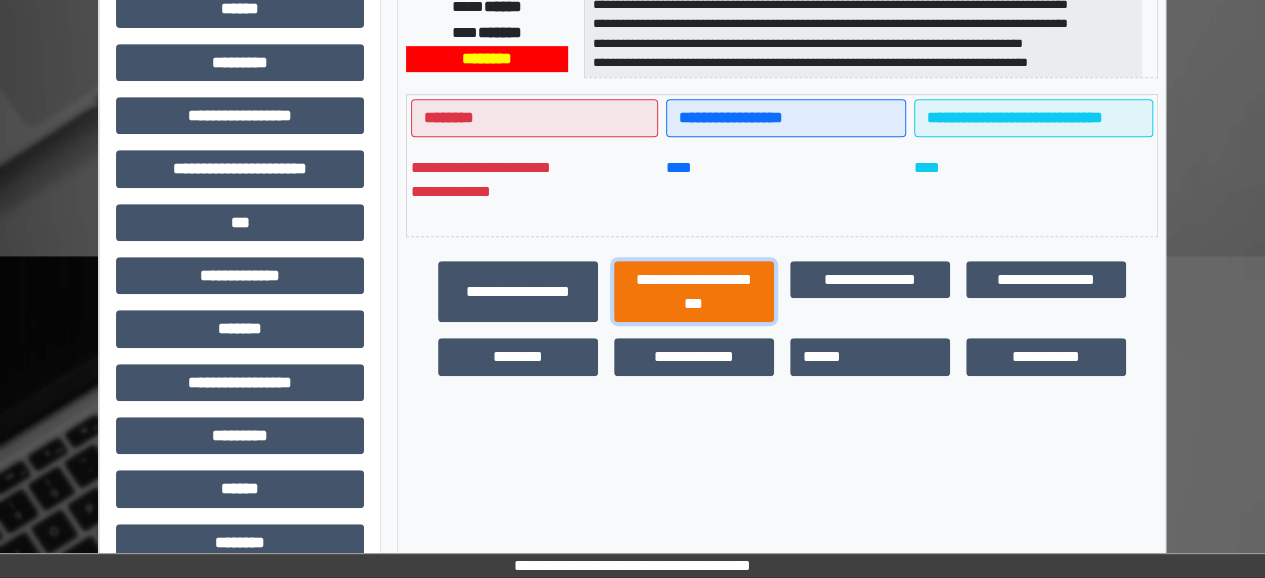 click on "**********" at bounding box center (694, 291) 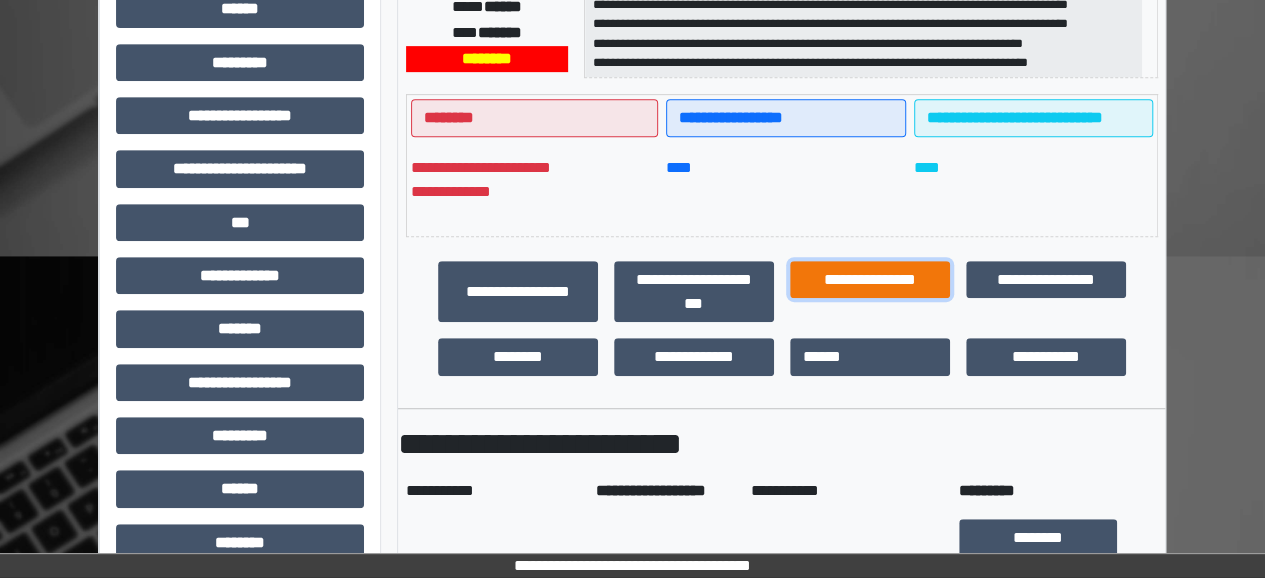 click on "**********" at bounding box center [870, 279] 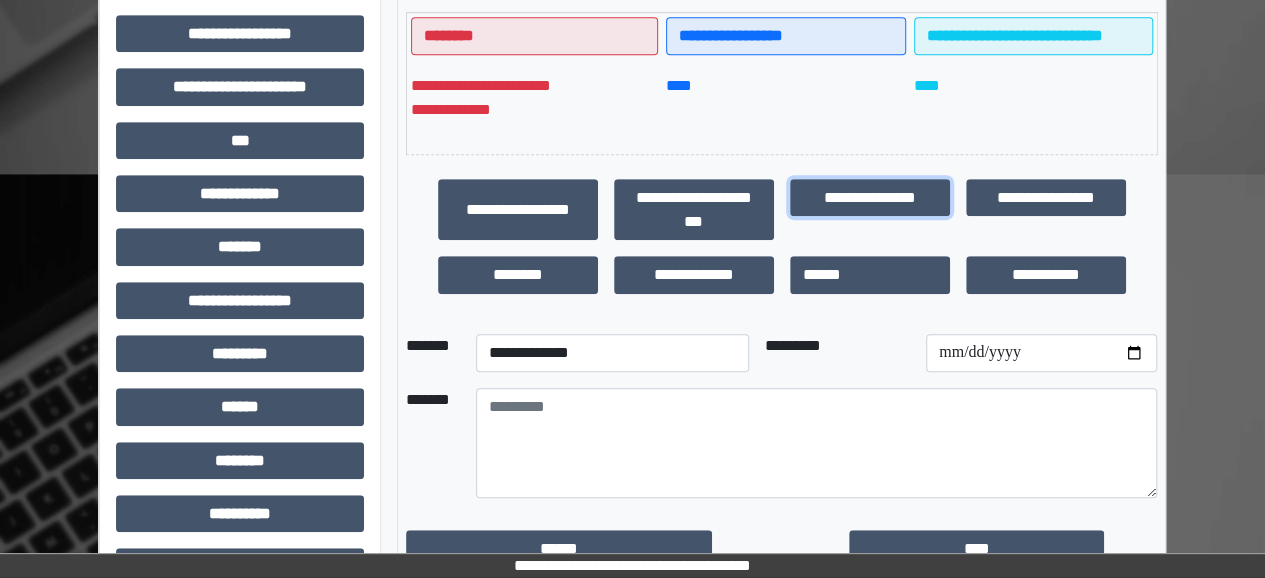 scroll, scrollTop: 532, scrollLeft: 0, axis: vertical 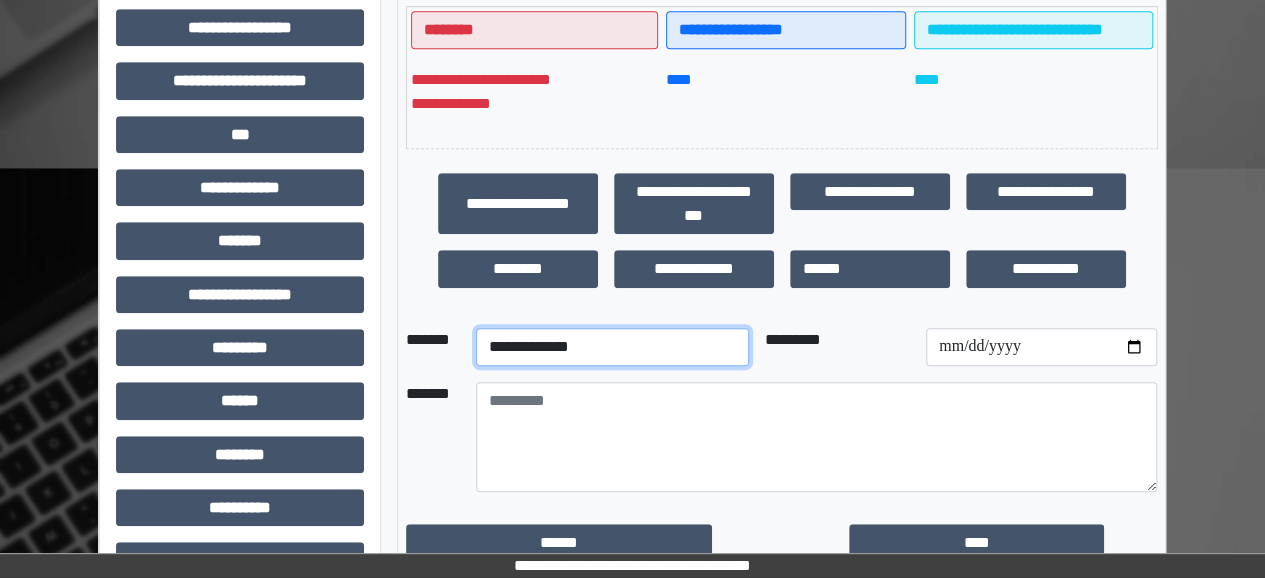 click on "**********" at bounding box center [612, 347] 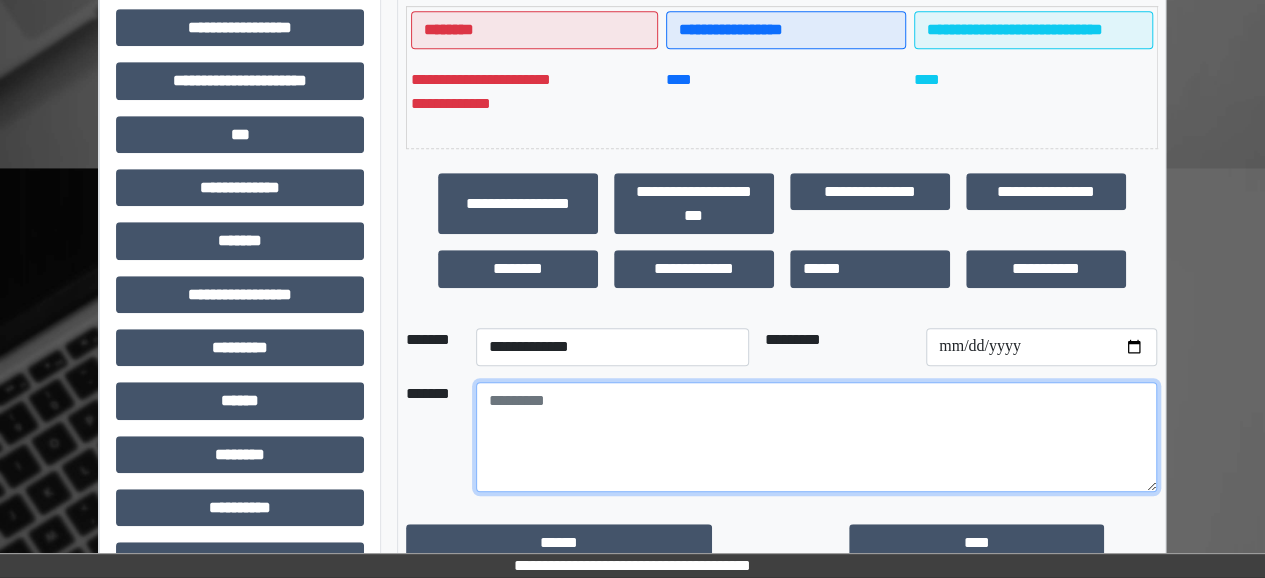 click at bounding box center (816, 437) 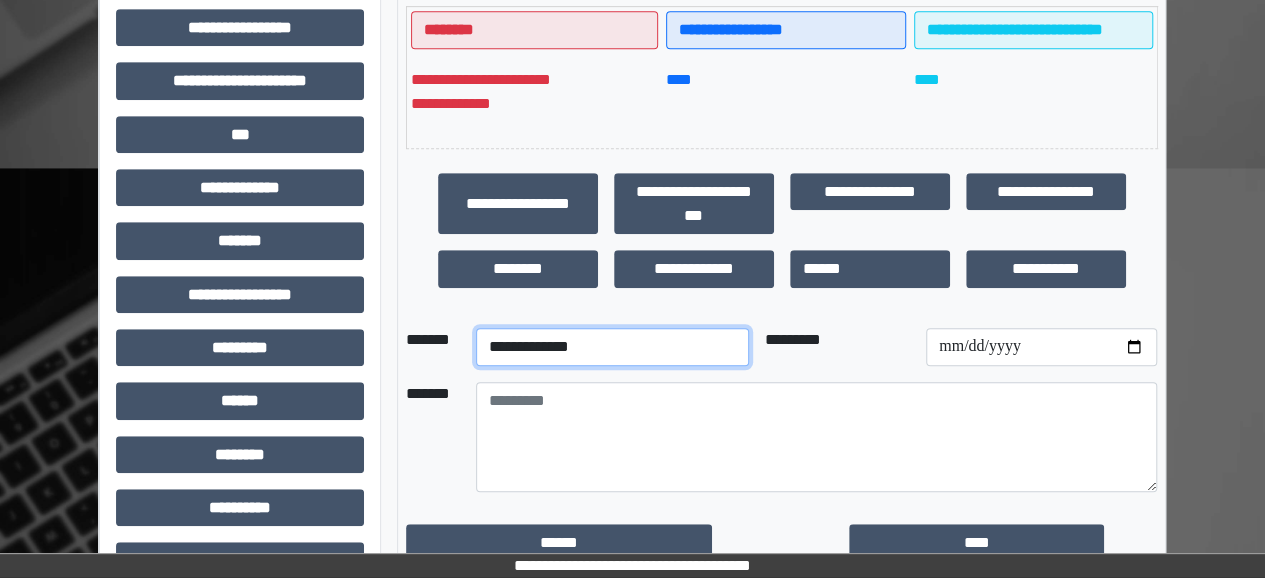 click on "**********" at bounding box center [612, 347] 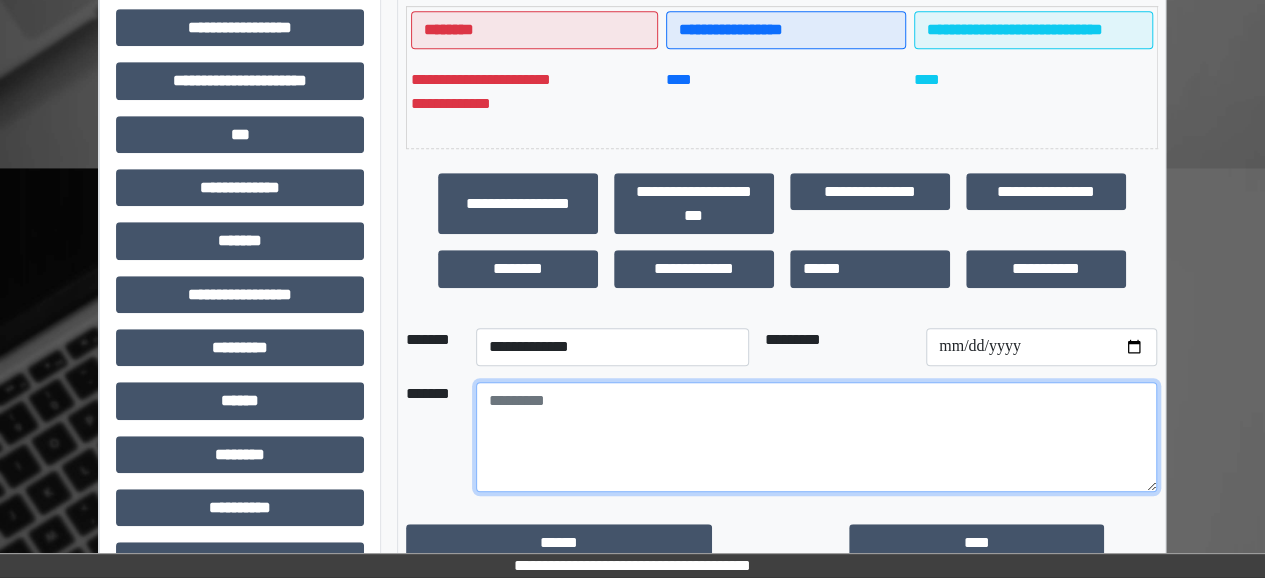 click at bounding box center [816, 437] 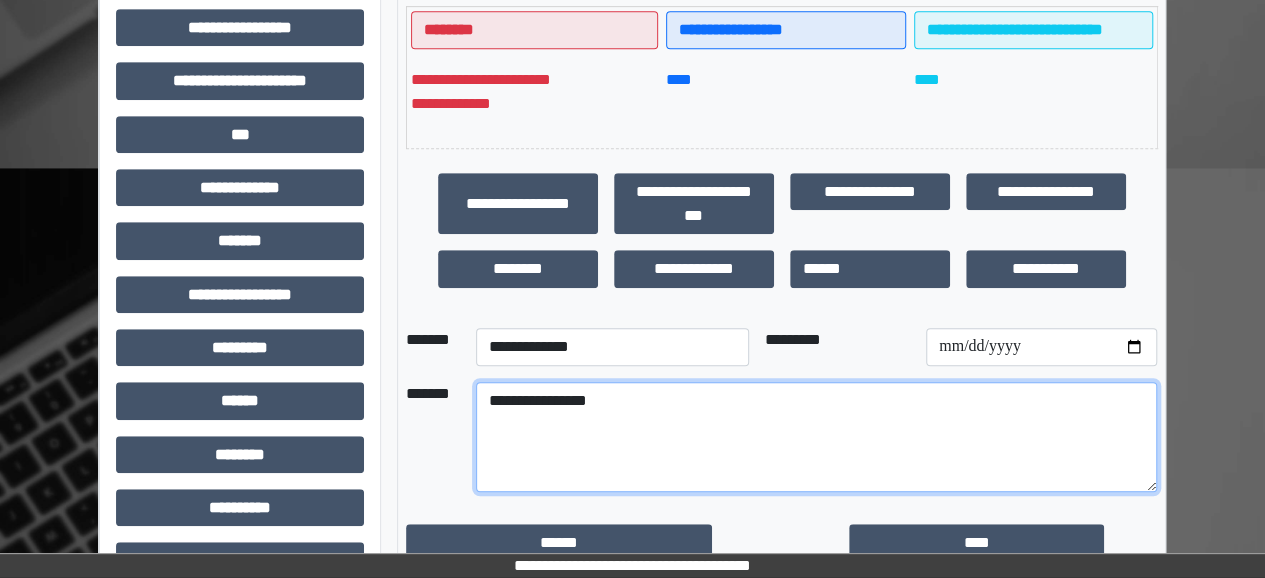 click on "**********" at bounding box center [816, 437] 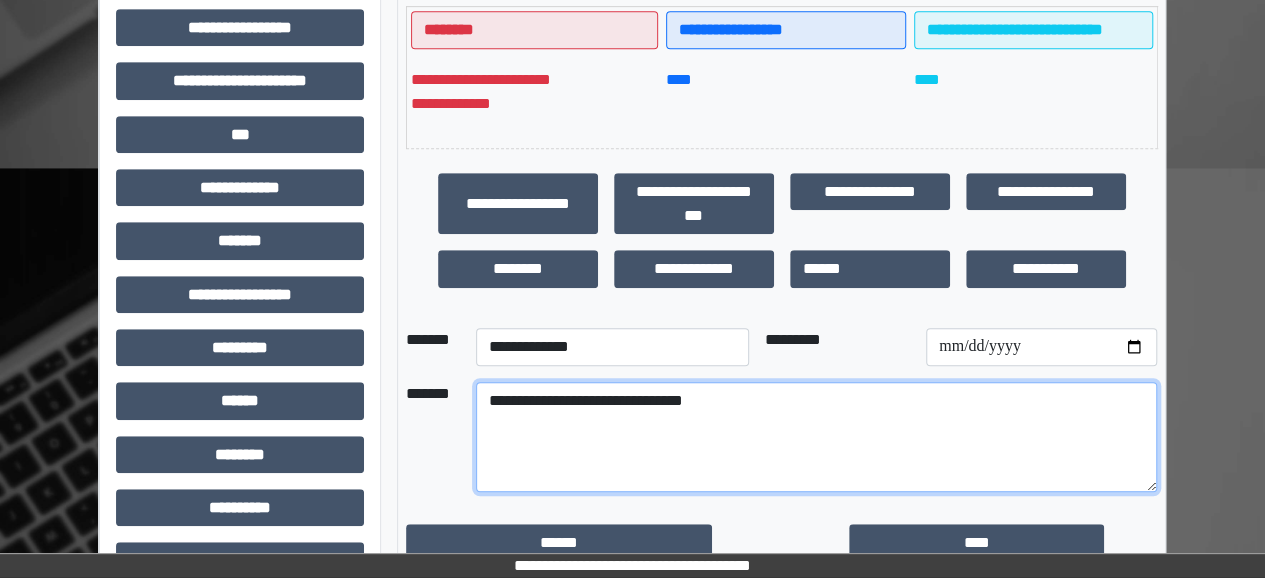 type on "**********" 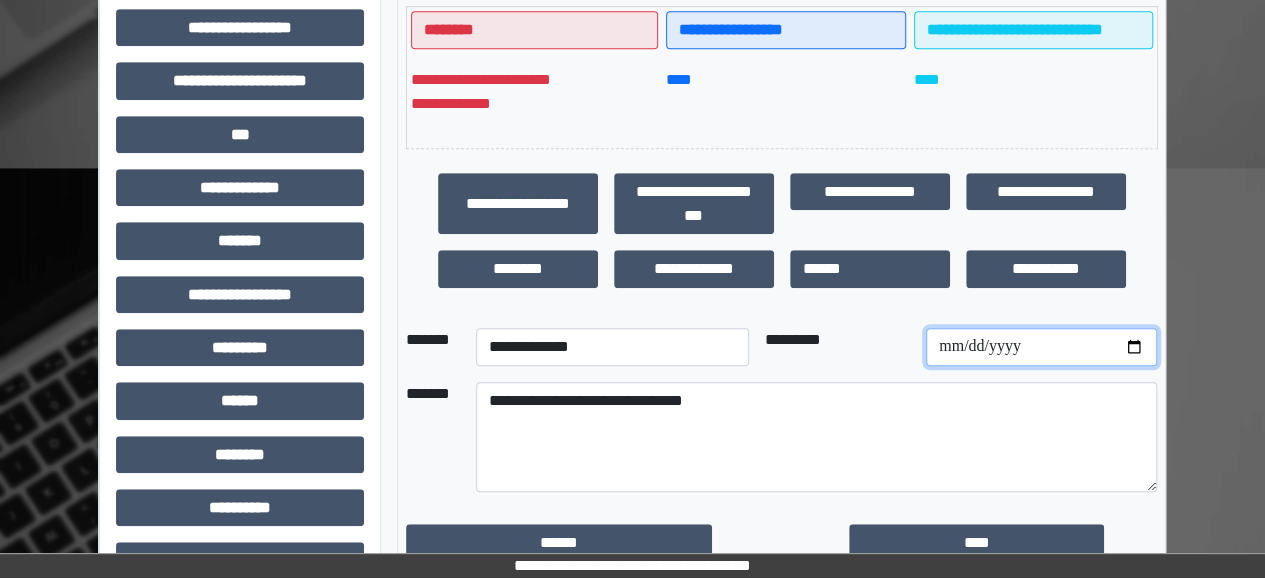 click at bounding box center (1041, 347) 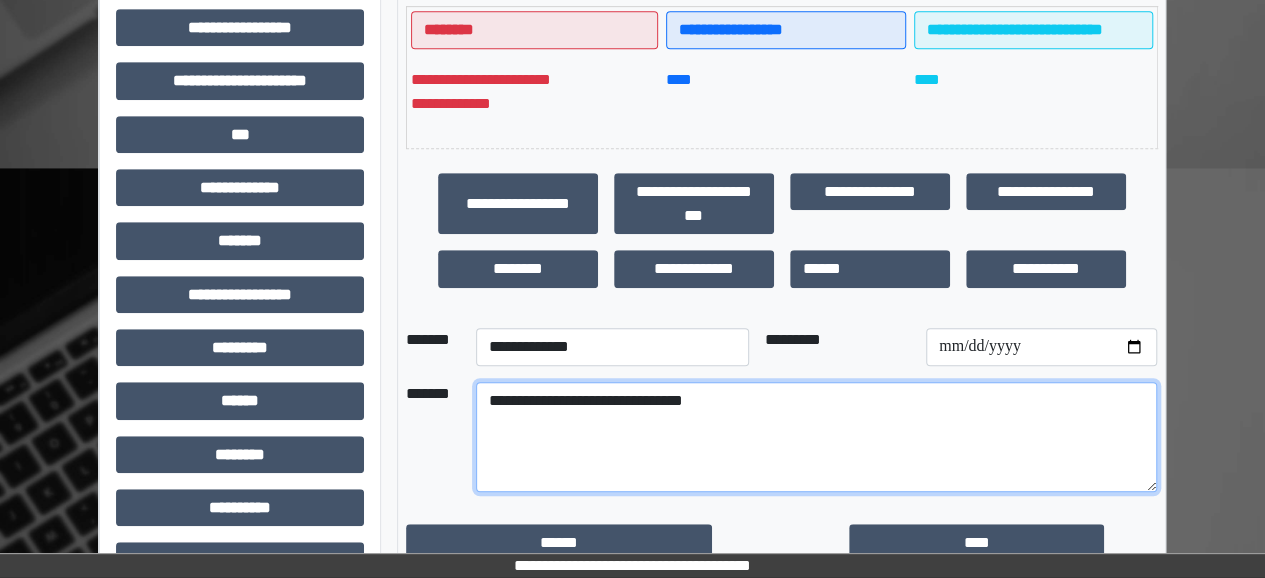 click on "**********" at bounding box center [816, 437] 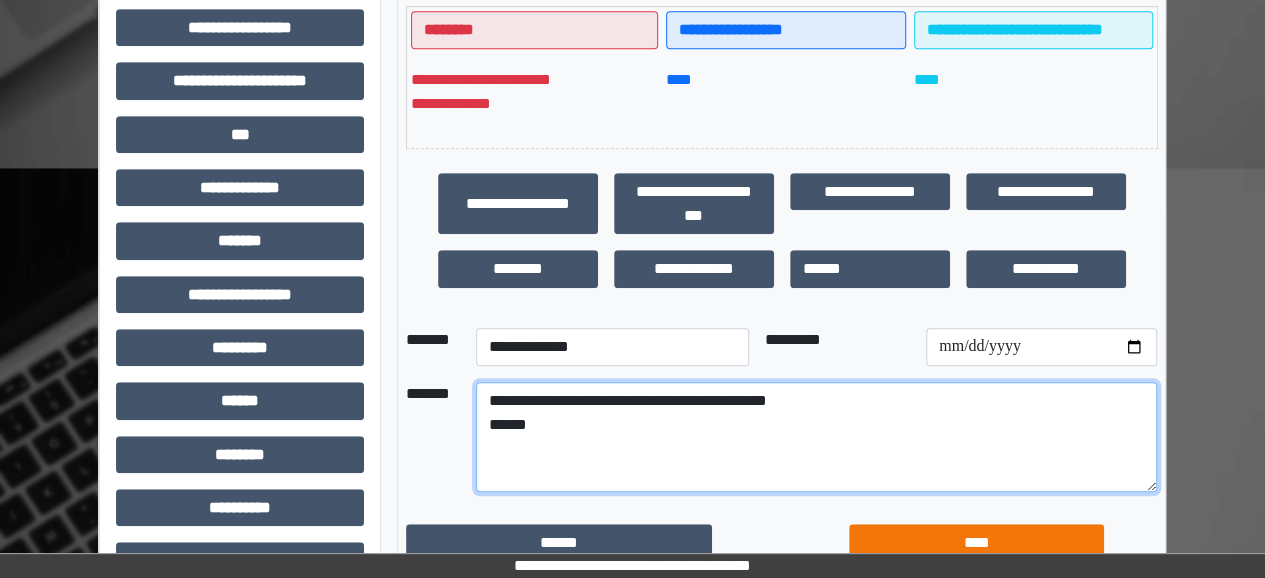type on "**********" 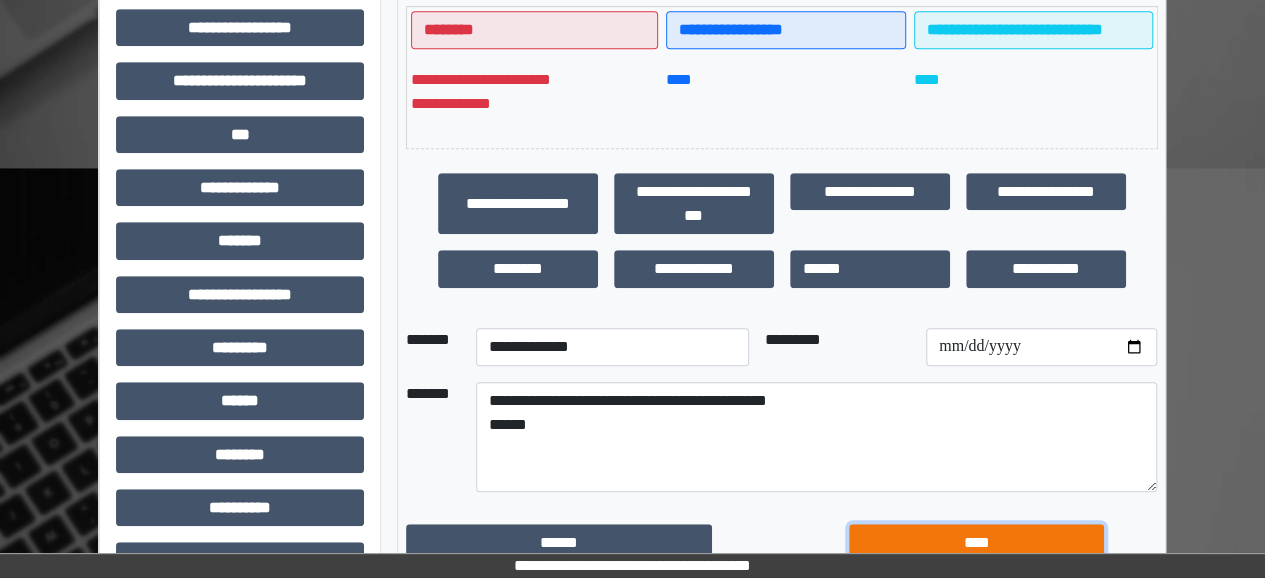 click on "****" at bounding box center [976, 542] 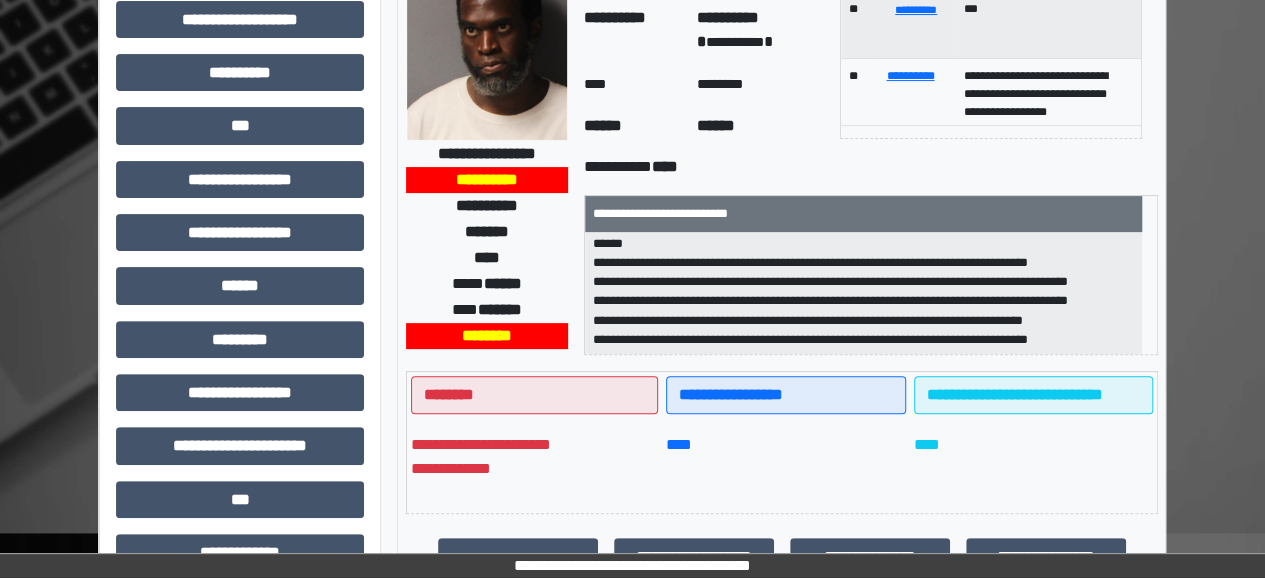 scroll, scrollTop: 0, scrollLeft: 0, axis: both 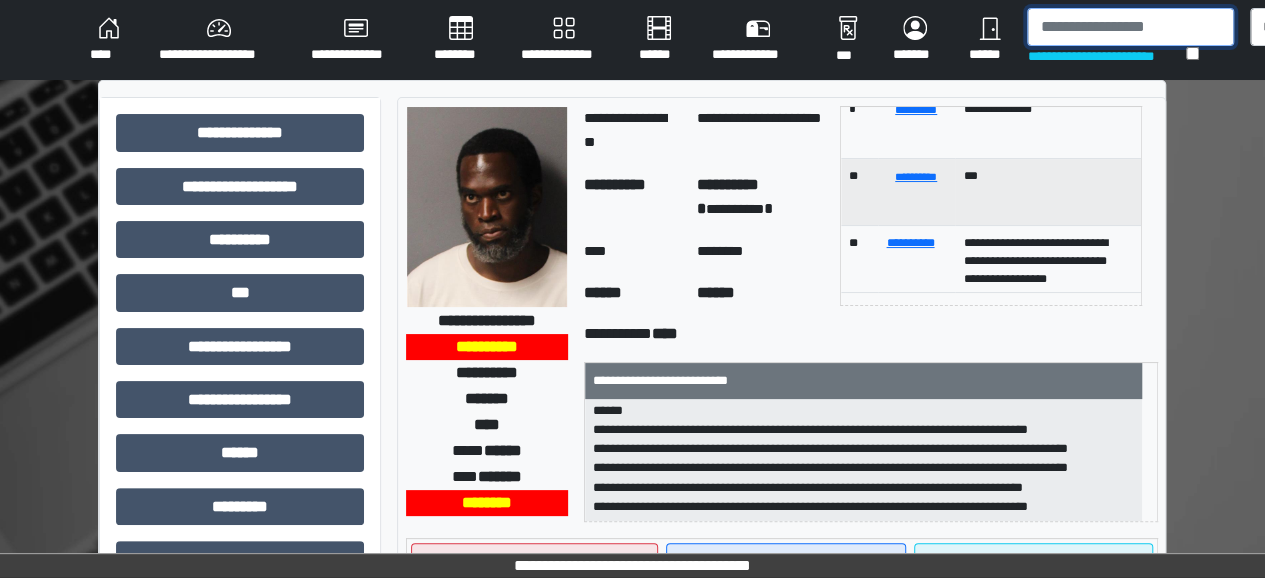 click at bounding box center [1130, 27] 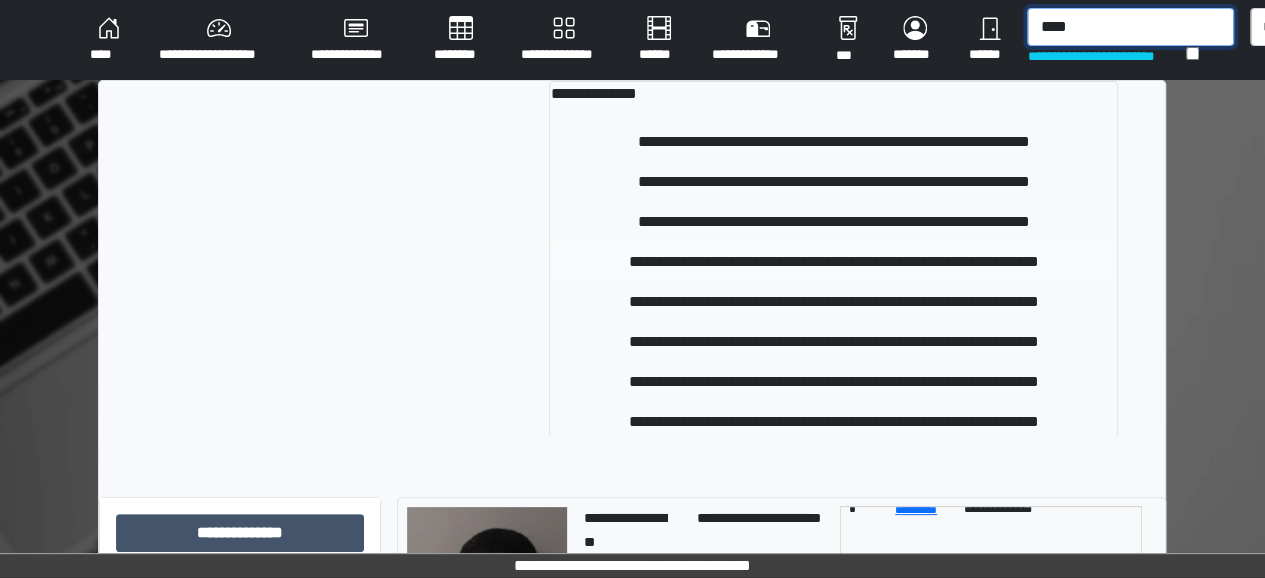 type on "****" 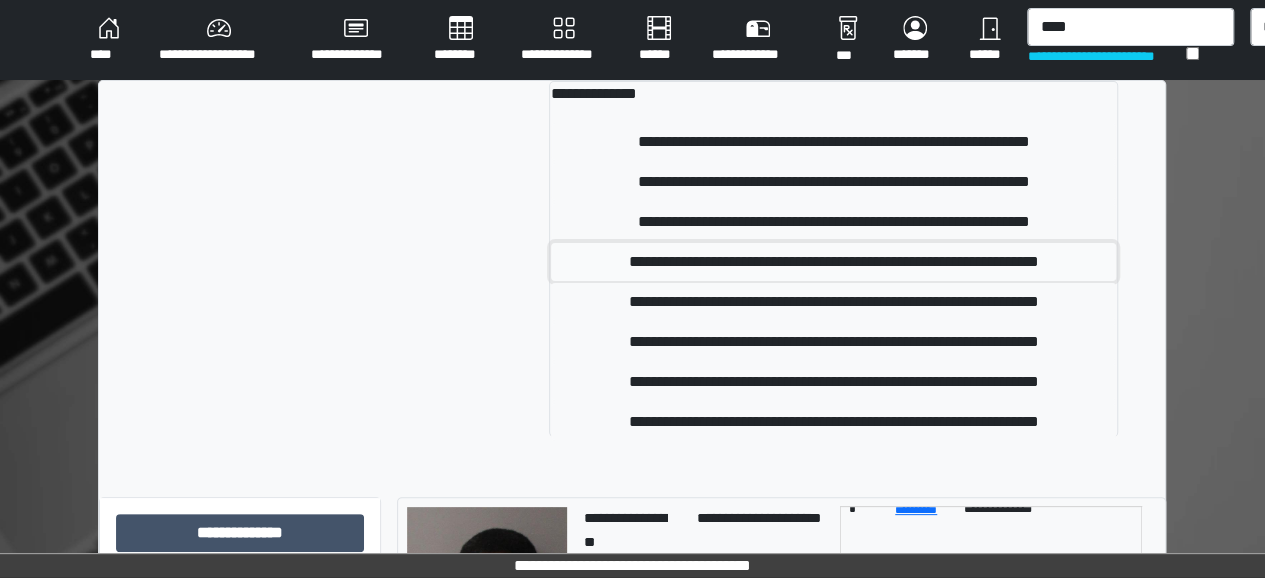 click on "**********" at bounding box center [833, 262] 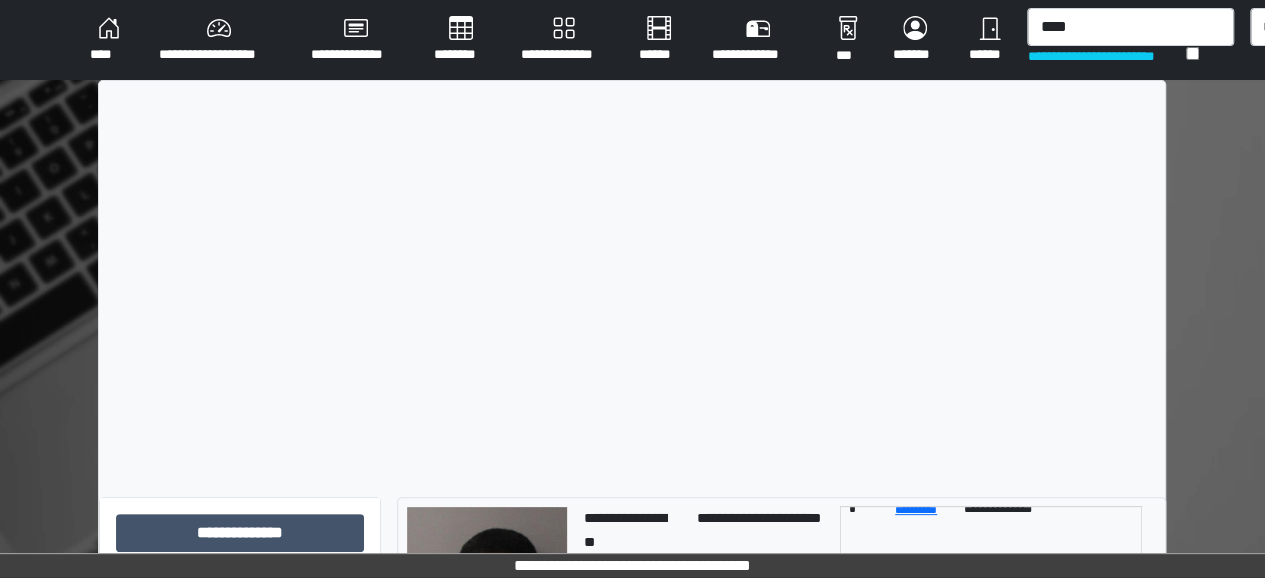 type 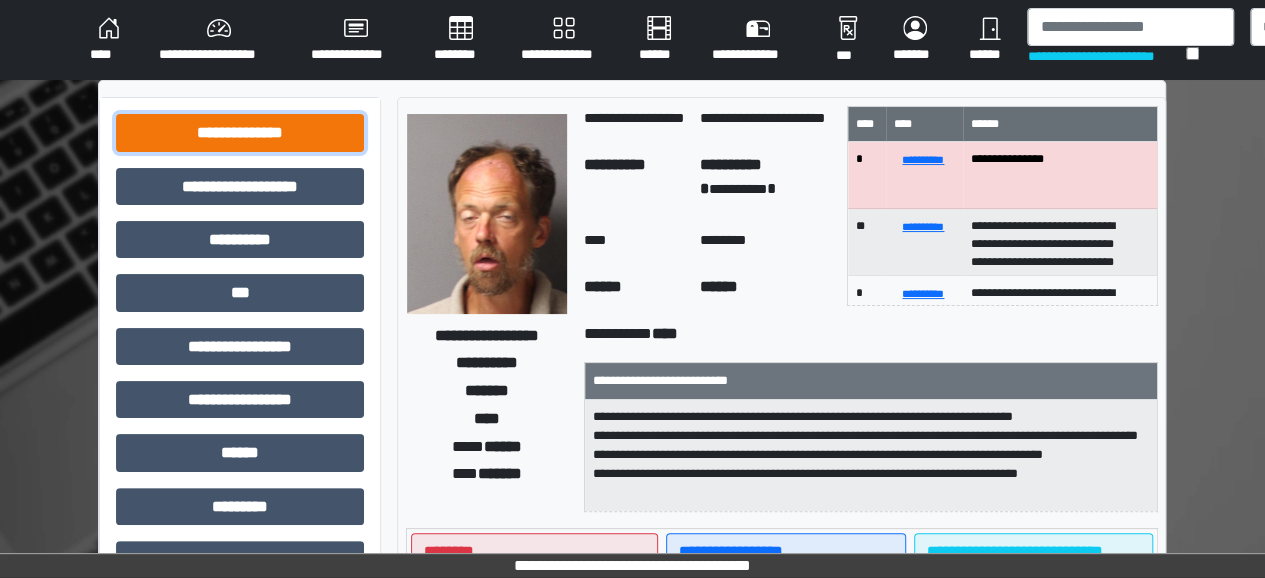click on "**********" at bounding box center [240, 132] 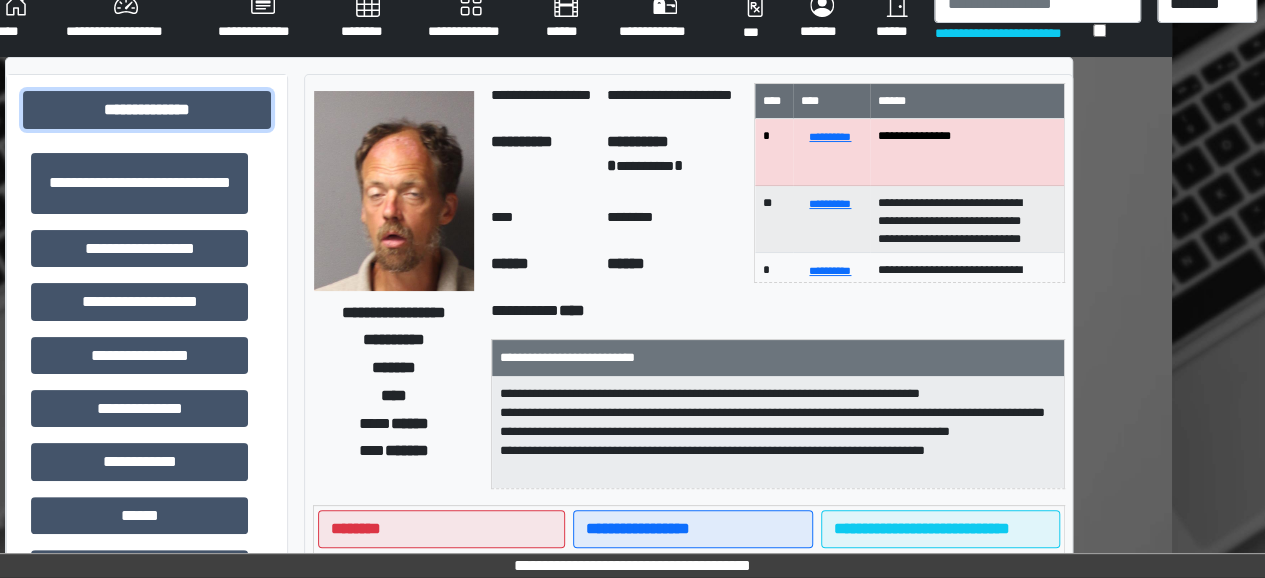 scroll, scrollTop: 34, scrollLeft: 93, axis: both 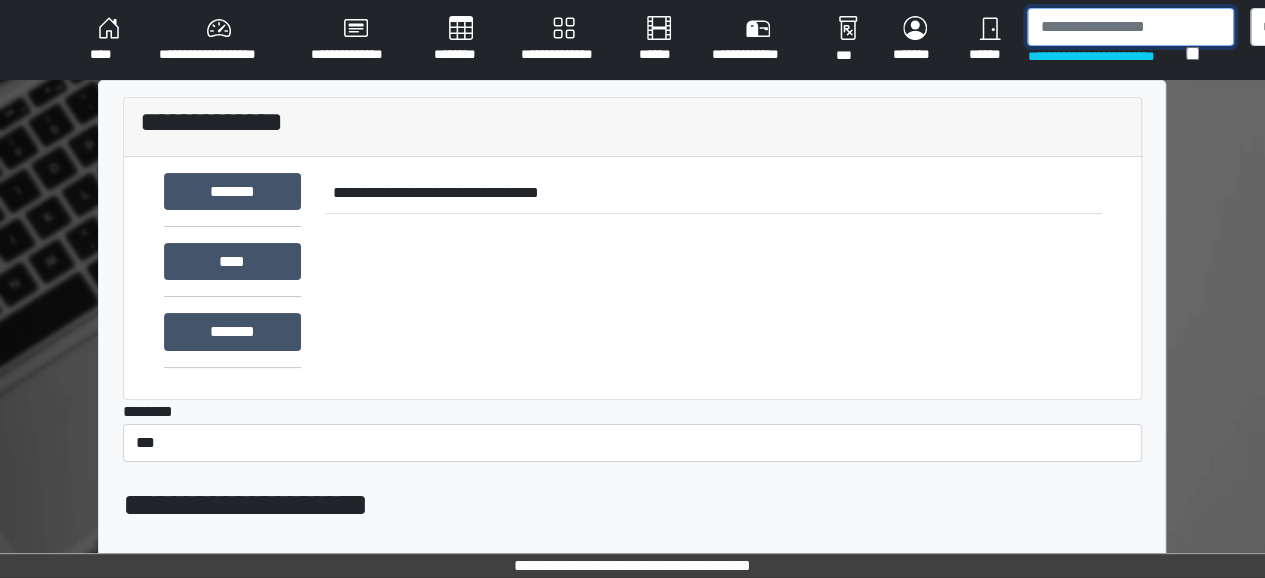 click at bounding box center [1130, 27] 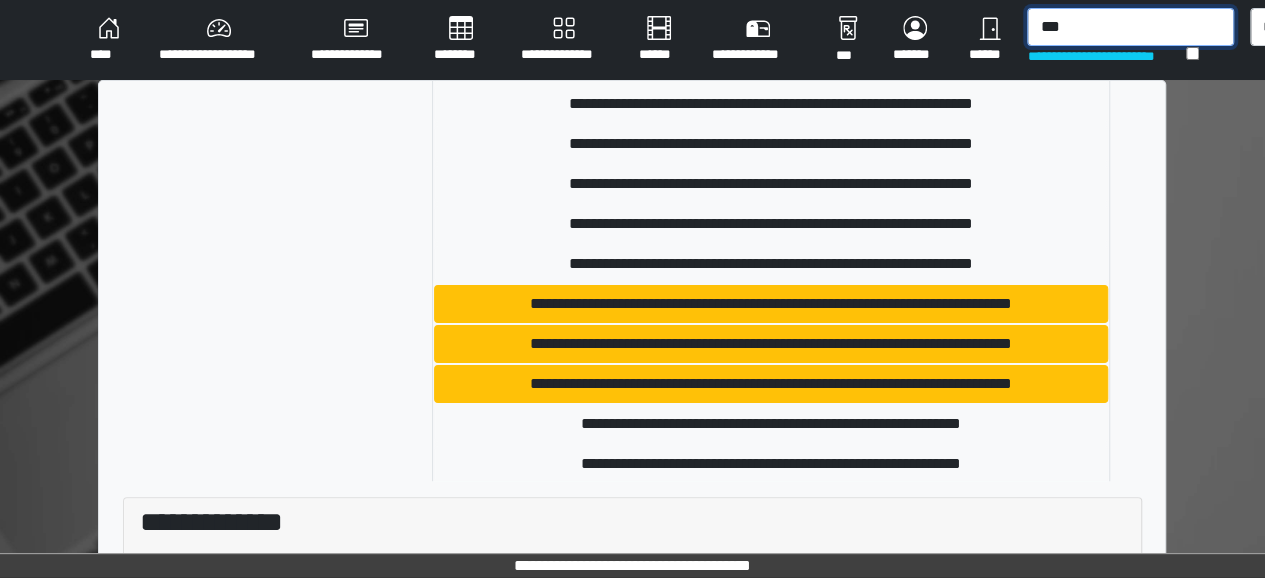 scroll, scrollTop: 639, scrollLeft: 0, axis: vertical 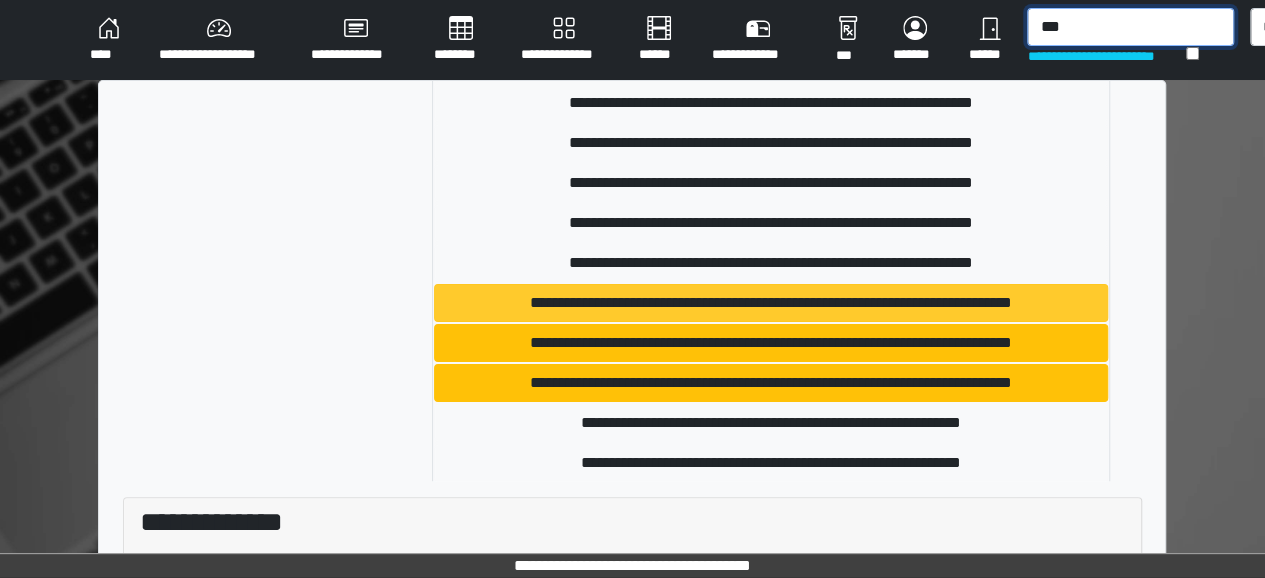 type on "***" 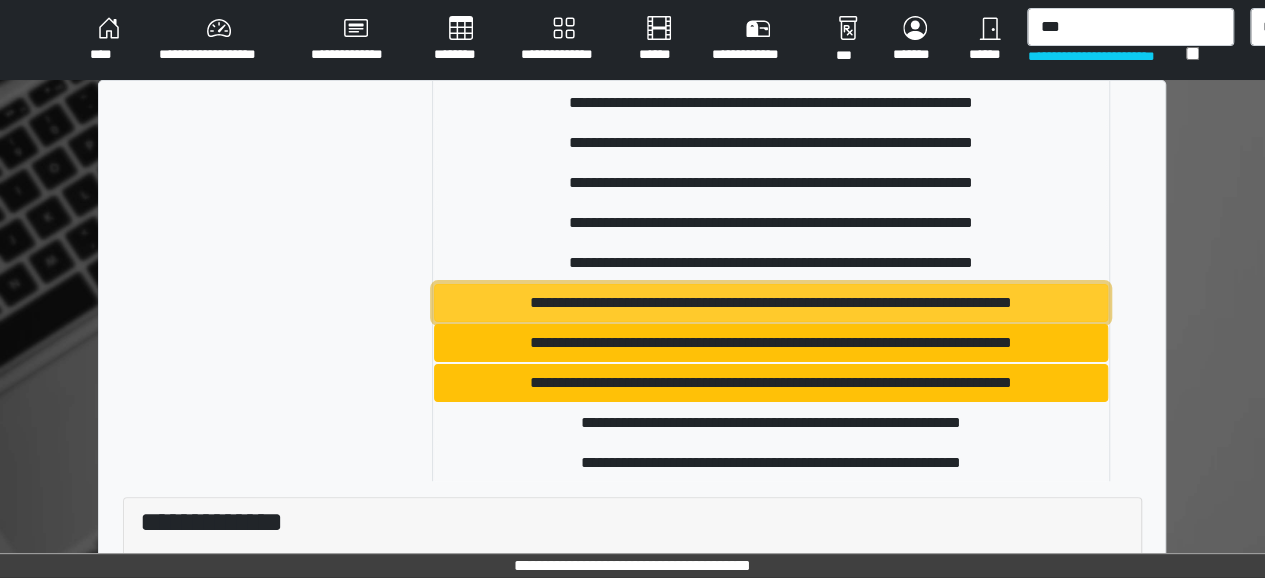 click on "**********" at bounding box center [771, 303] 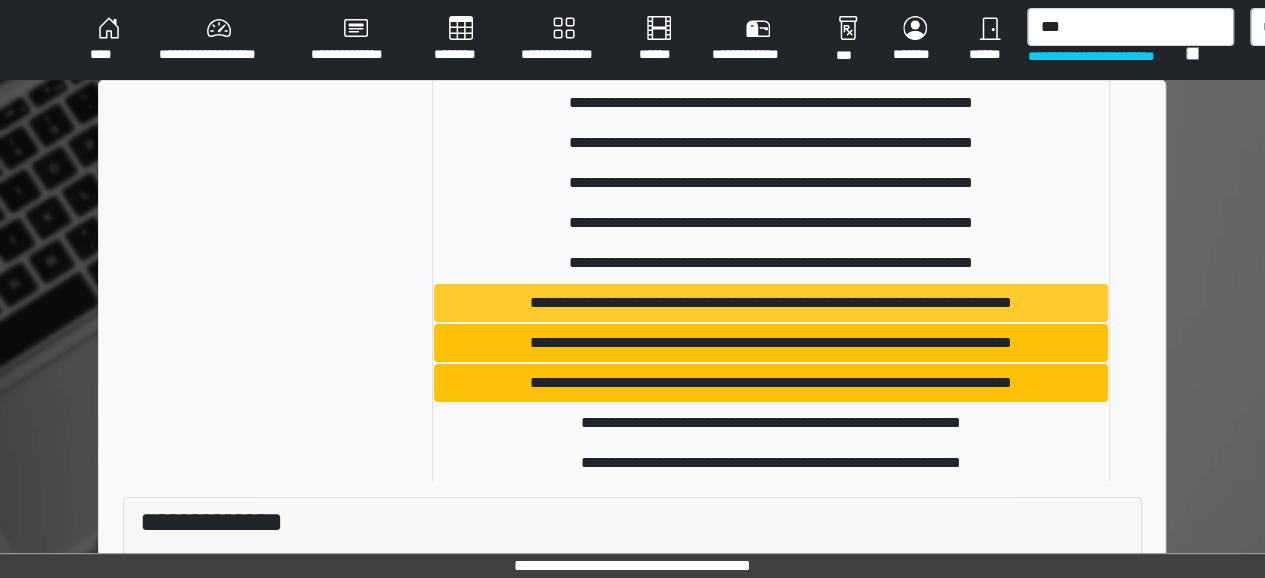 type 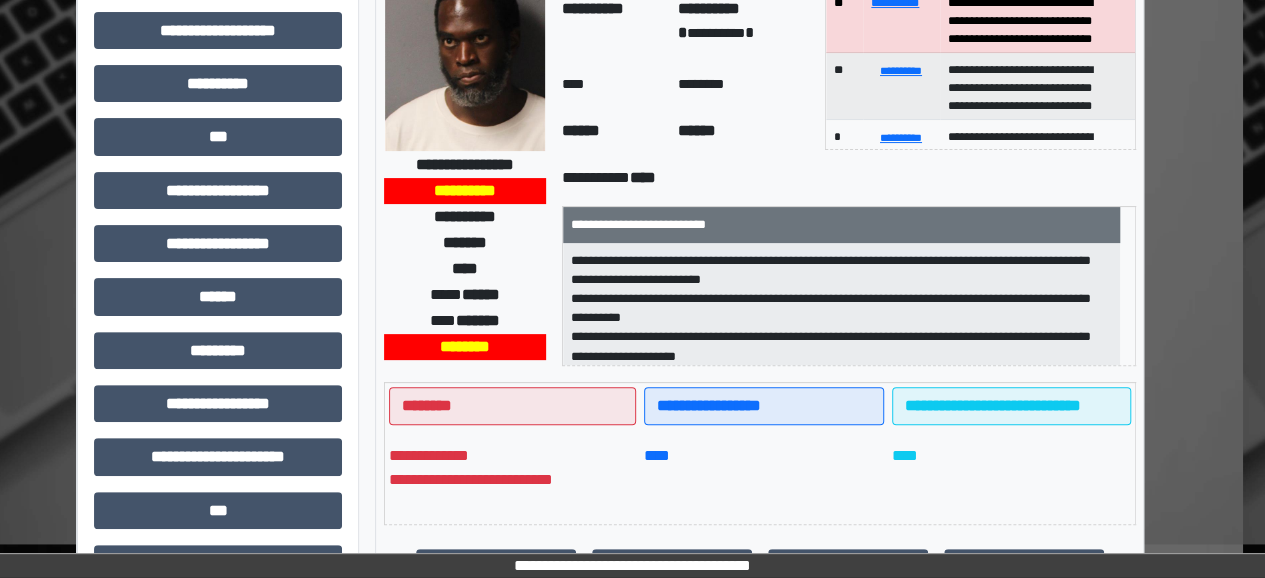 scroll, scrollTop: 157, scrollLeft: 22, axis: both 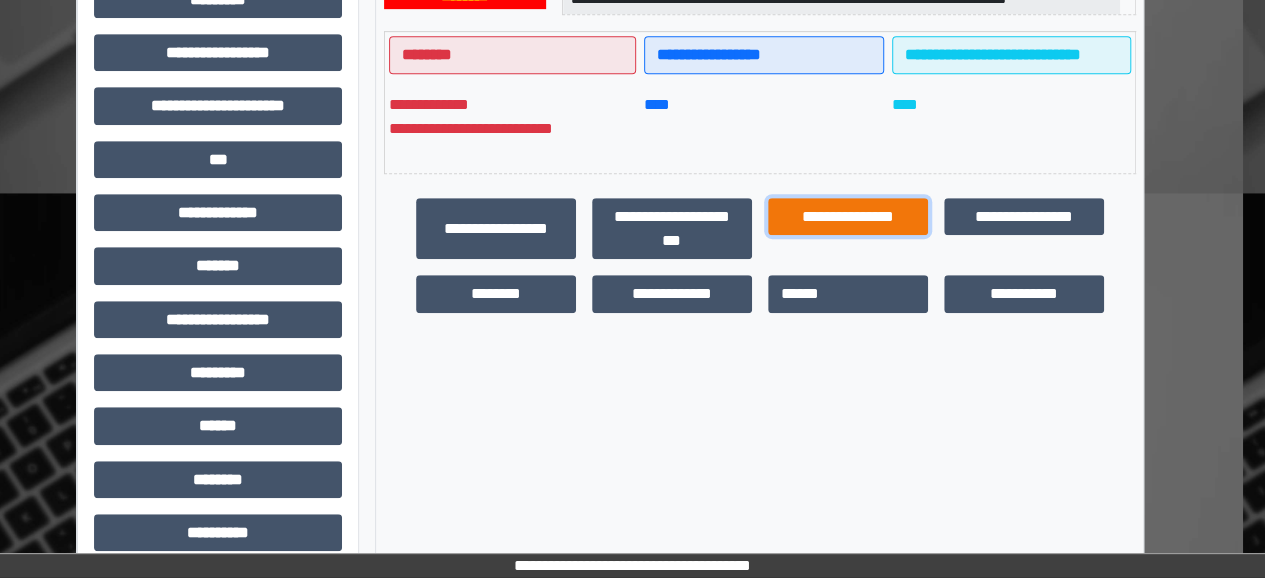 click on "**********" at bounding box center (848, 216) 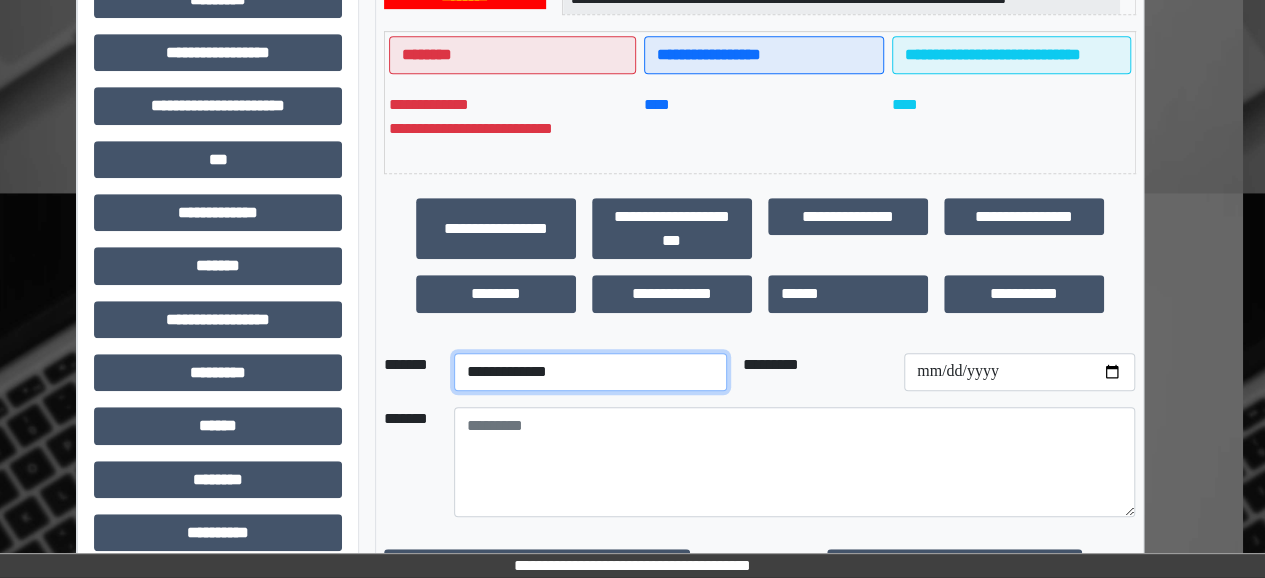 click on "**********" at bounding box center (590, 372) 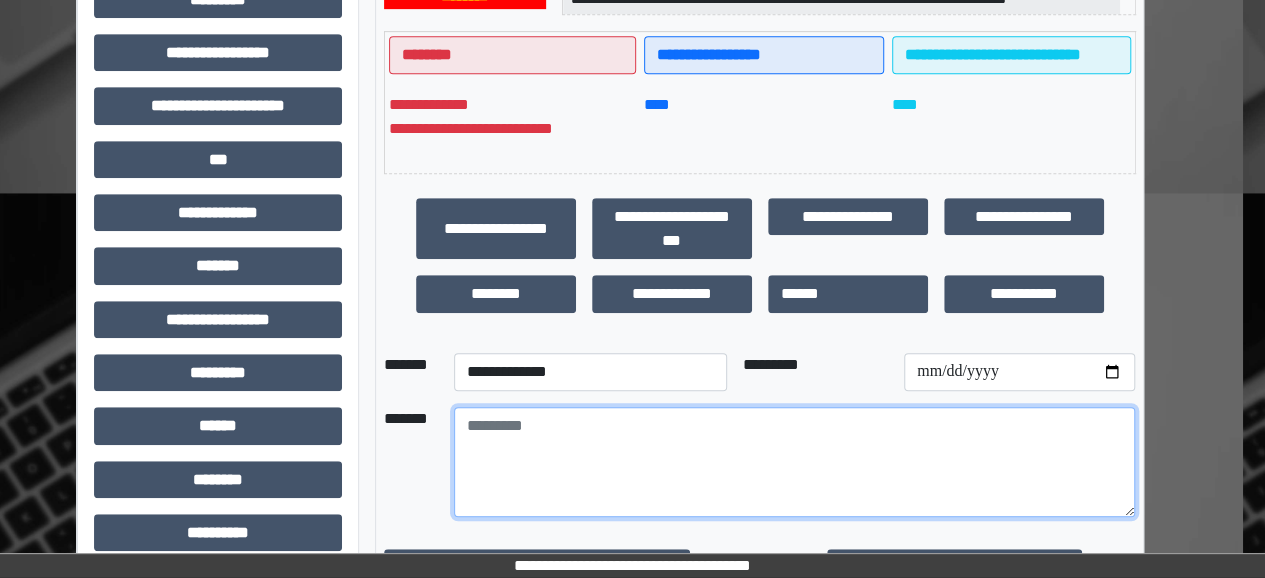 click at bounding box center [794, 462] 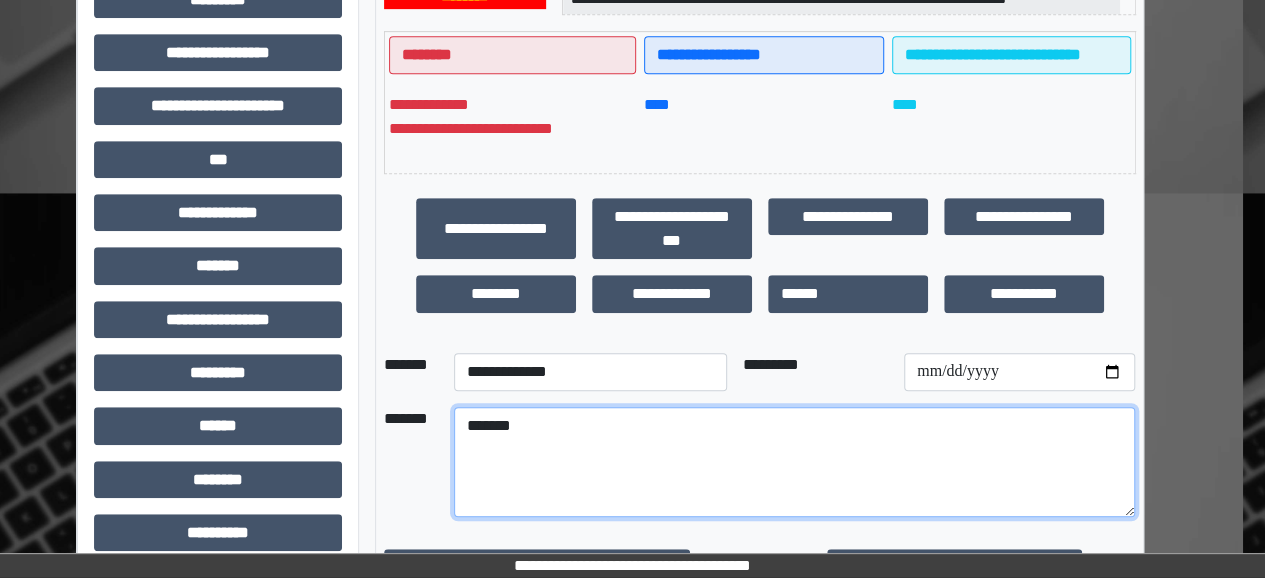 type on "*******" 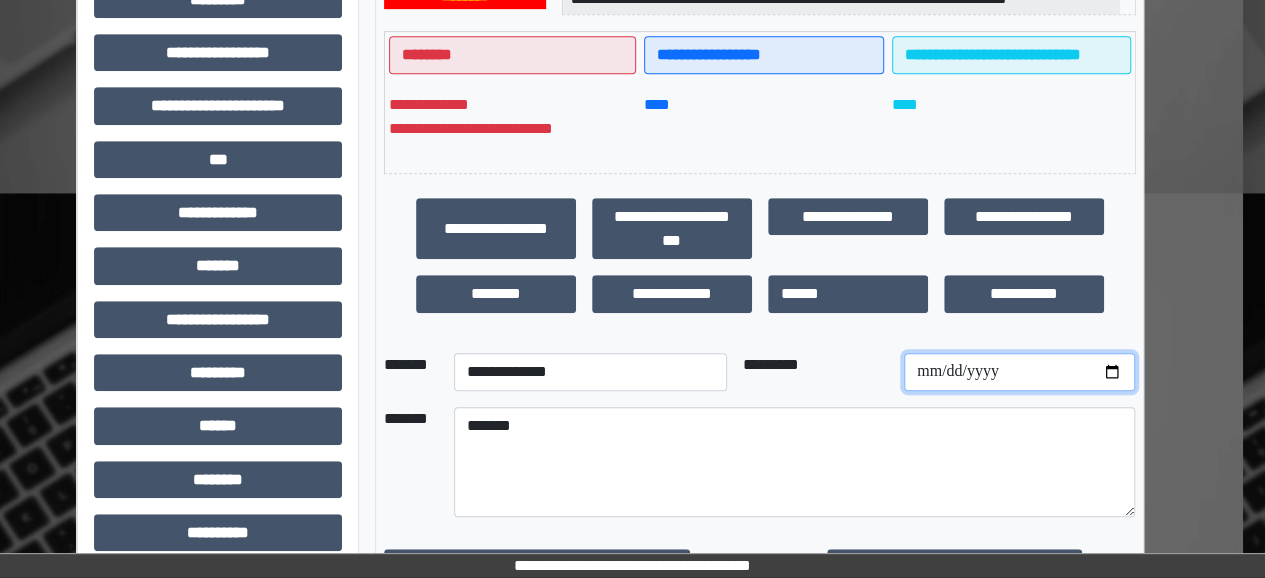 click at bounding box center (1019, 372) 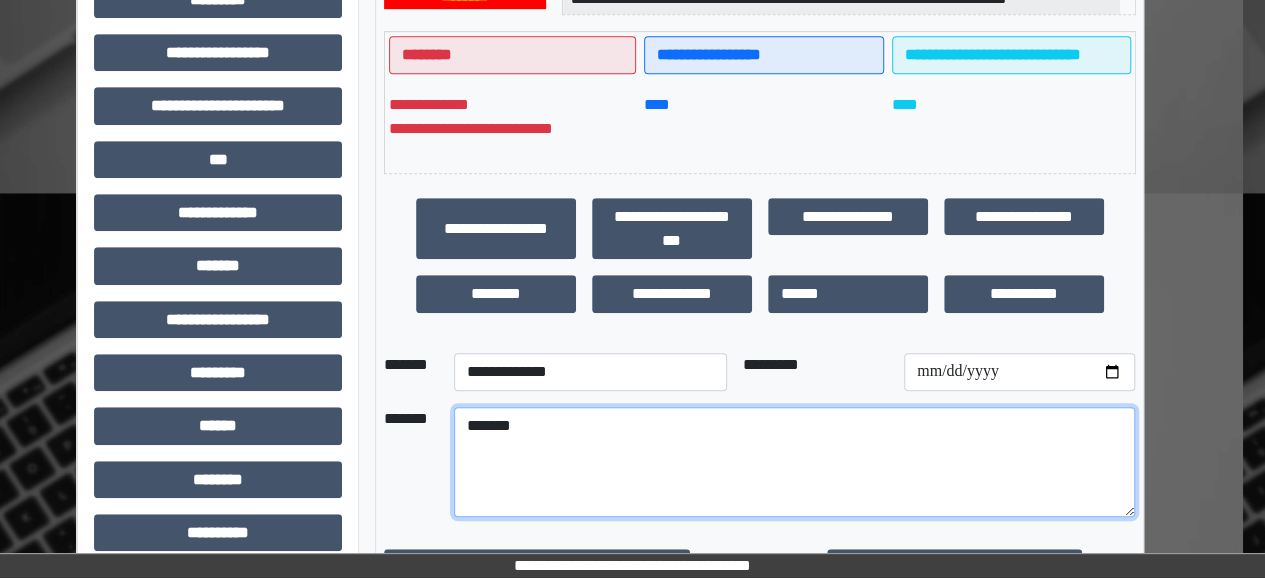 click on "*******" at bounding box center (794, 462) 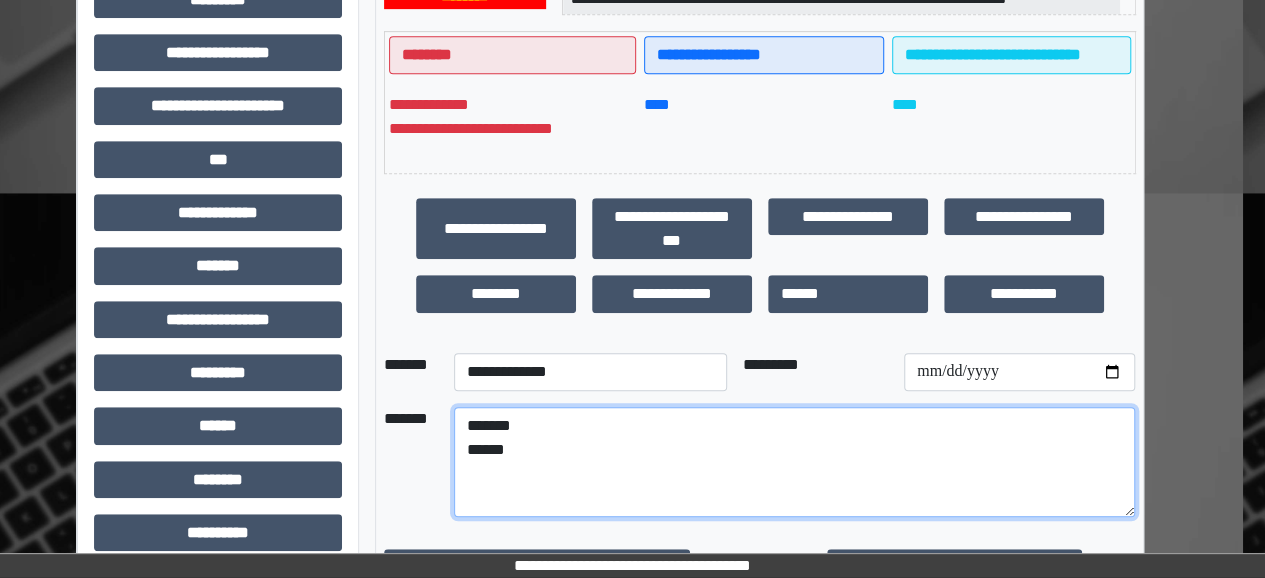 scroll, scrollTop: 582, scrollLeft: 0, axis: vertical 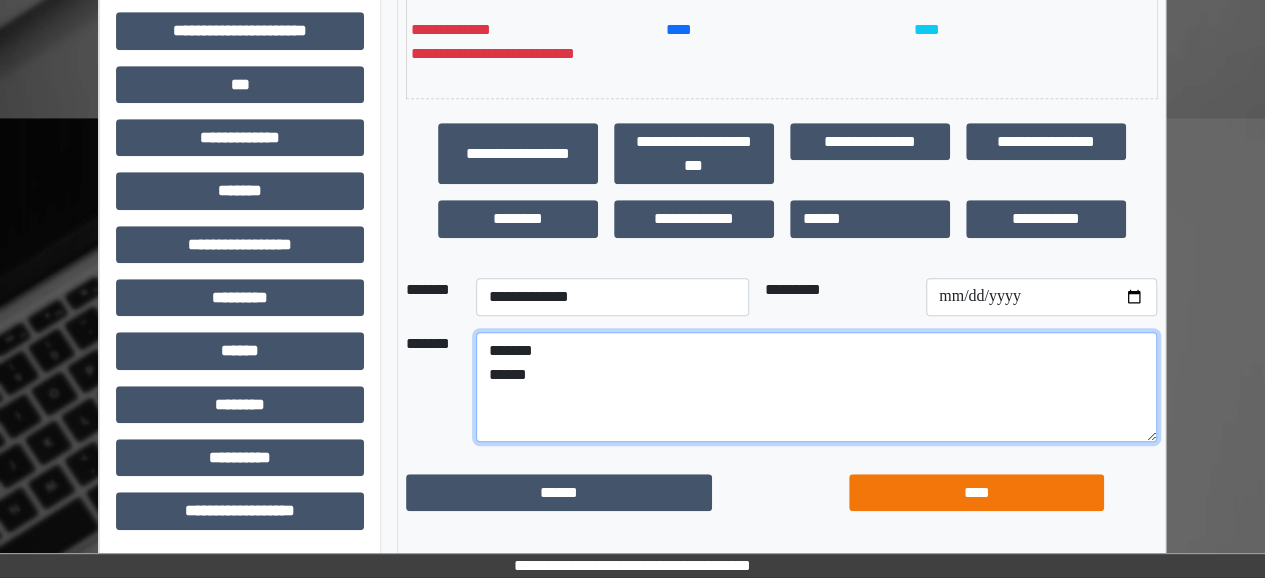 type on "*******
******" 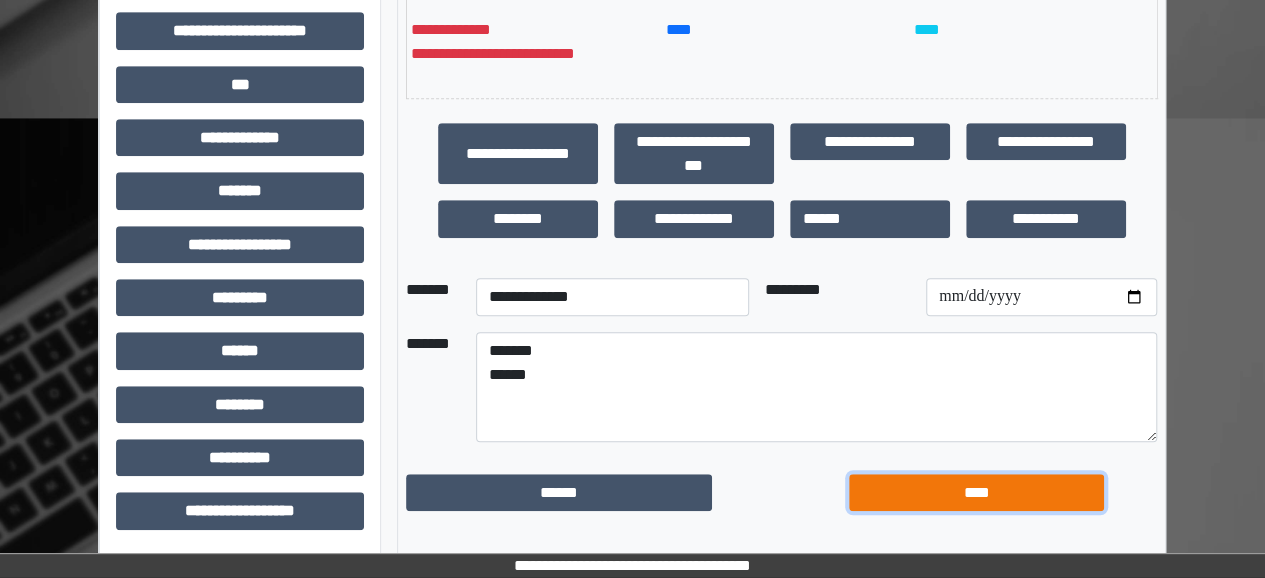 click on "****" at bounding box center (976, 492) 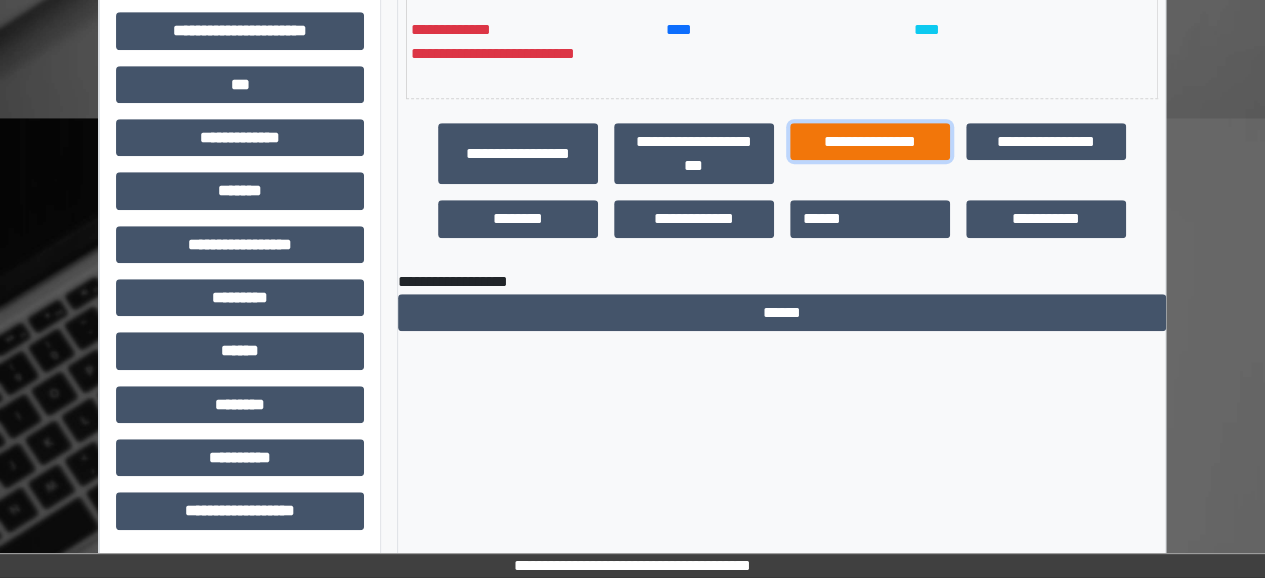 click on "**********" at bounding box center (870, 141) 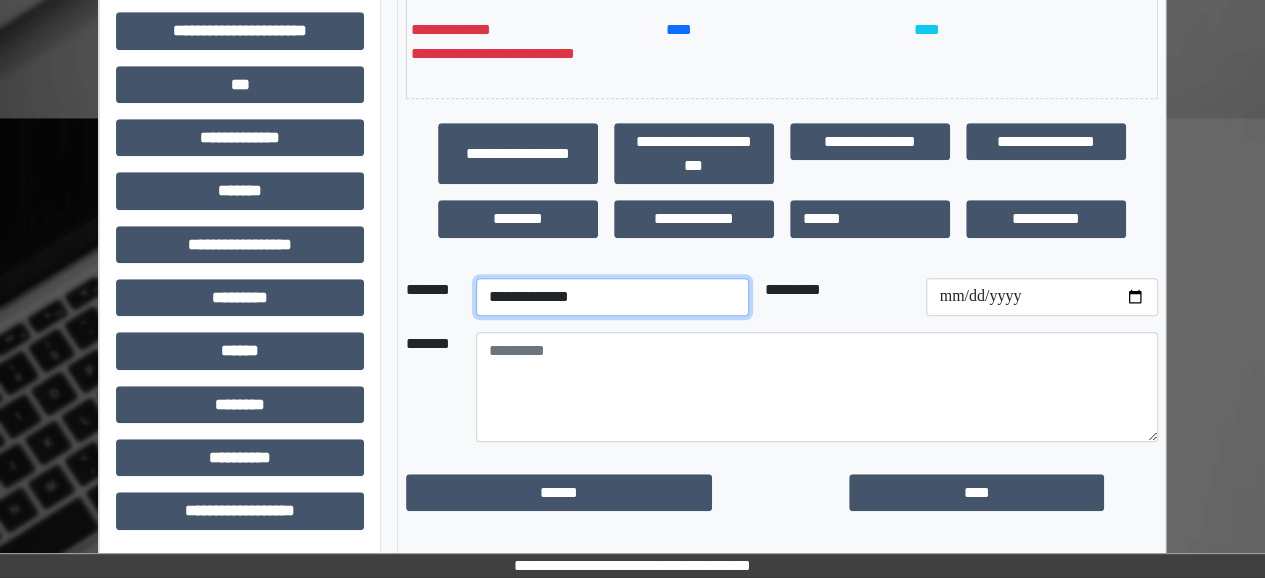 click on "**********" at bounding box center [612, 297] 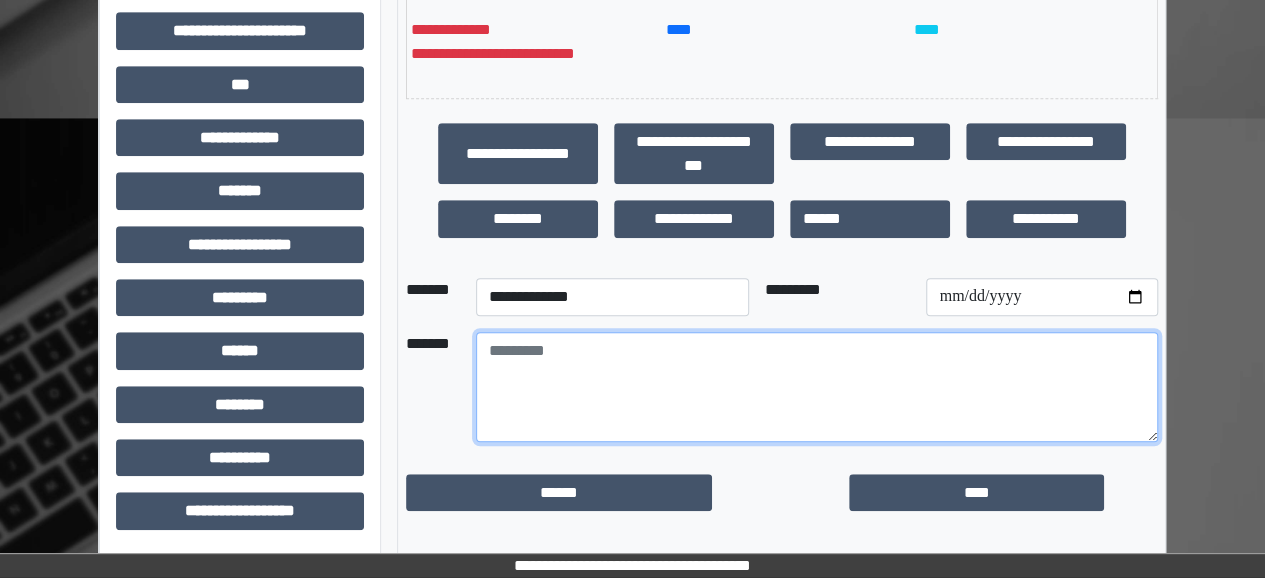 click at bounding box center [817, 387] 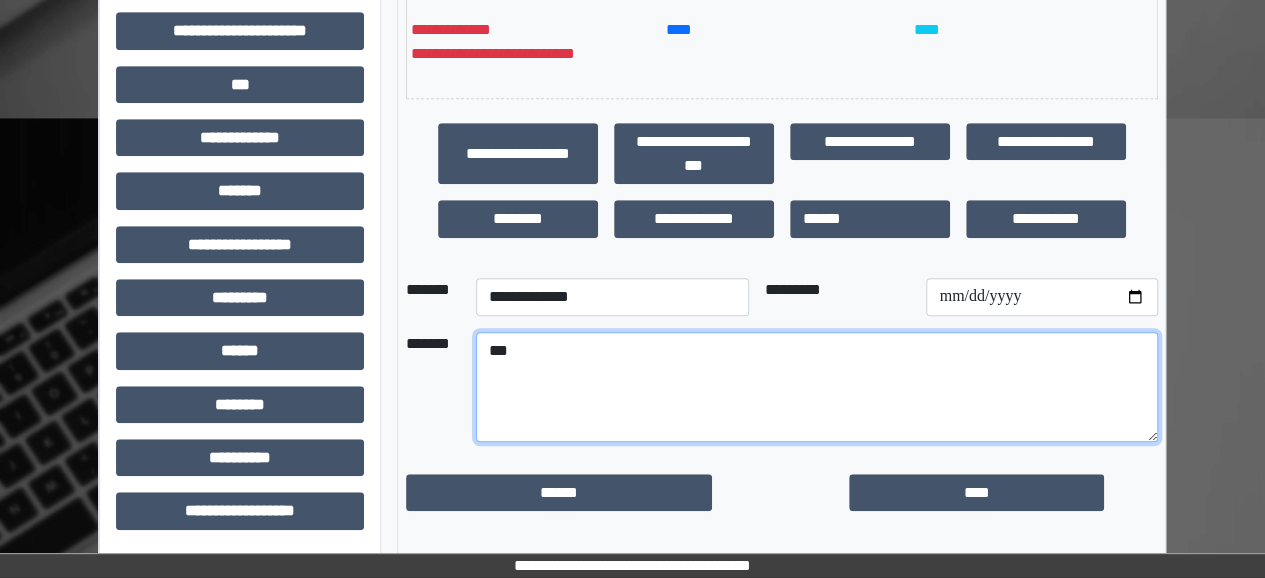 type on "***" 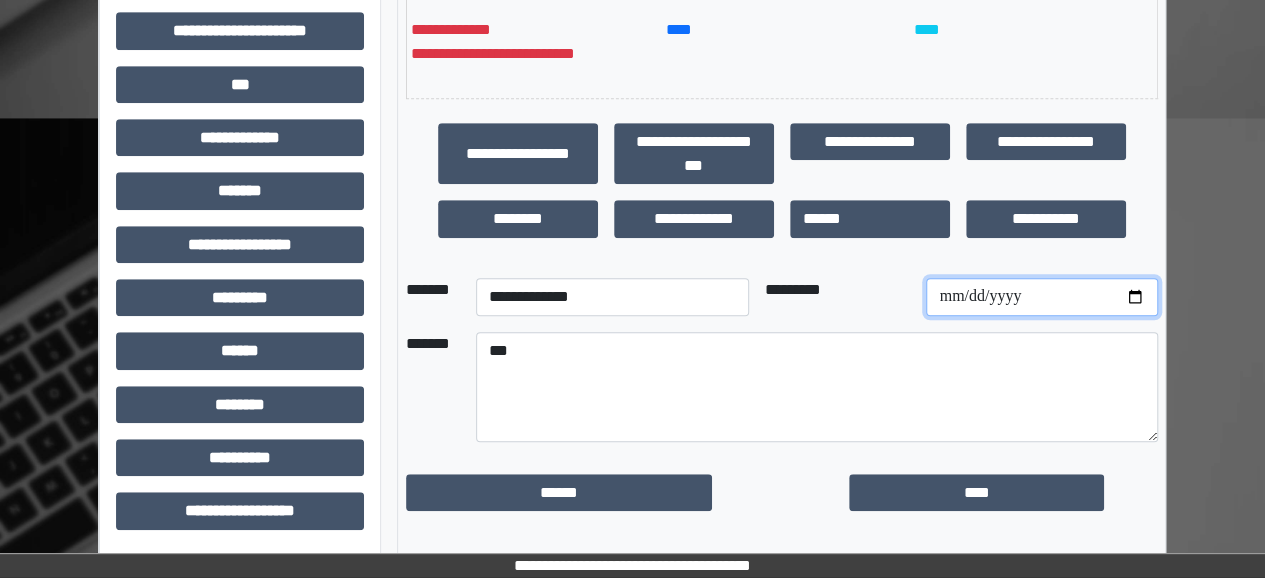 click at bounding box center [1041, 297] 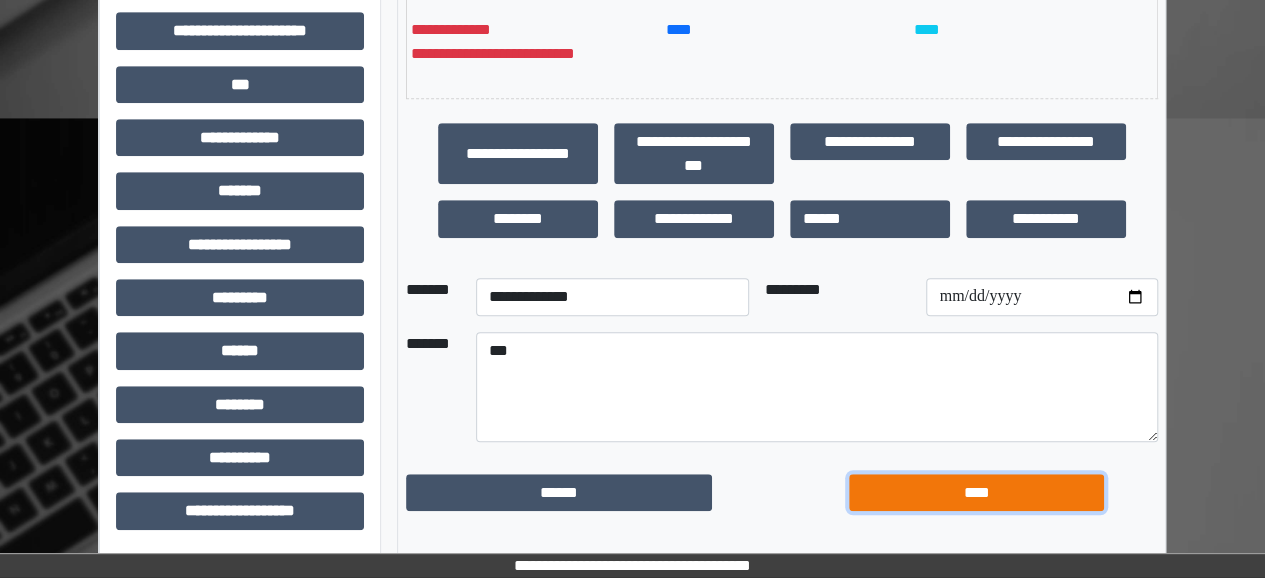 click on "****" at bounding box center (976, 492) 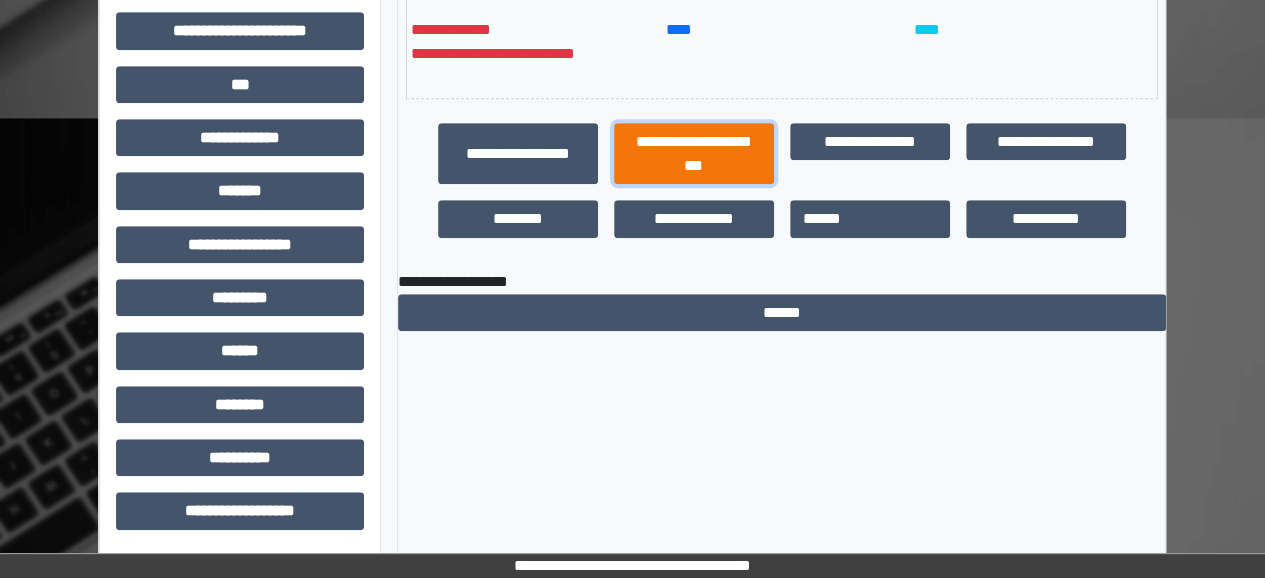 click on "**********" at bounding box center (694, 153) 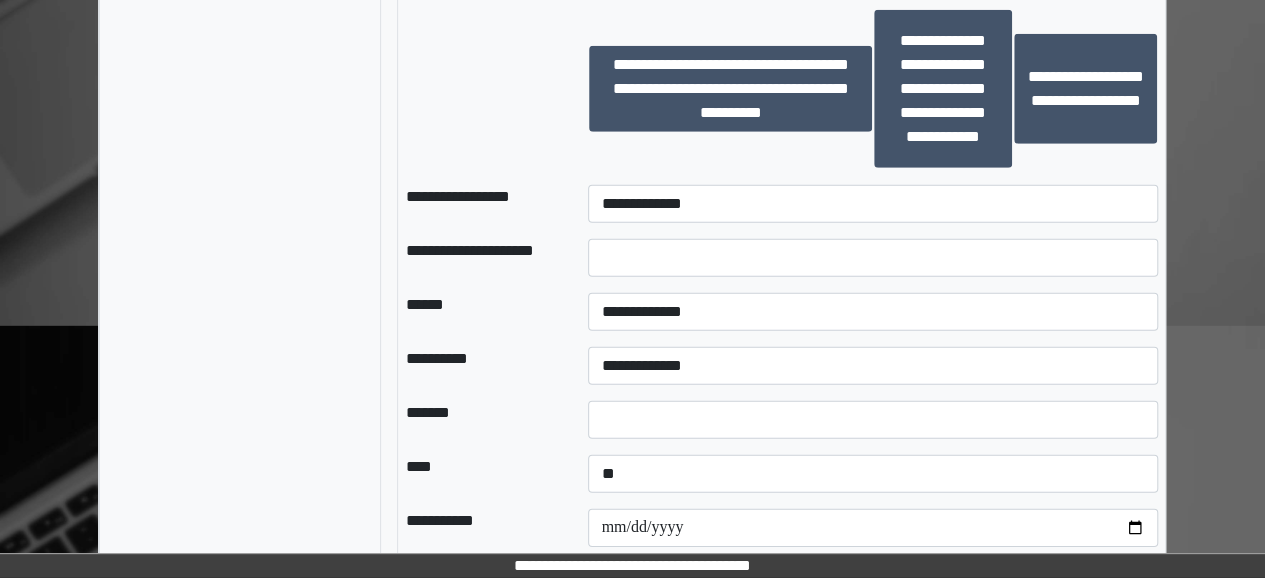 scroll, scrollTop: 2796, scrollLeft: 0, axis: vertical 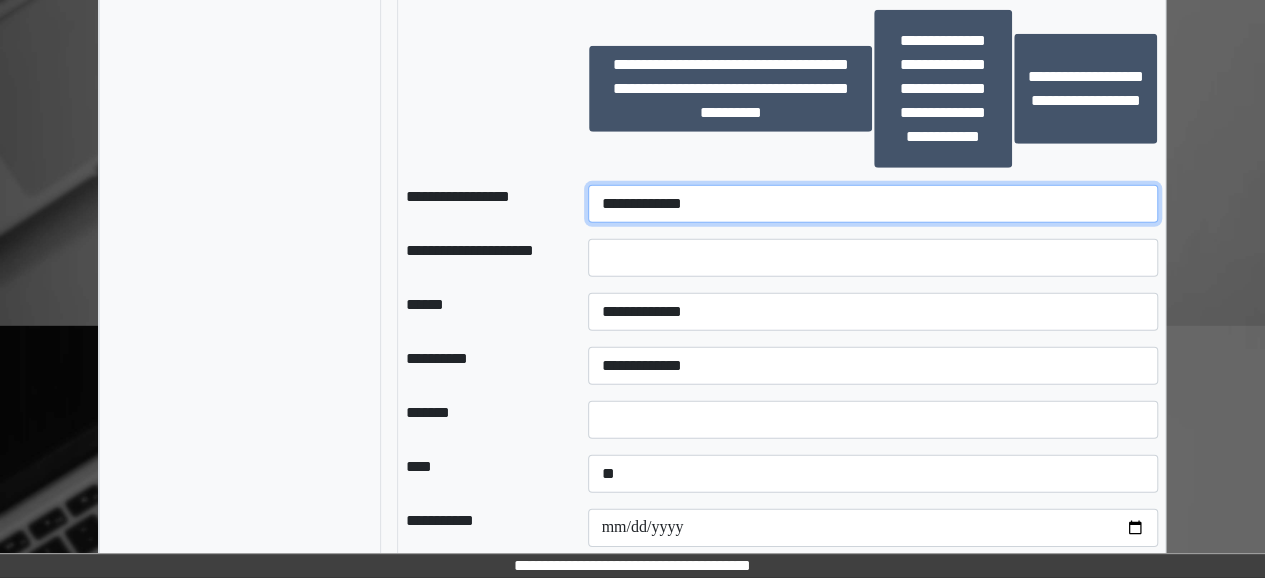 click on "**********" at bounding box center (872, 204) 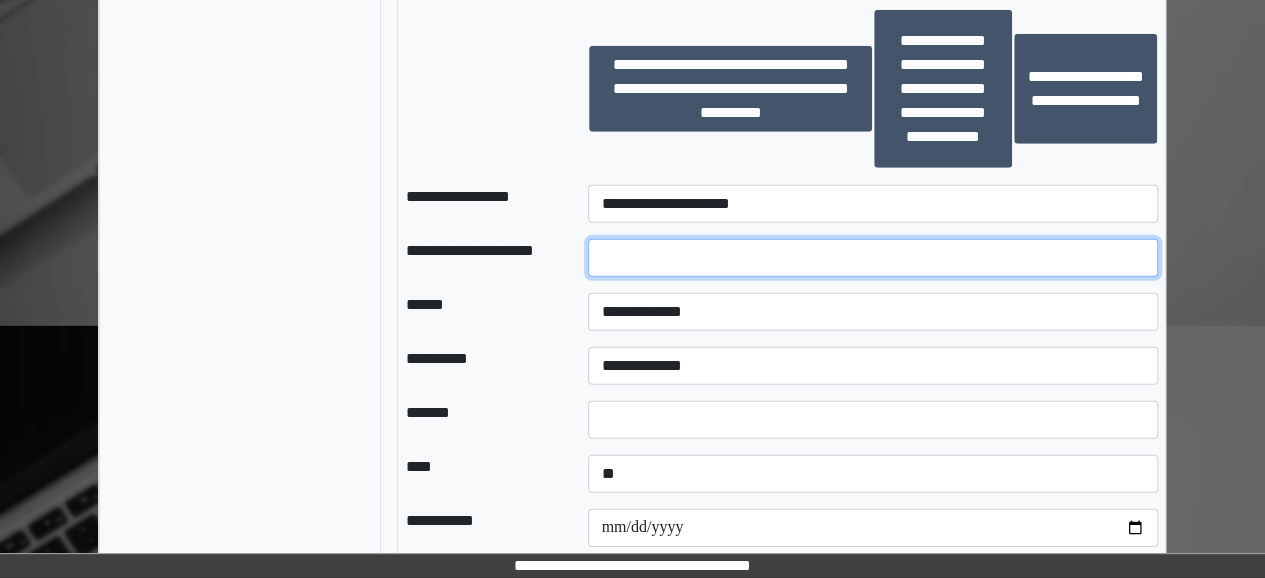 click at bounding box center (872, 258) 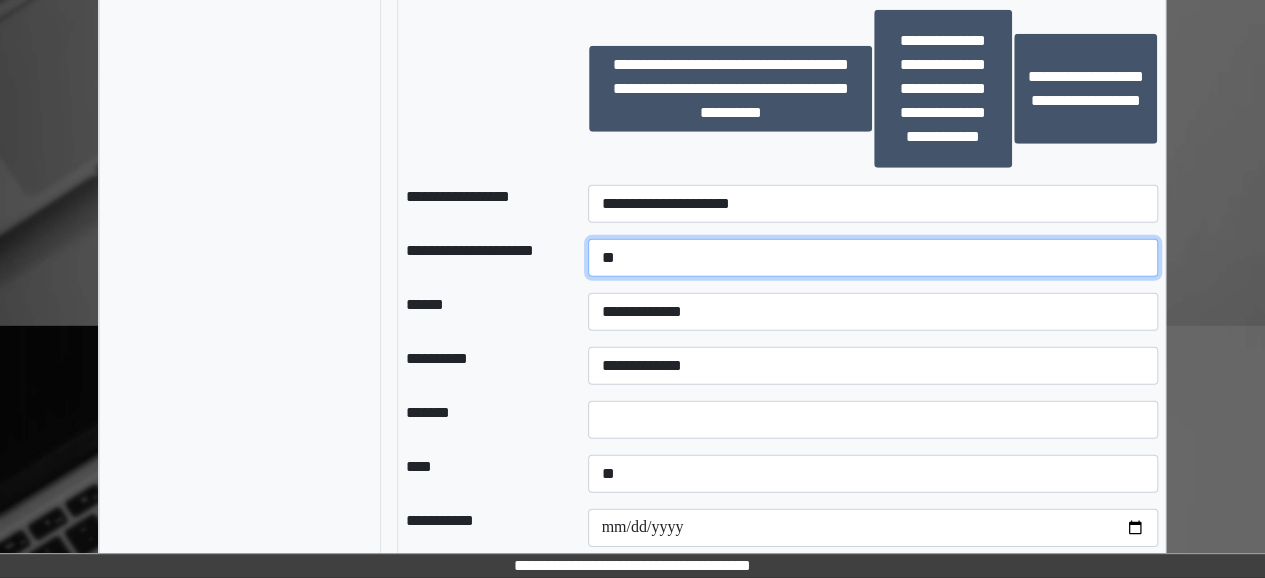 type on "*" 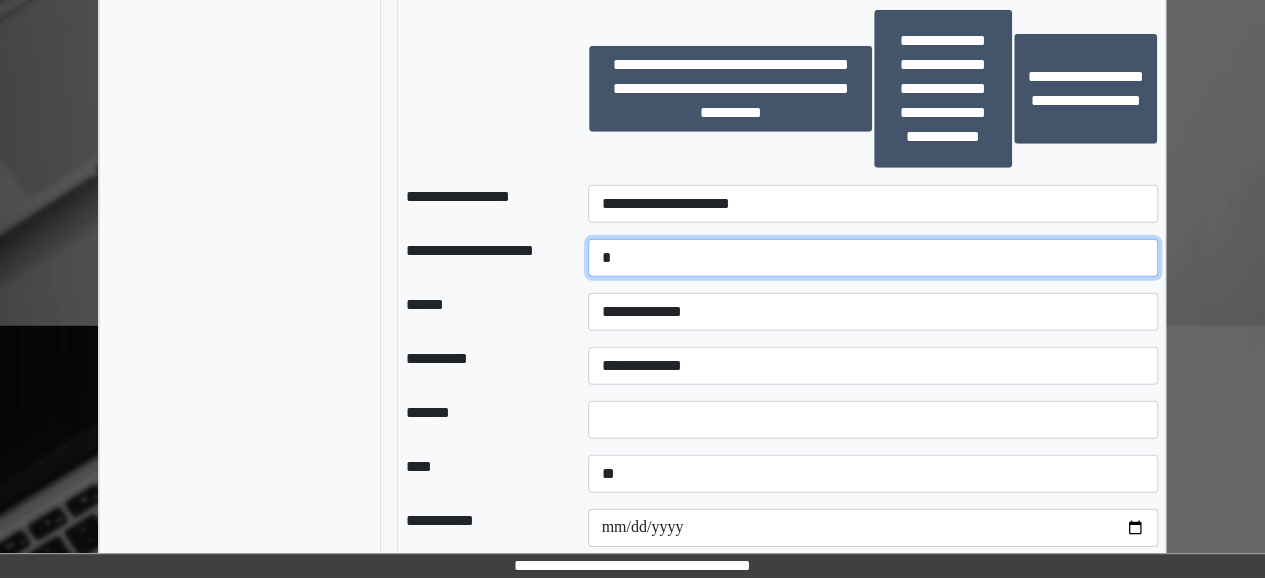 type on "*" 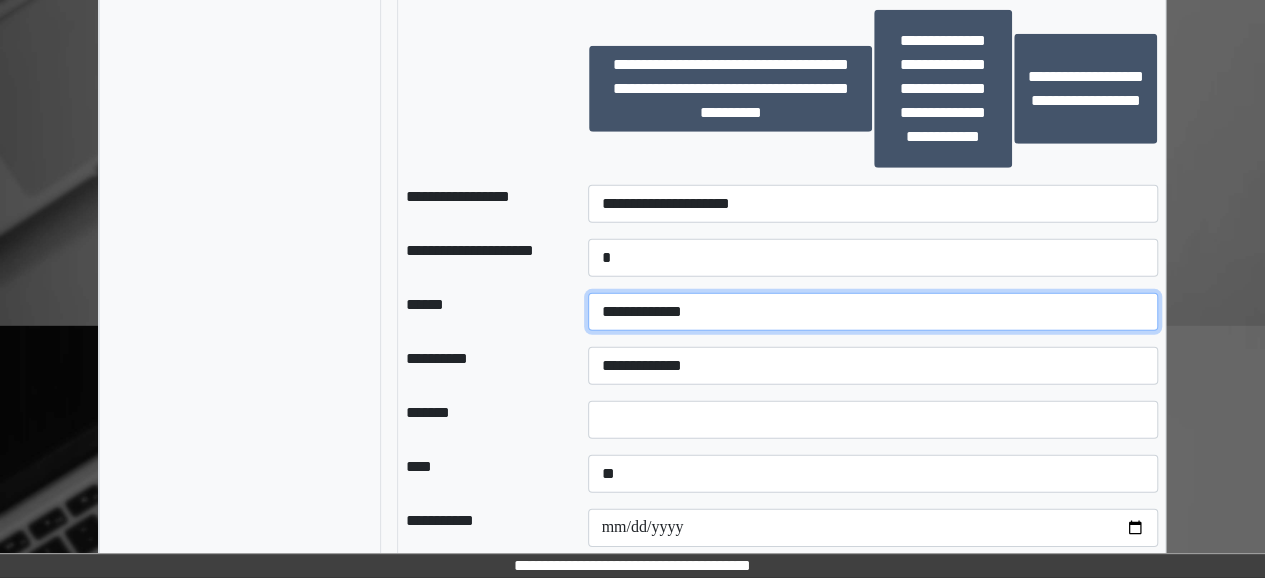 click on "**********" at bounding box center [872, 312] 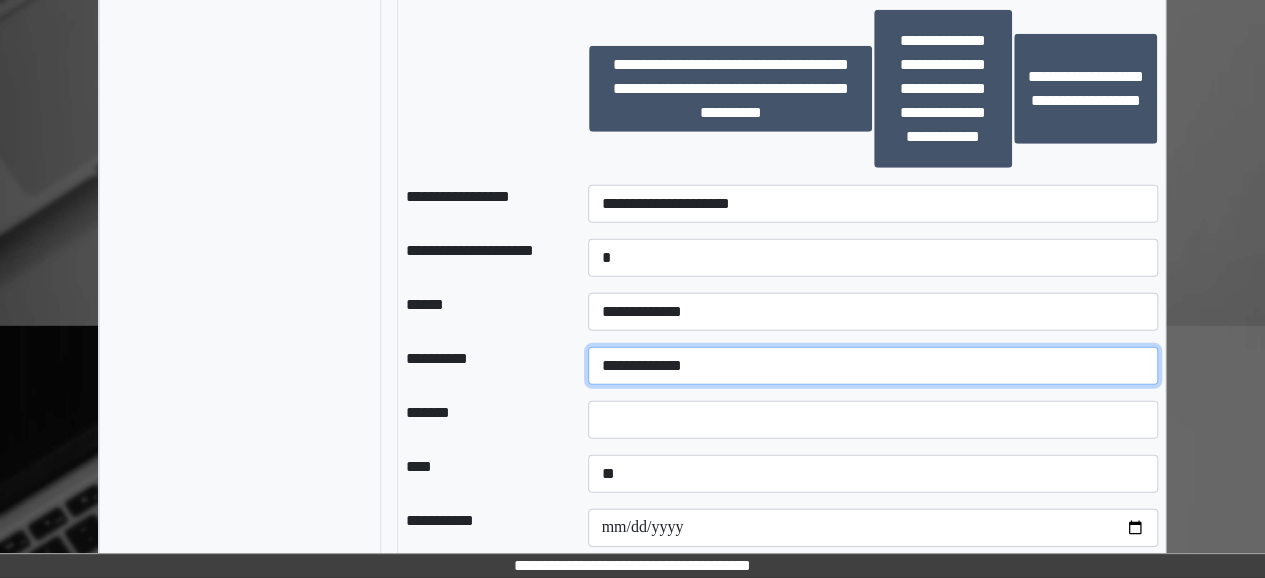 click on "**********" at bounding box center (872, 366) 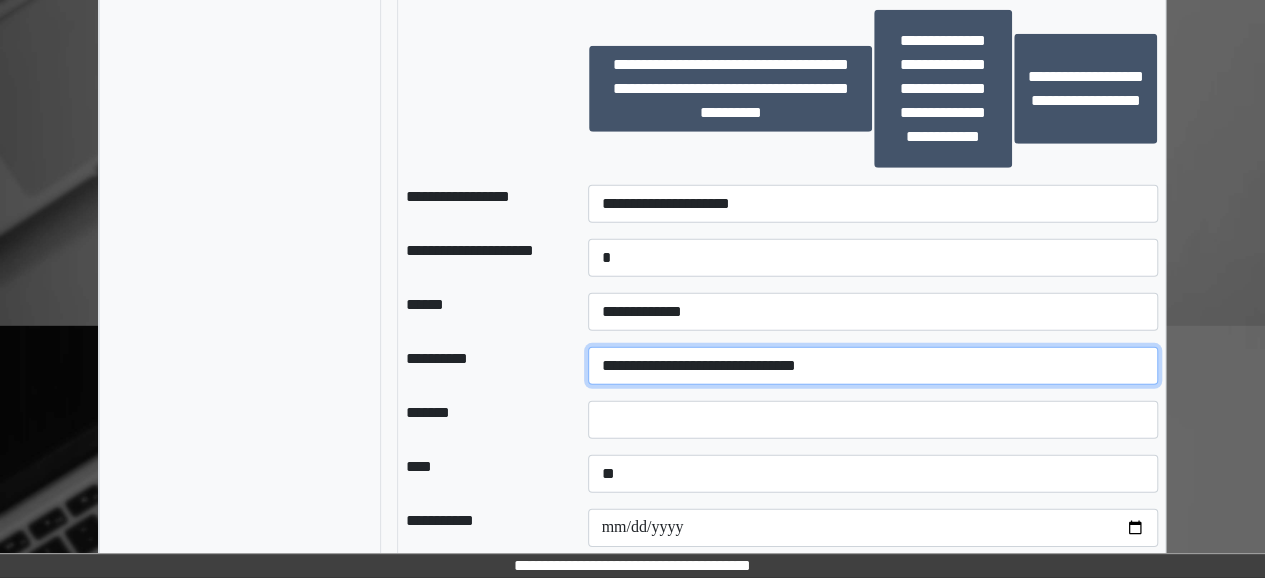 click on "**********" at bounding box center [872, 366] 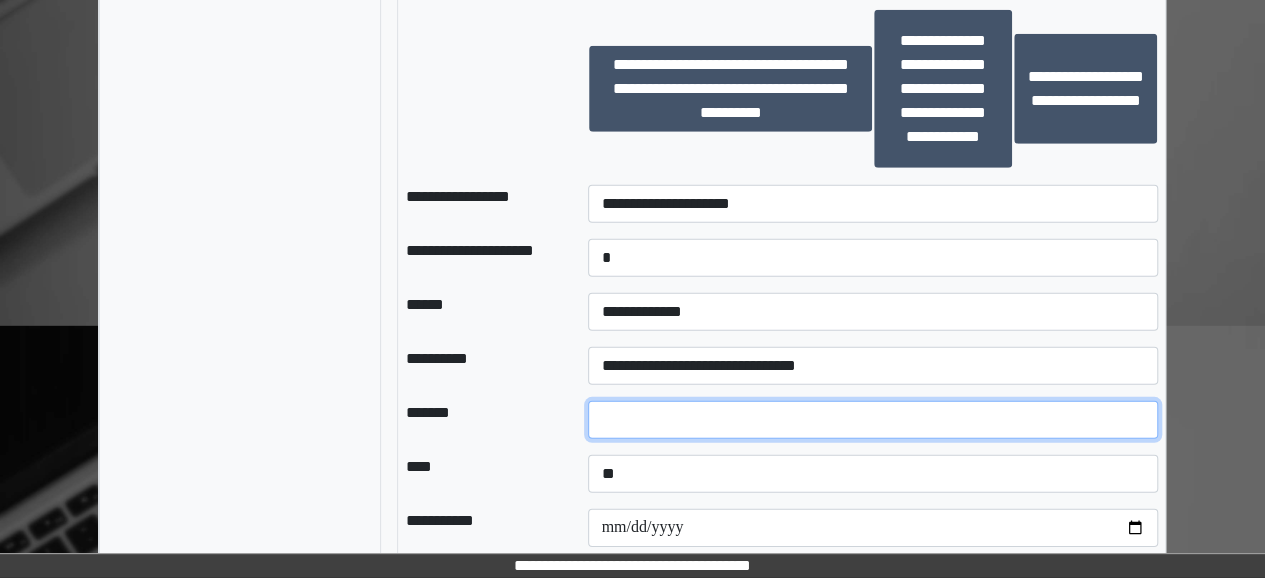 click at bounding box center (872, 420) 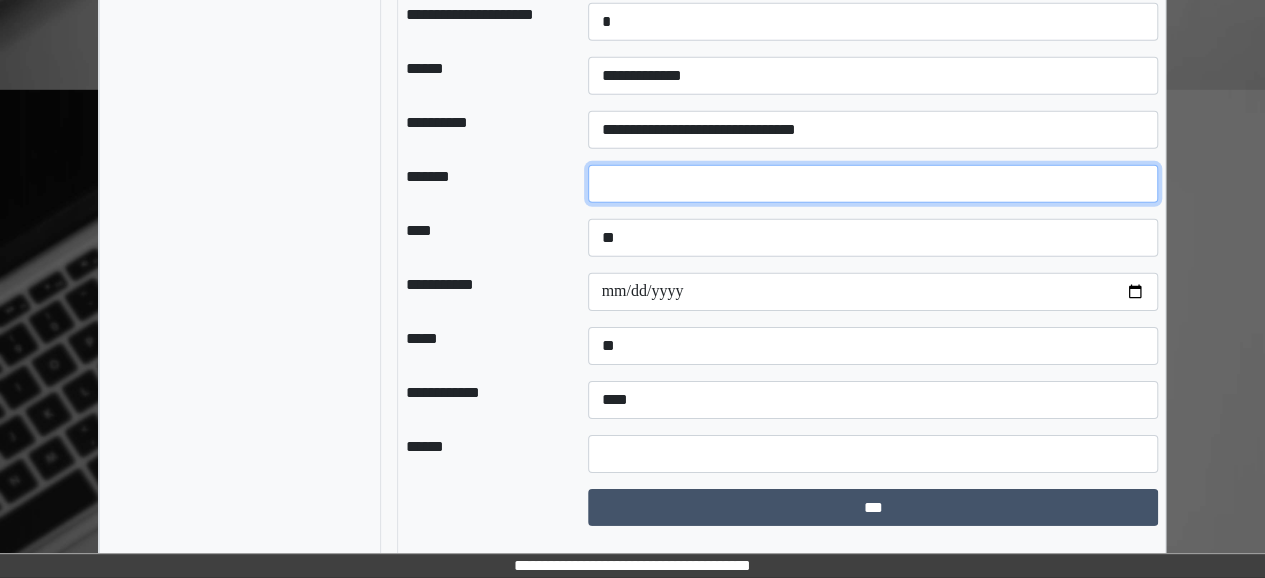 scroll, scrollTop: 3036, scrollLeft: 0, axis: vertical 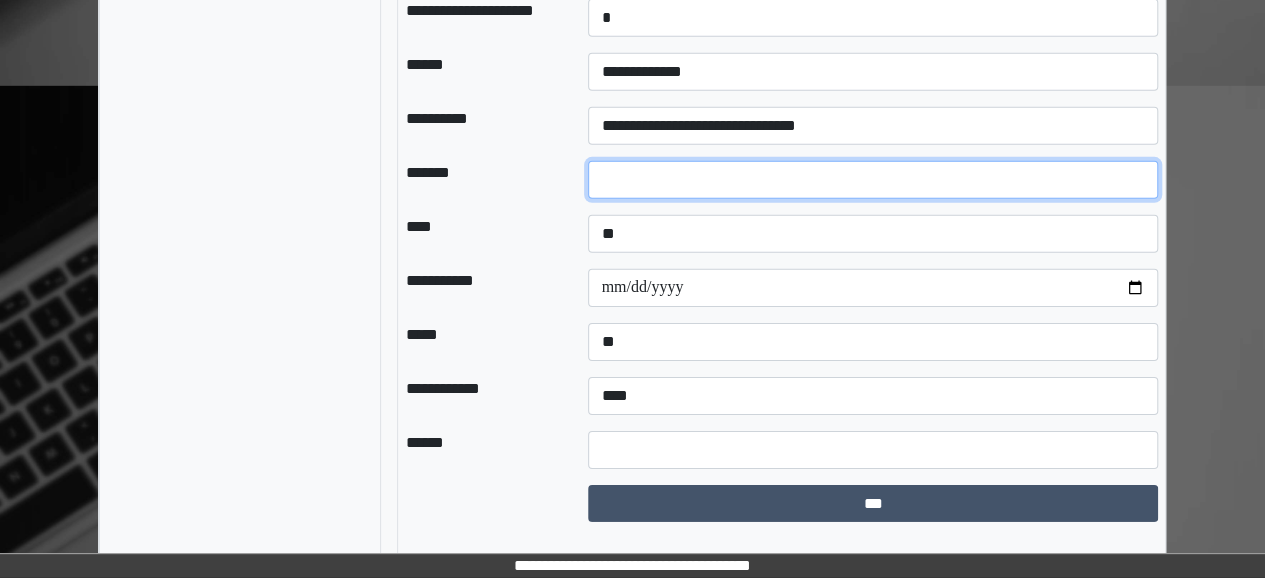 type on "**" 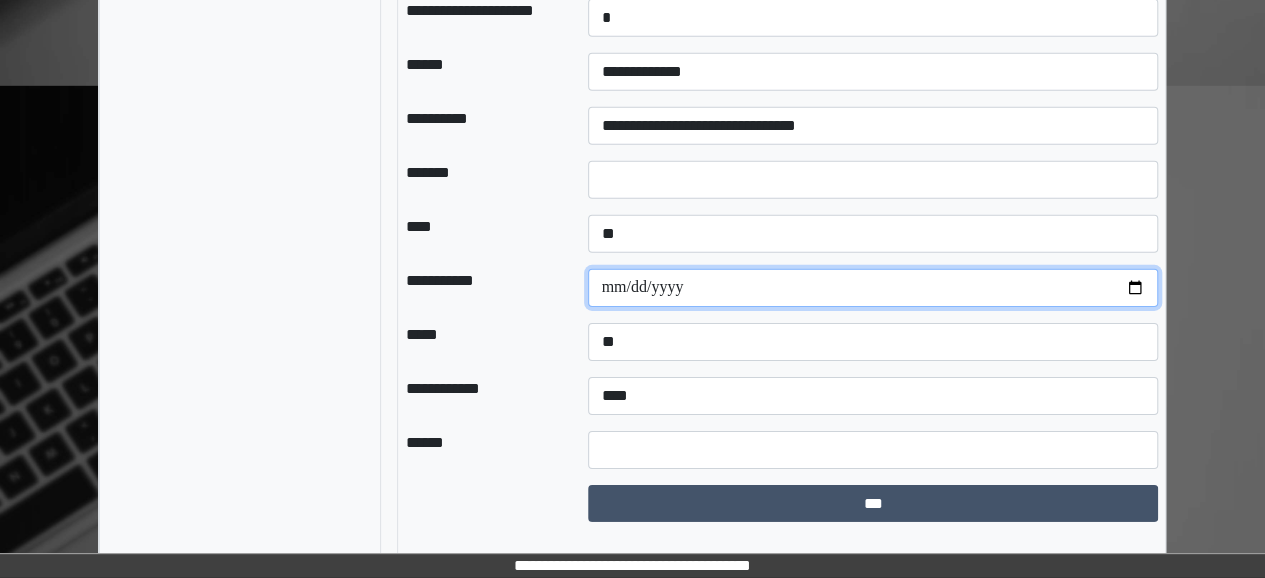 click at bounding box center [872, 288] 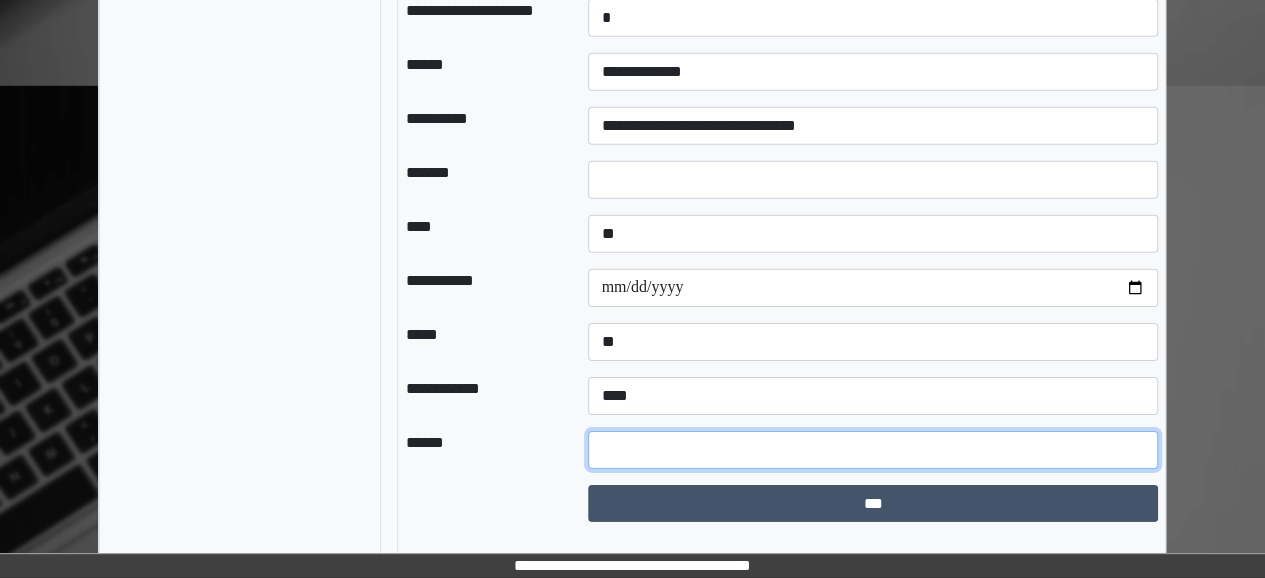 click at bounding box center (872, 450) 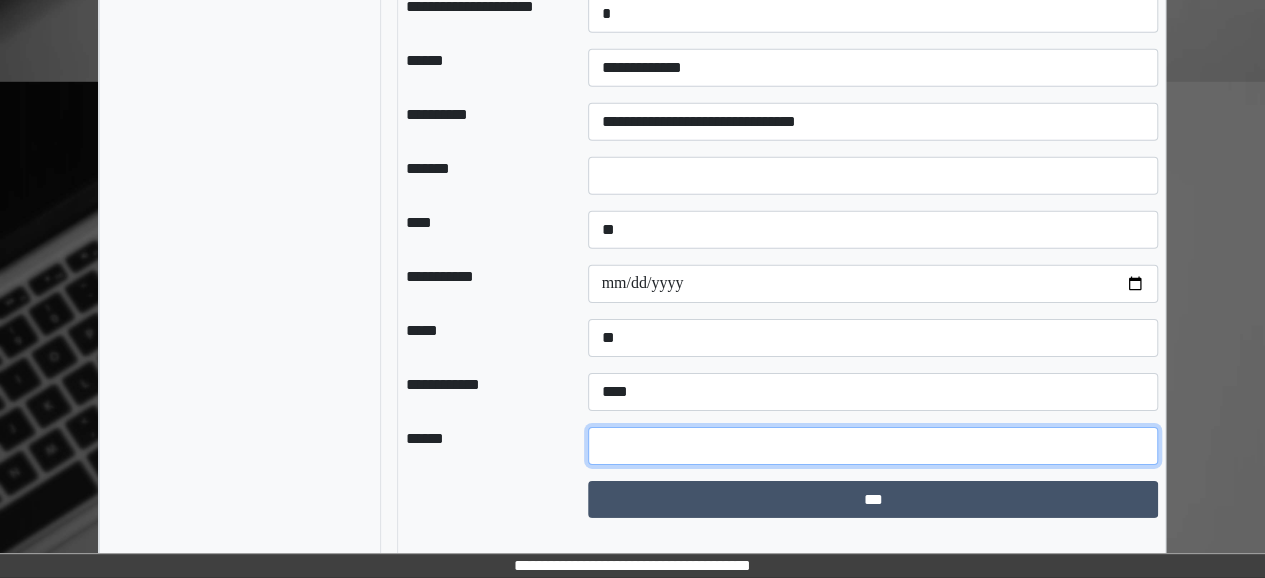 scroll, scrollTop: 3049, scrollLeft: 0, axis: vertical 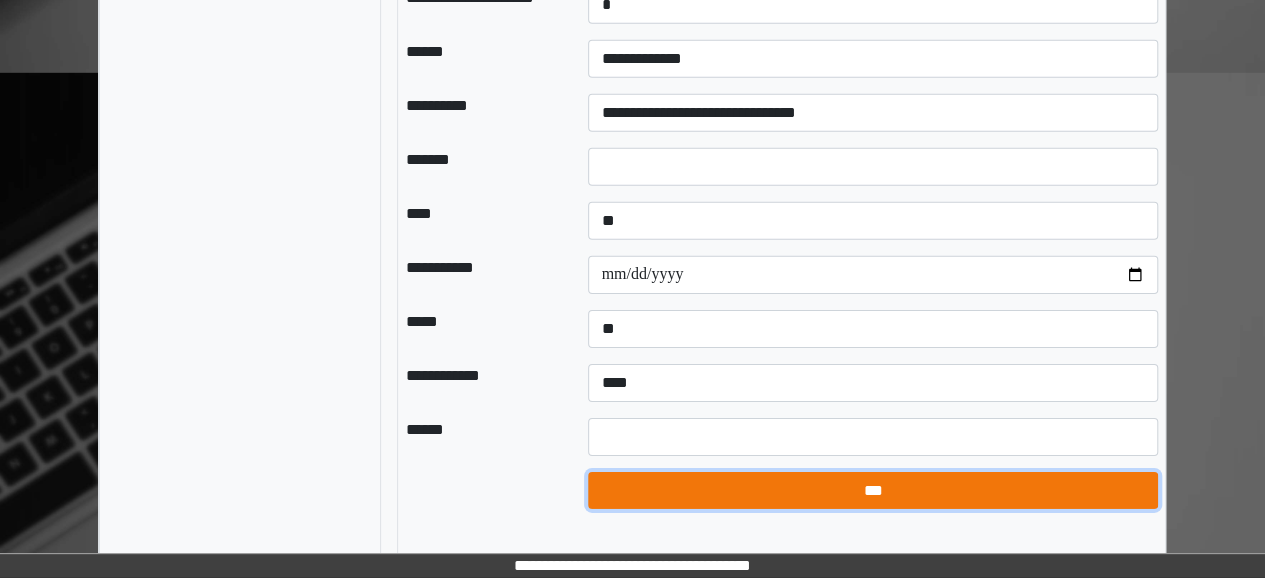 click on "***" at bounding box center [872, 490] 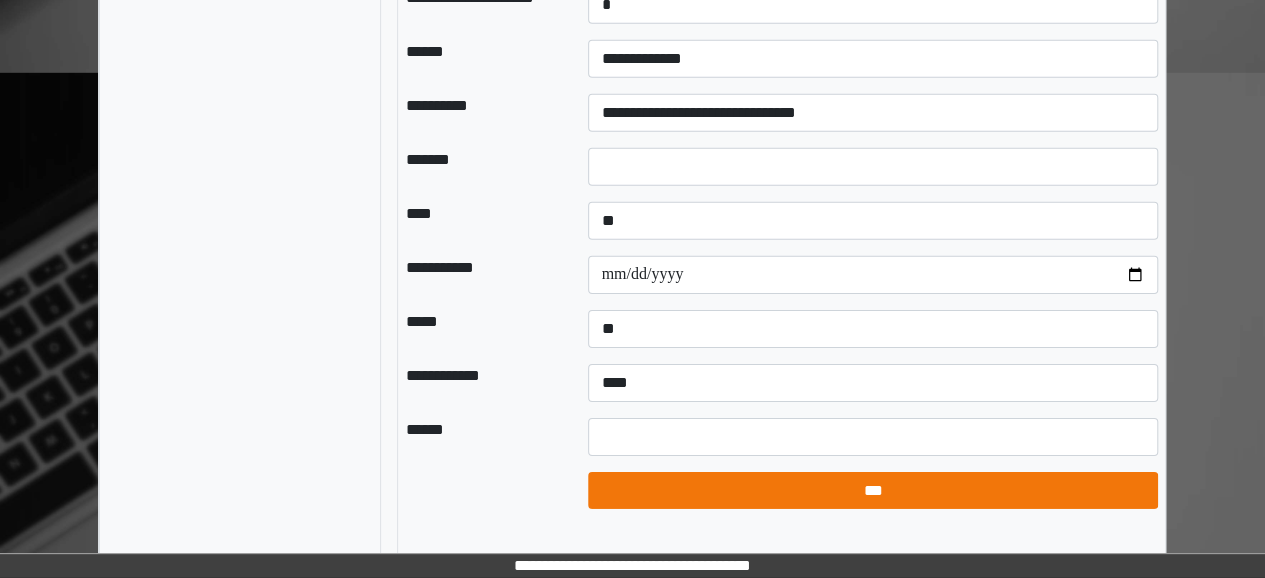 select on "*" 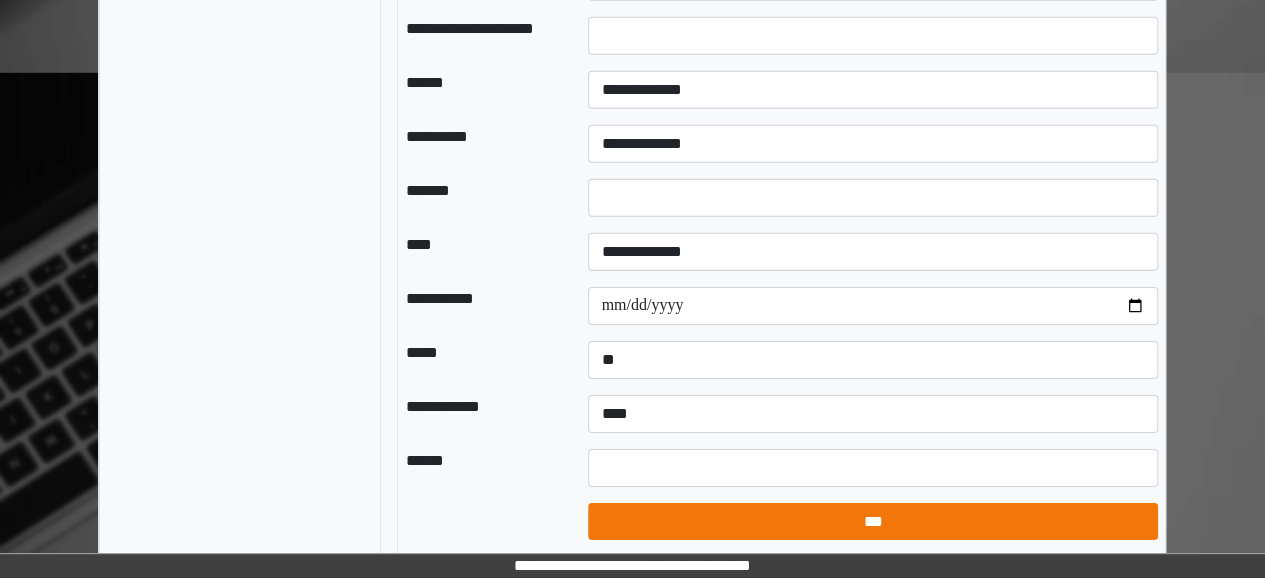scroll, scrollTop: 3018, scrollLeft: 0, axis: vertical 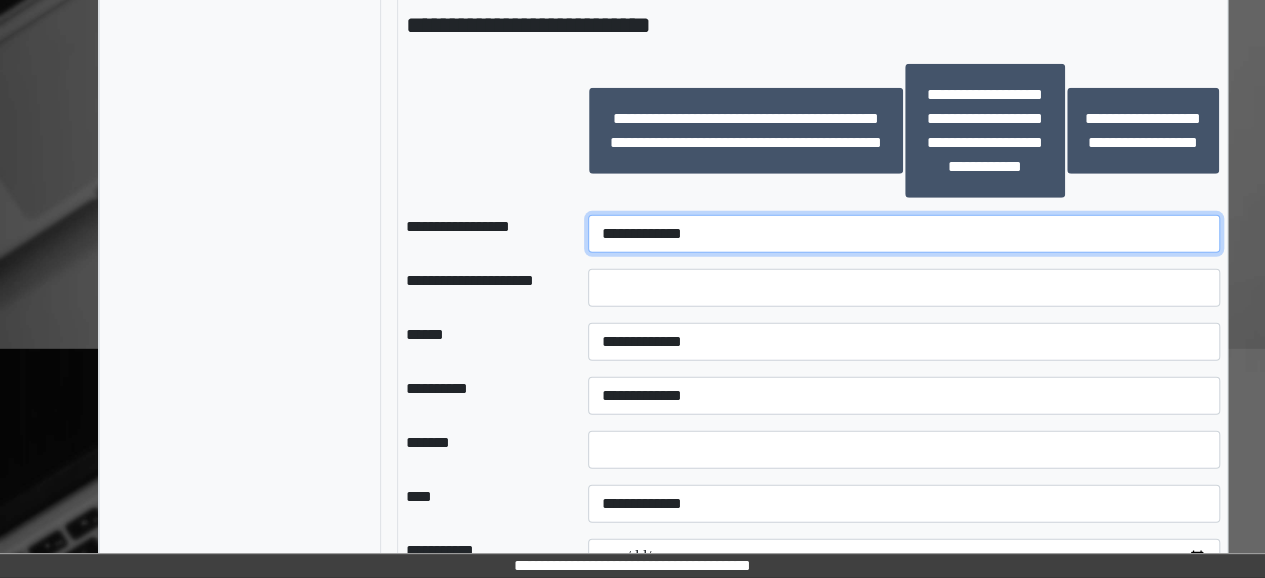 click on "**********" at bounding box center (903, 234) 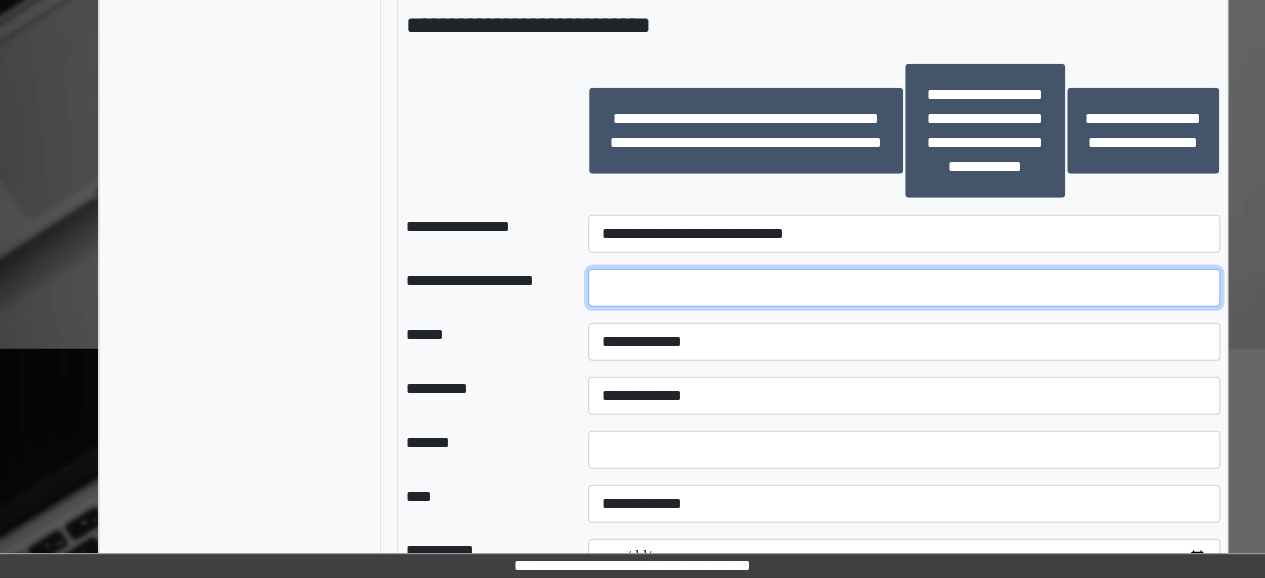 click at bounding box center [903, 288] 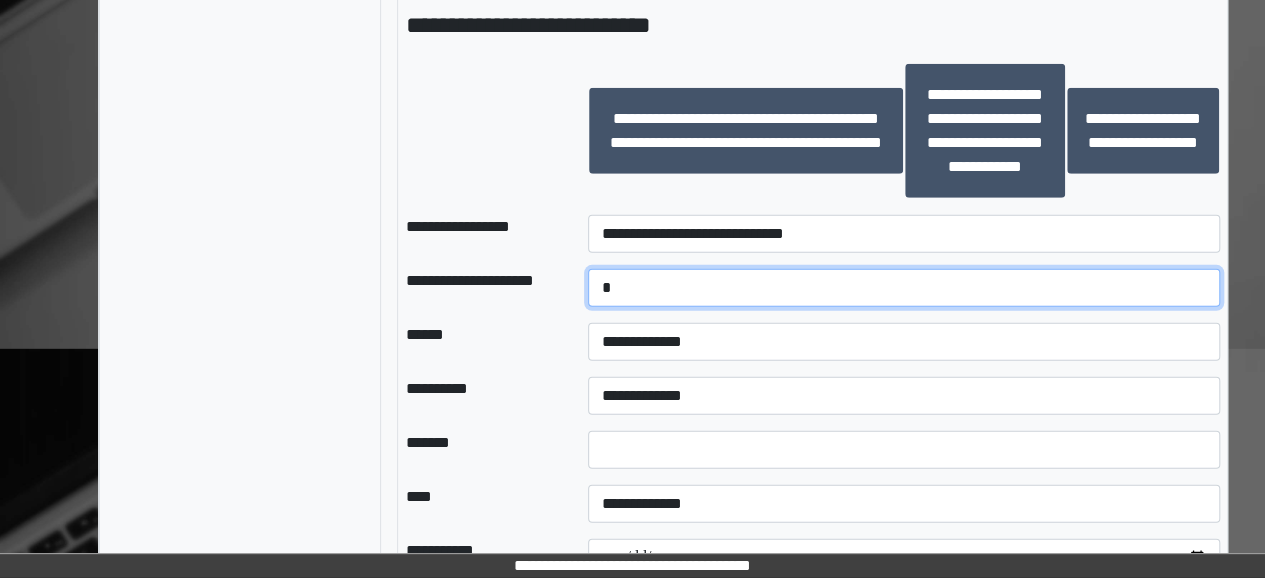 type on "*" 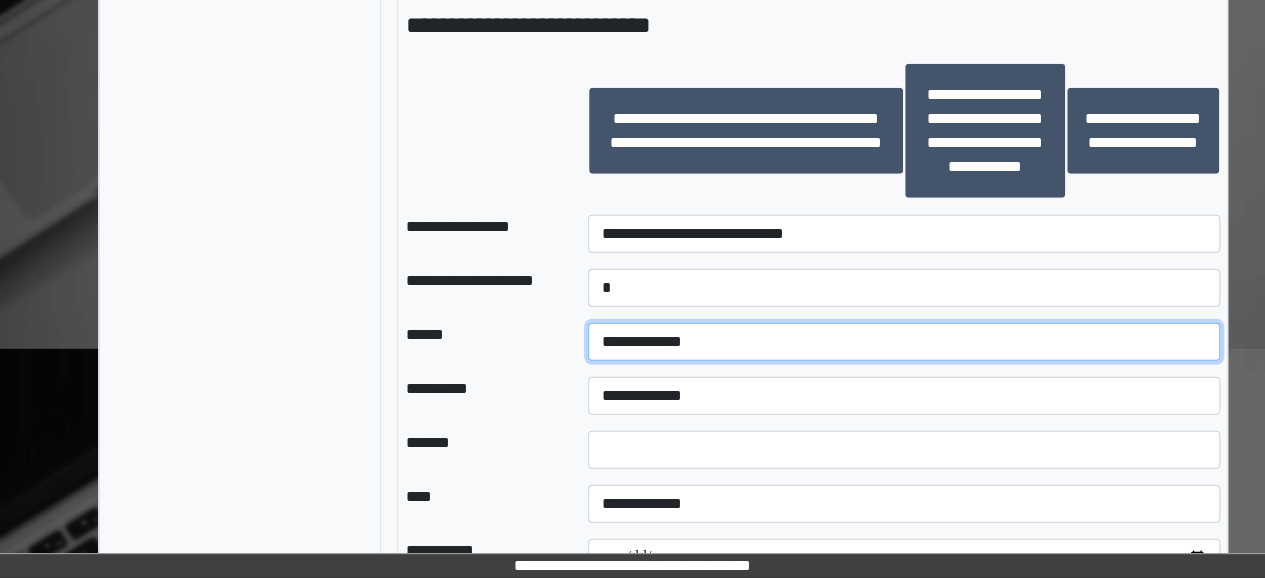 click on "**********" at bounding box center (903, 342) 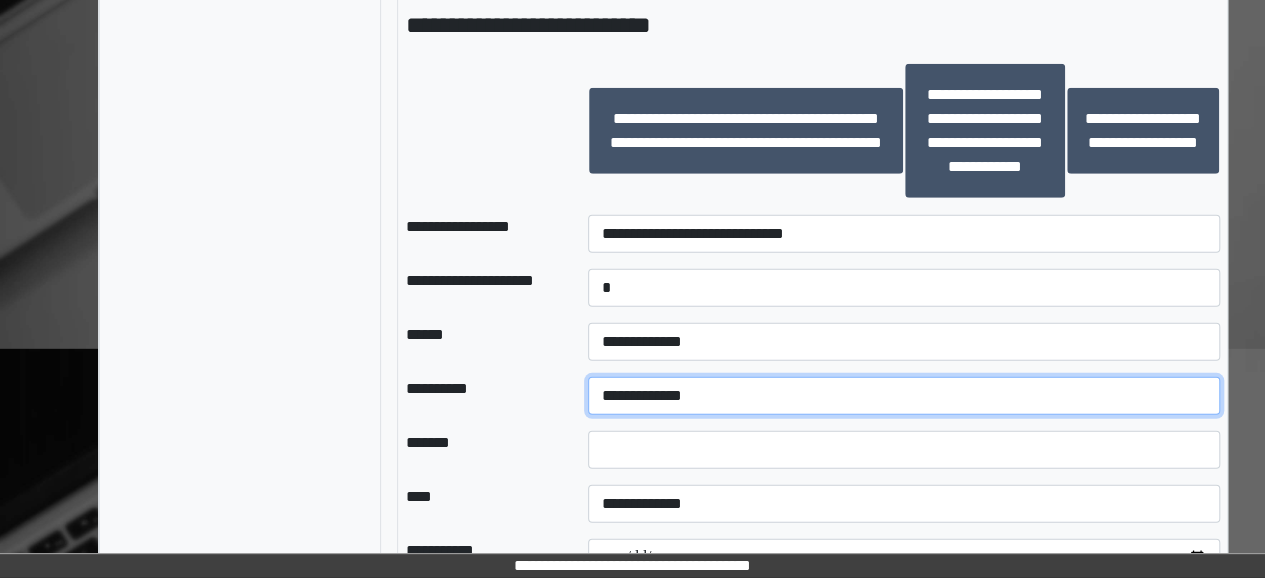 click on "**********" at bounding box center (903, 396) 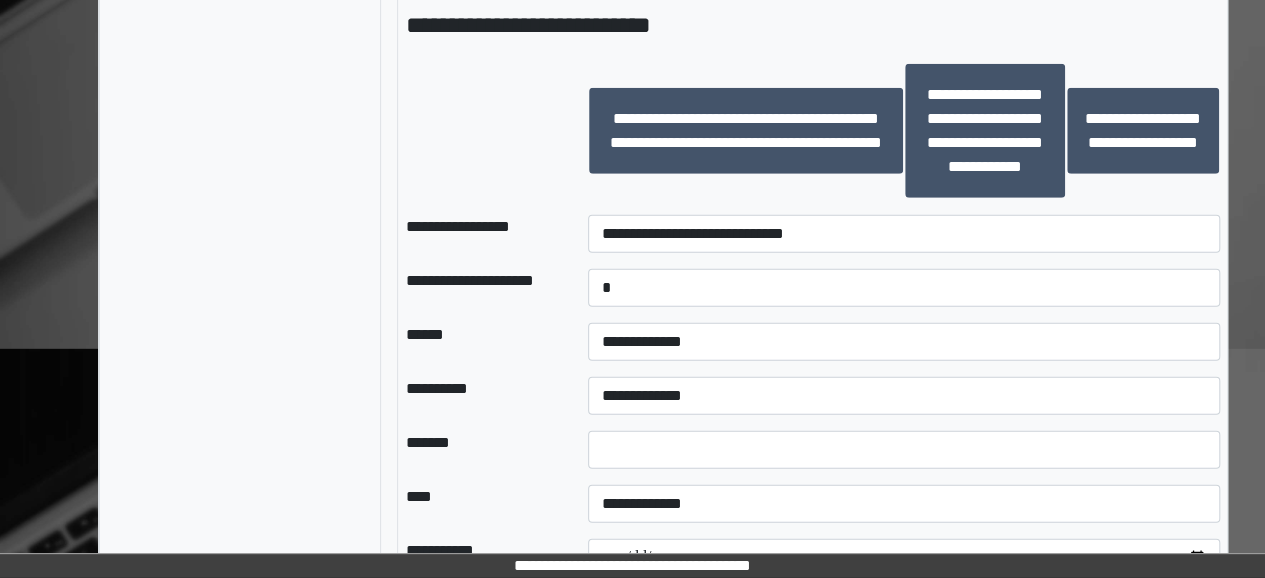 click on "*******" at bounding box center (481, 450) 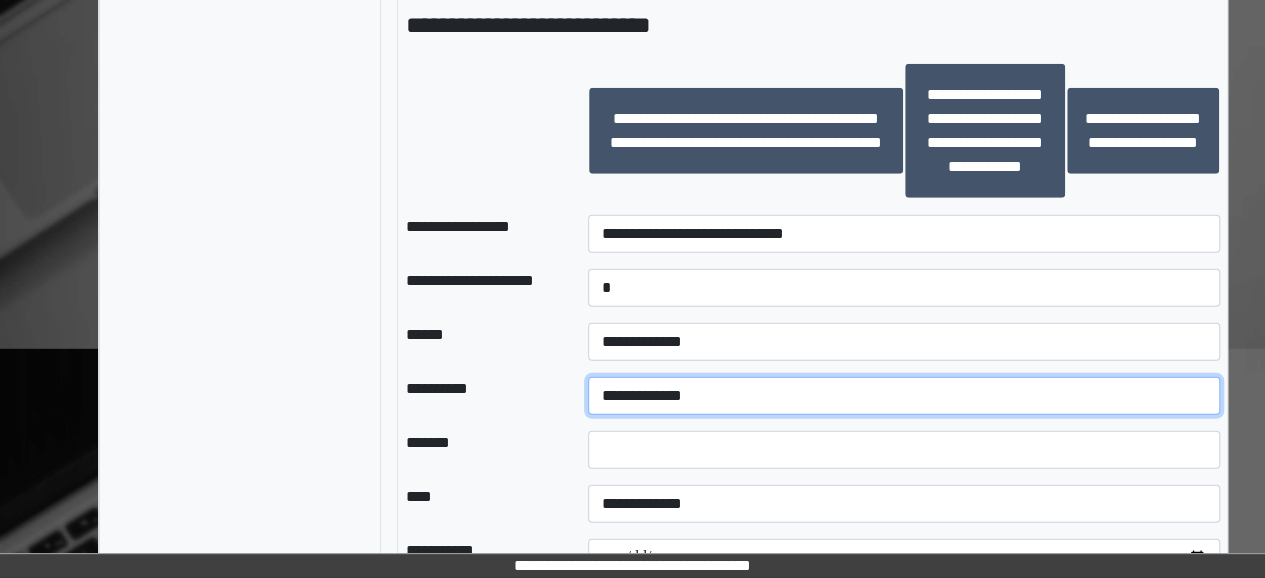 click on "**********" at bounding box center [903, 396] 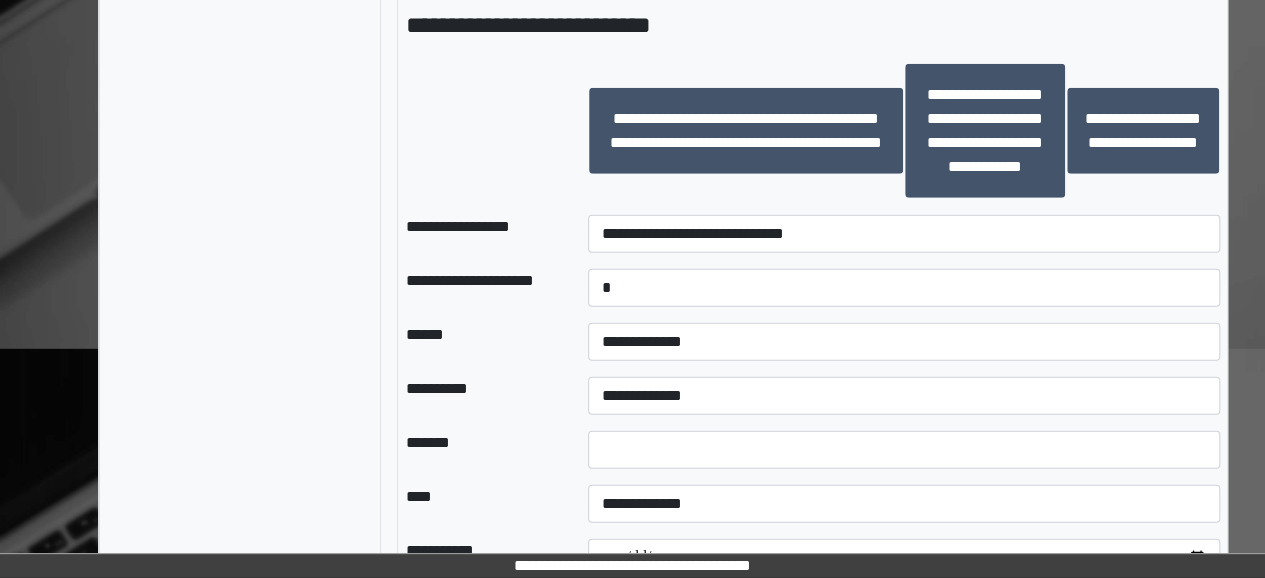 click on "**********" at bounding box center (481, 396) 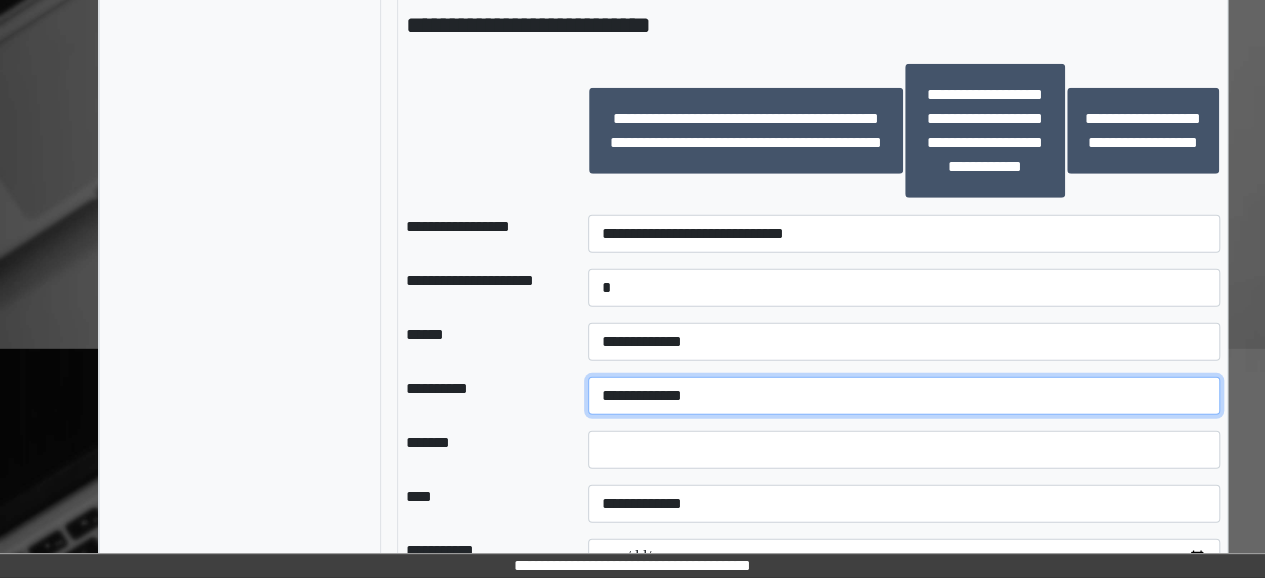 click on "**********" at bounding box center (903, 396) 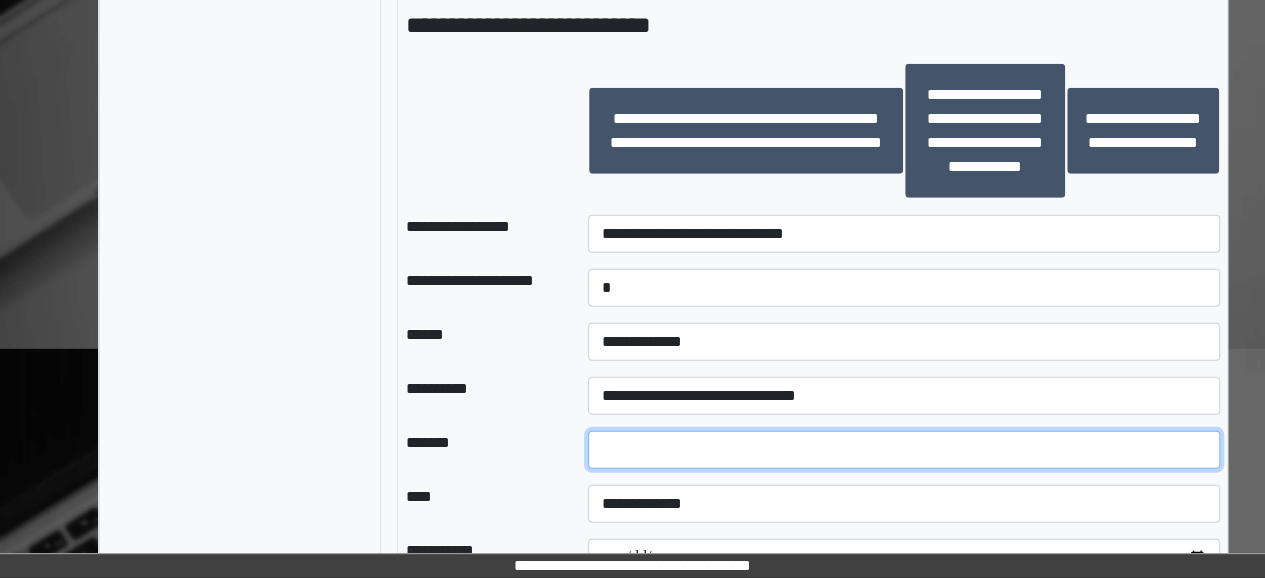 drag, startPoint x: 648, startPoint y: 436, endPoint x: 563, endPoint y: 431, distance: 85.146935 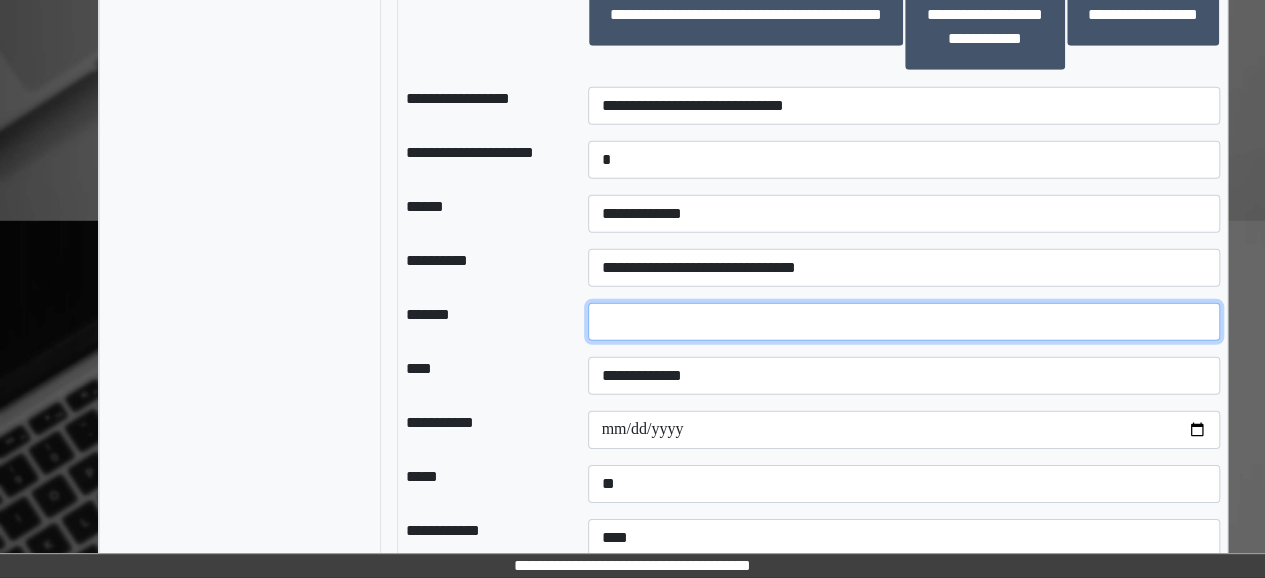 scroll, scrollTop: 2906, scrollLeft: 0, axis: vertical 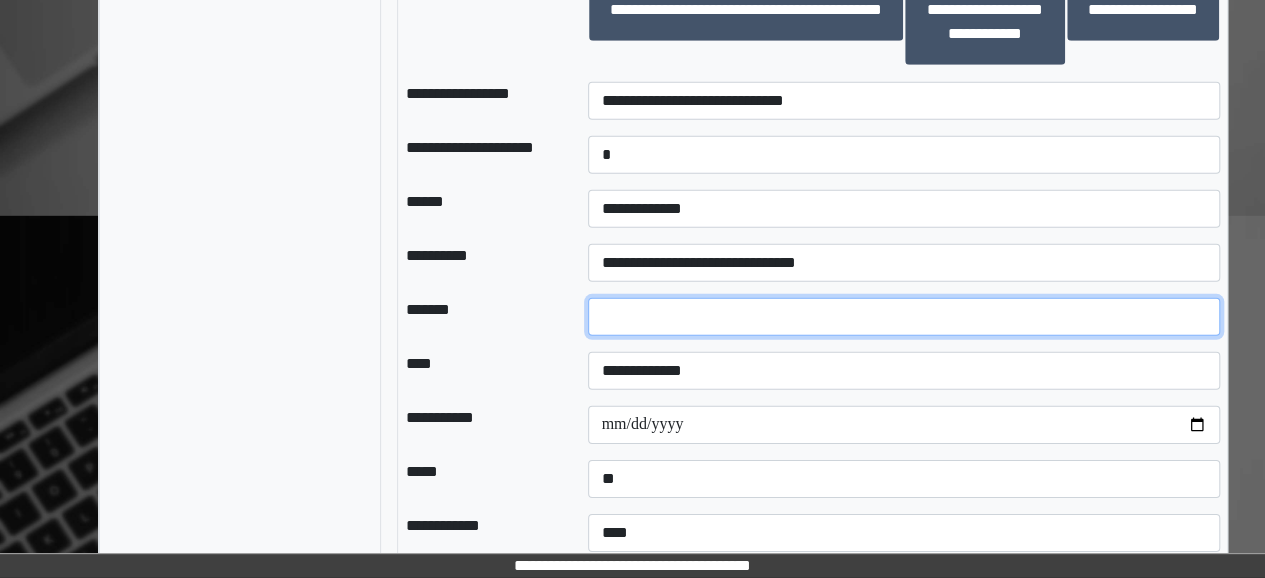 type on "**" 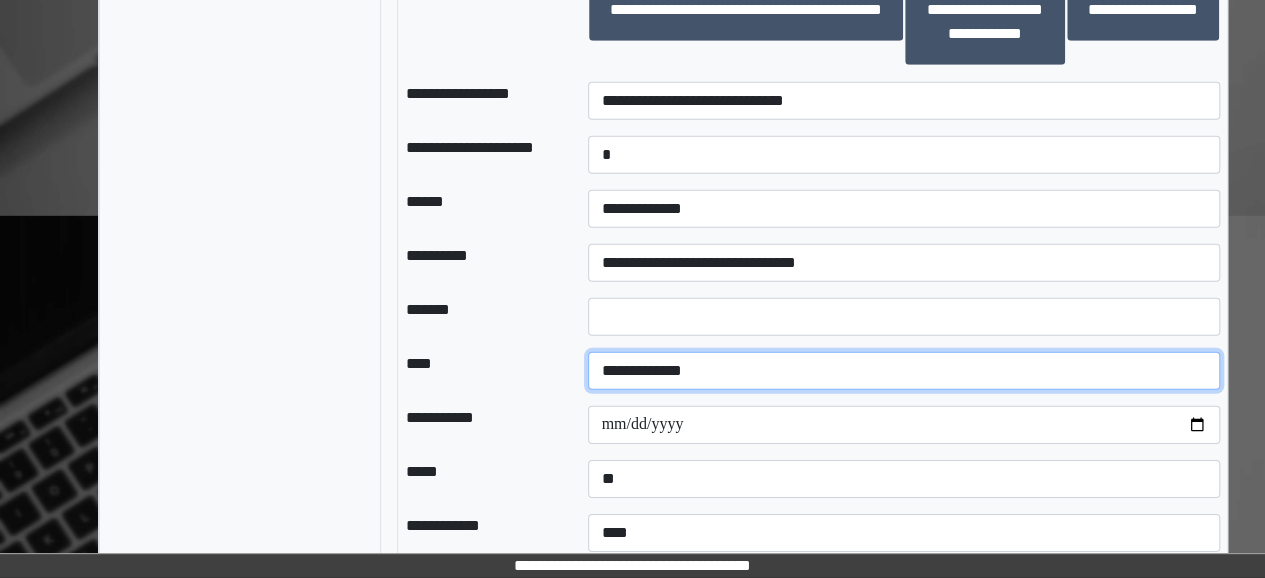 click on "**********" at bounding box center [903, 371] 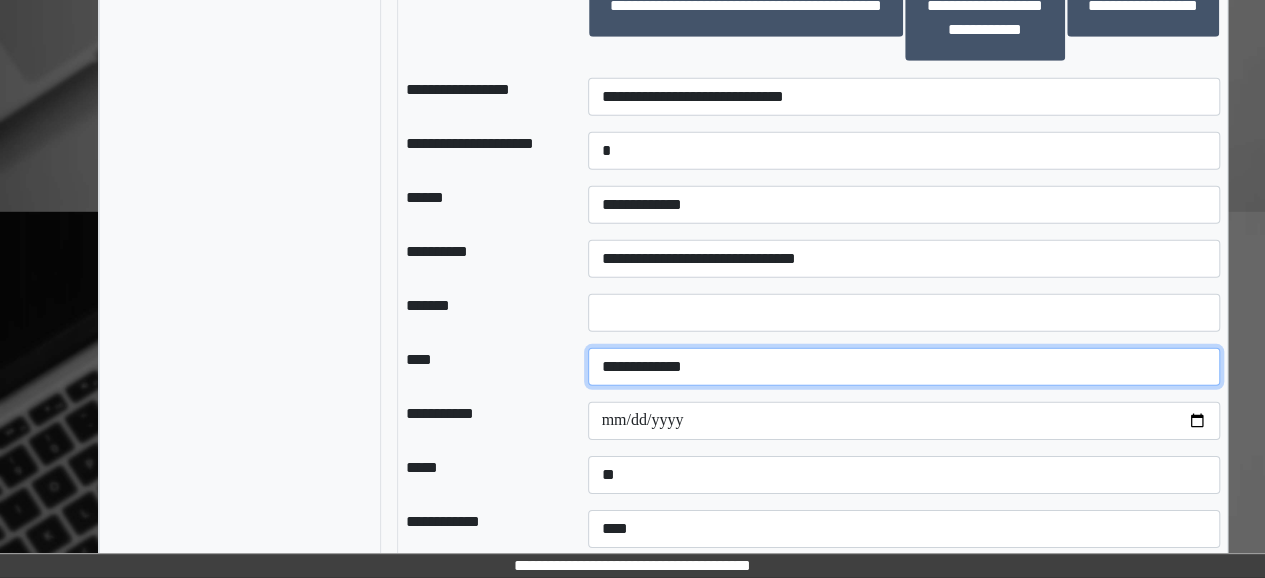 scroll, scrollTop: 2915, scrollLeft: 0, axis: vertical 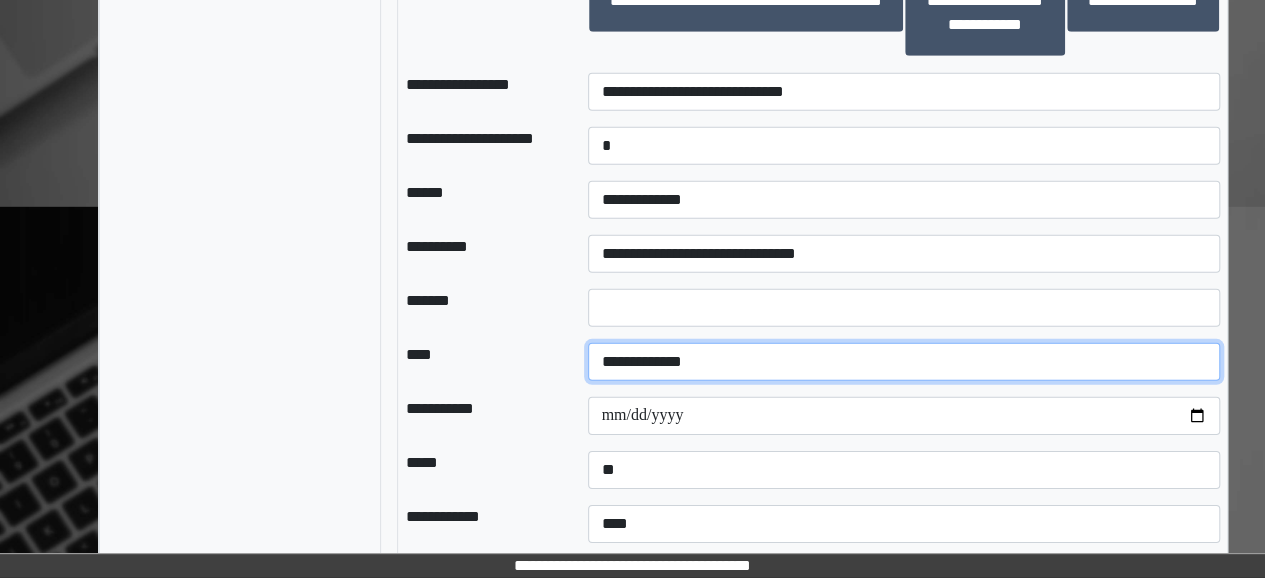 click on "**********" at bounding box center [903, 362] 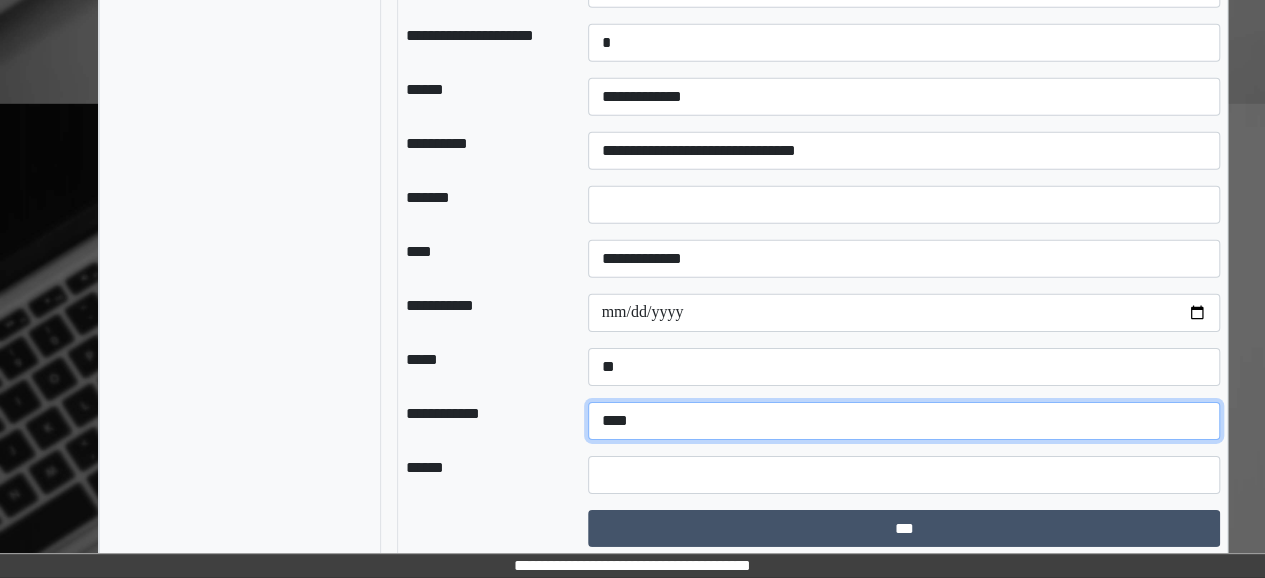drag, startPoint x: 657, startPoint y: 417, endPoint x: 633, endPoint y: 411, distance: 24.738634 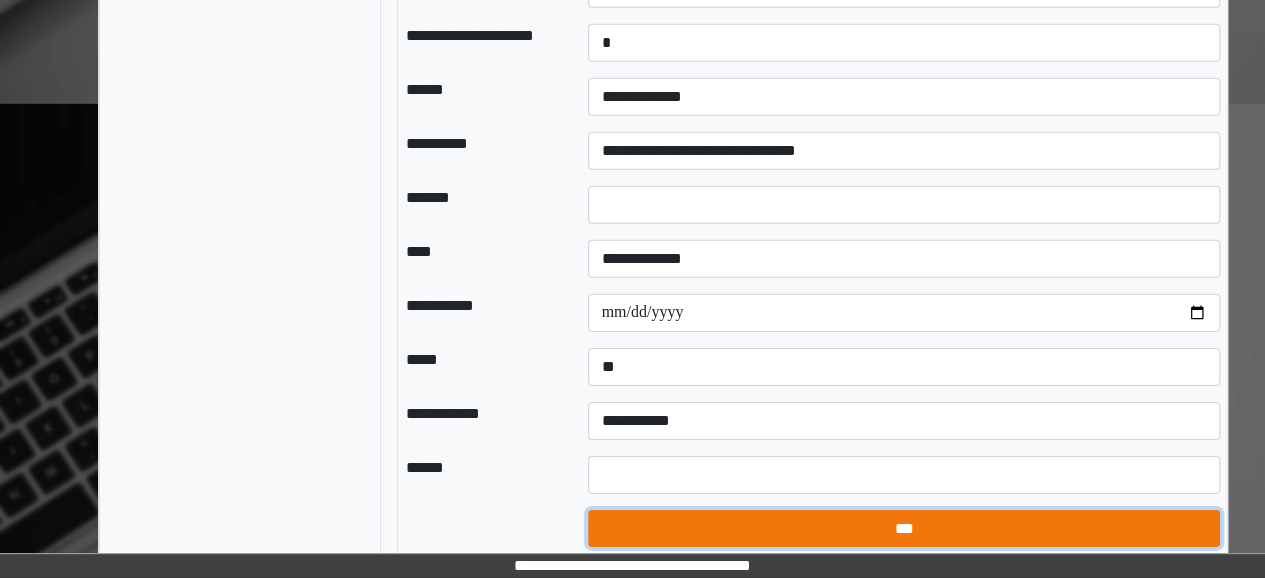 click on "***" at bounding box center [903, 528] 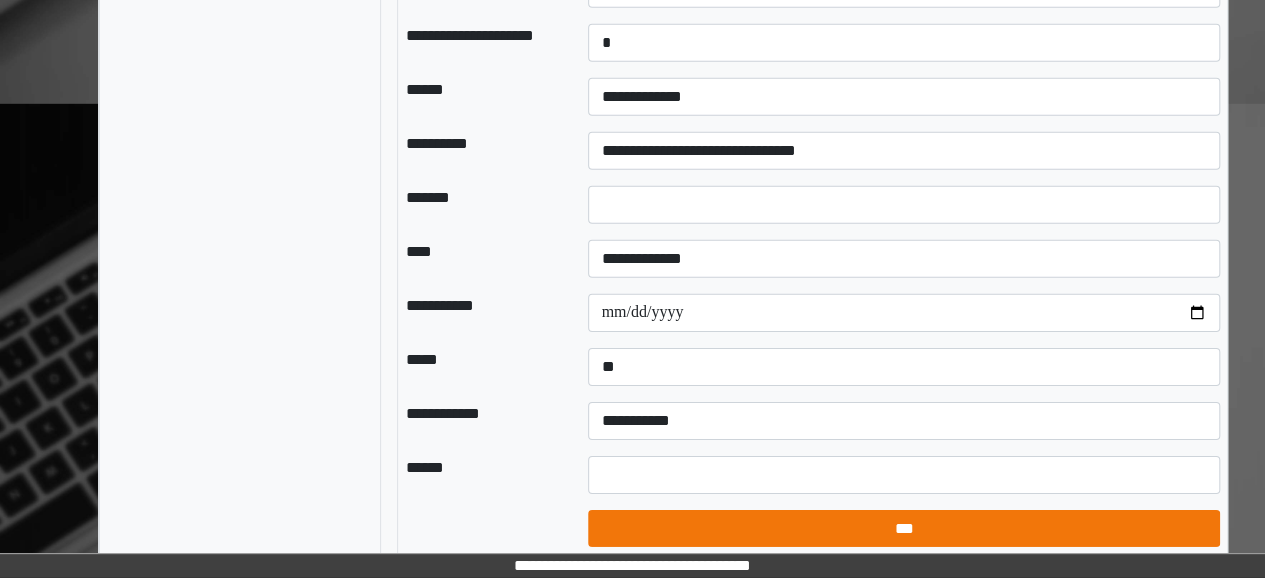 select on "*" 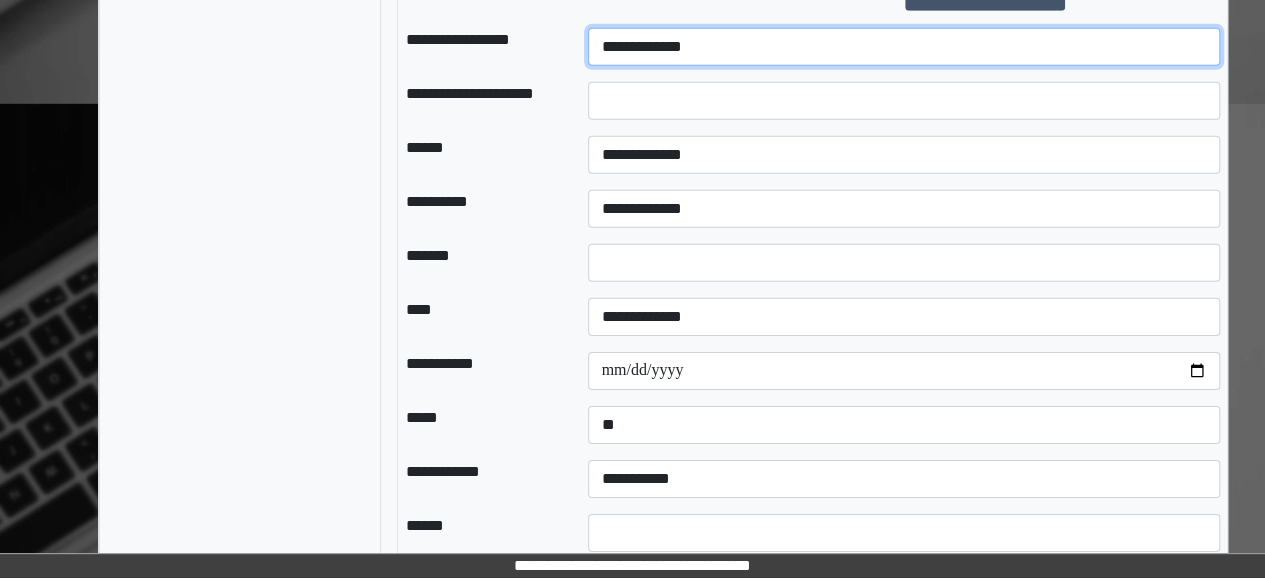 click on "**********" at bounding box center (903, 47) 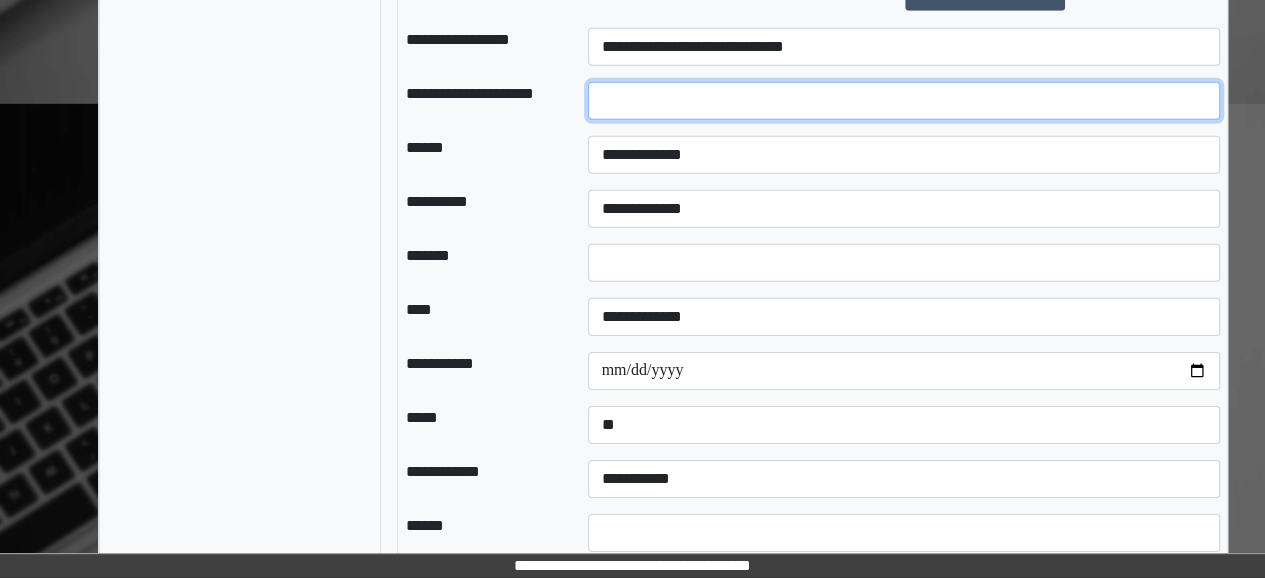click at bounding box center (903, 101) 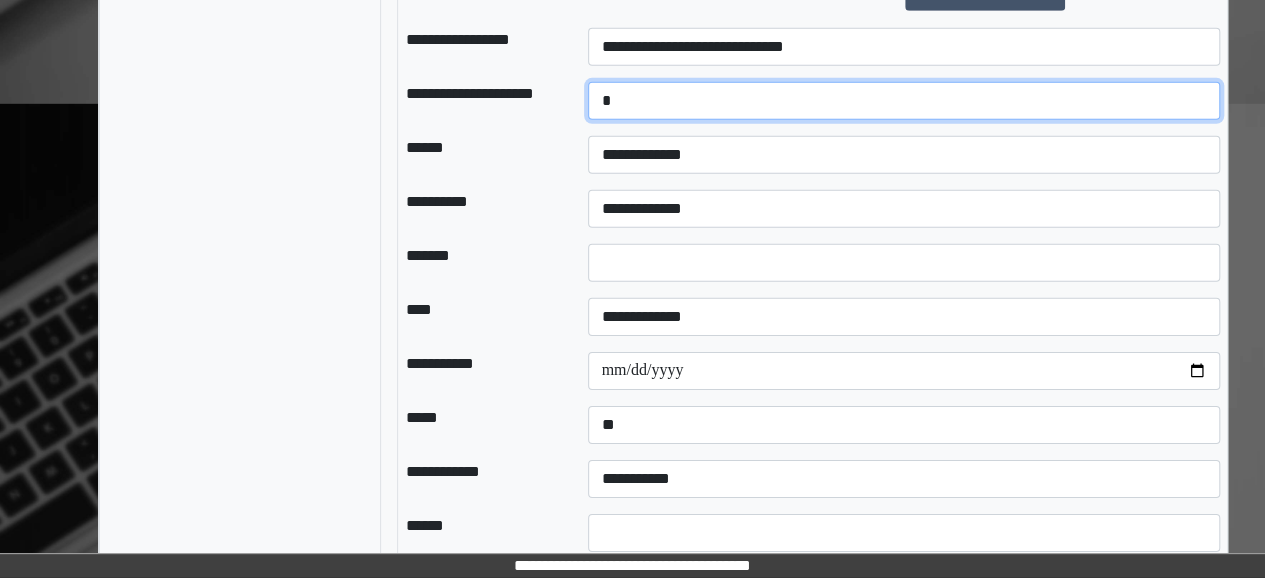 type on "*" 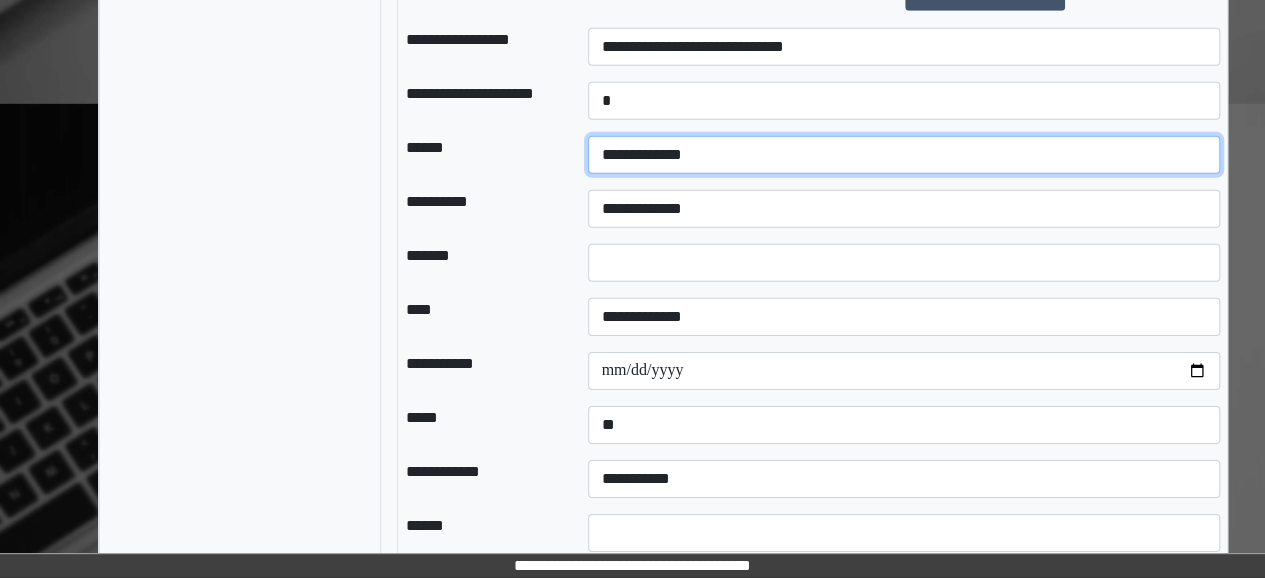 click on "**********" at bounding box center [903, 155] 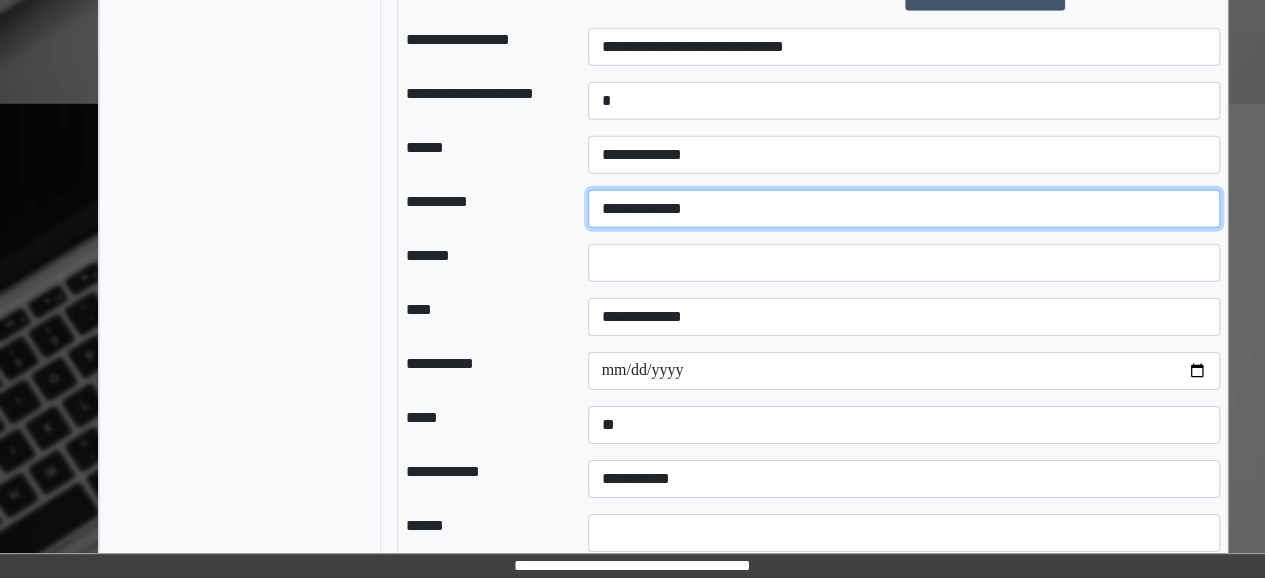 click on "**********" at bounding box center [903, 209] 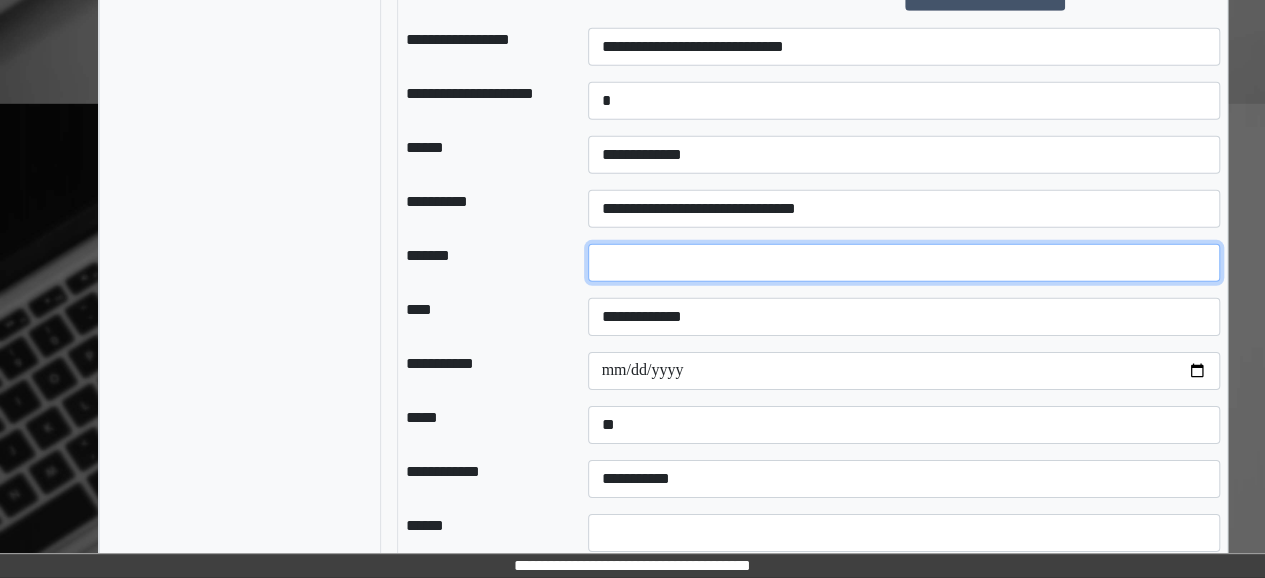 drag, startPoint x: 653, startPoint y: 263, endPoint x: 492, endPoint y: 291, distance: 163.41664 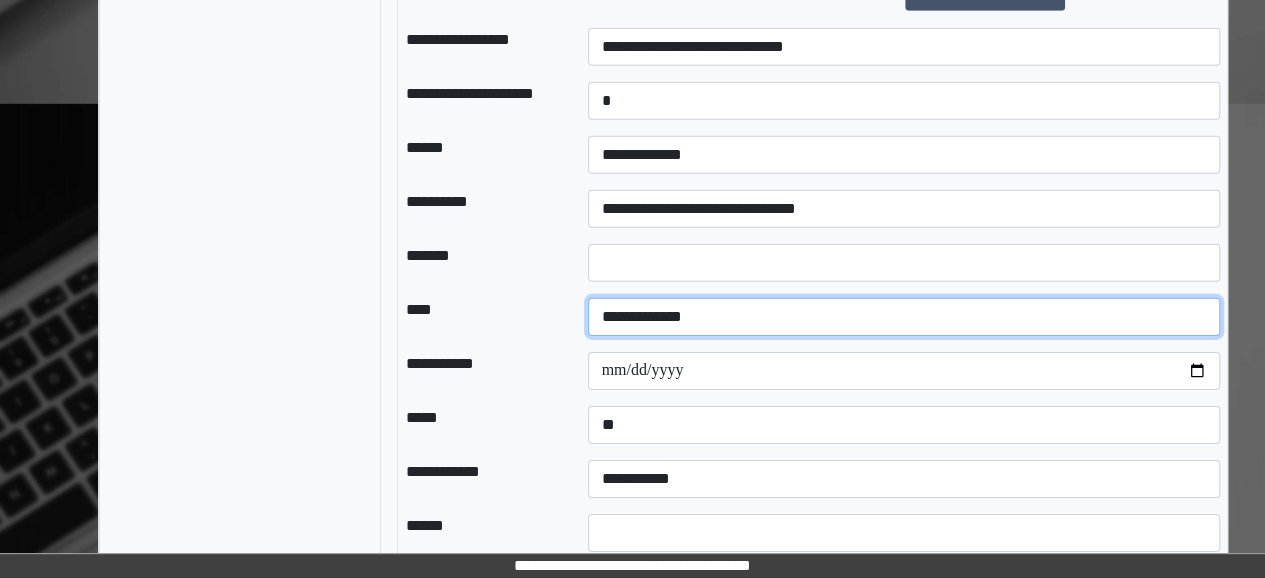 click on "**********" at bounding box center [903, 317] 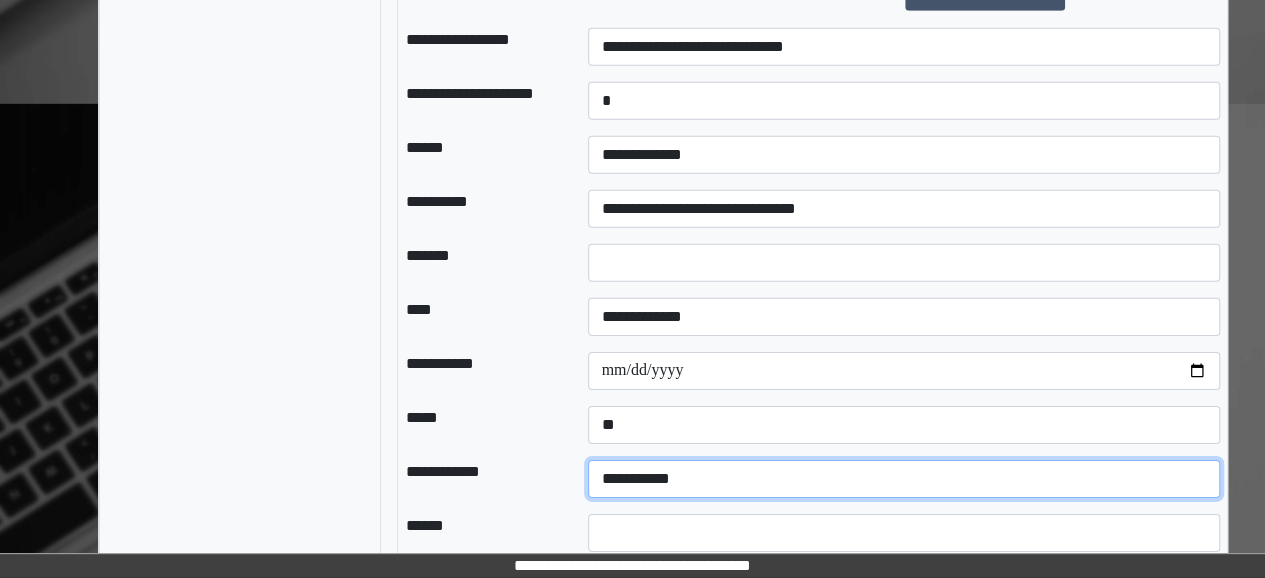 click on "**********" at bounding box center [903, 479] 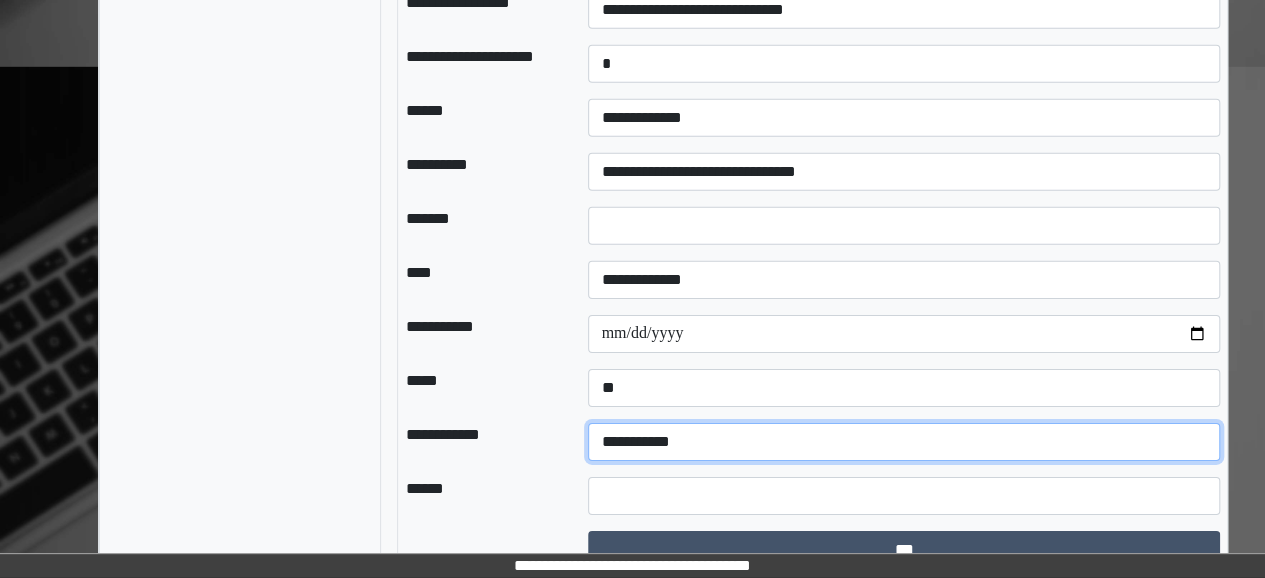 scroll, scrollTop: 3075, scrollLeft: 0, axis: vertical 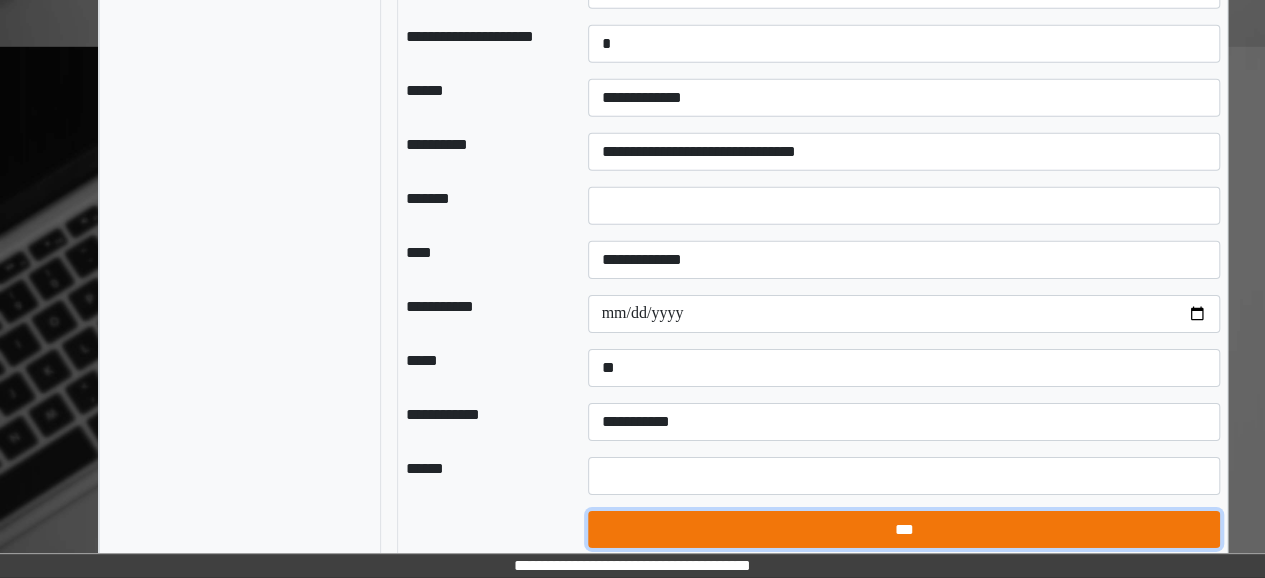 drag, startPoint x: 850, startPoint y: 505, endPoint x: 838, endPoint y: 511, distance: 13.416408 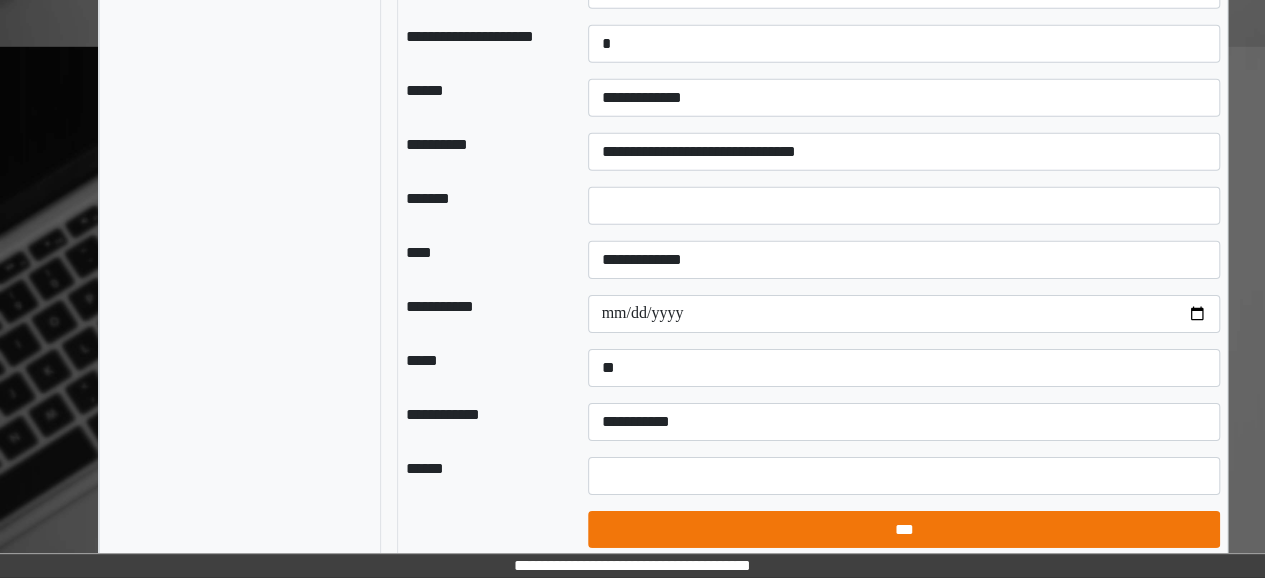 select on "*" 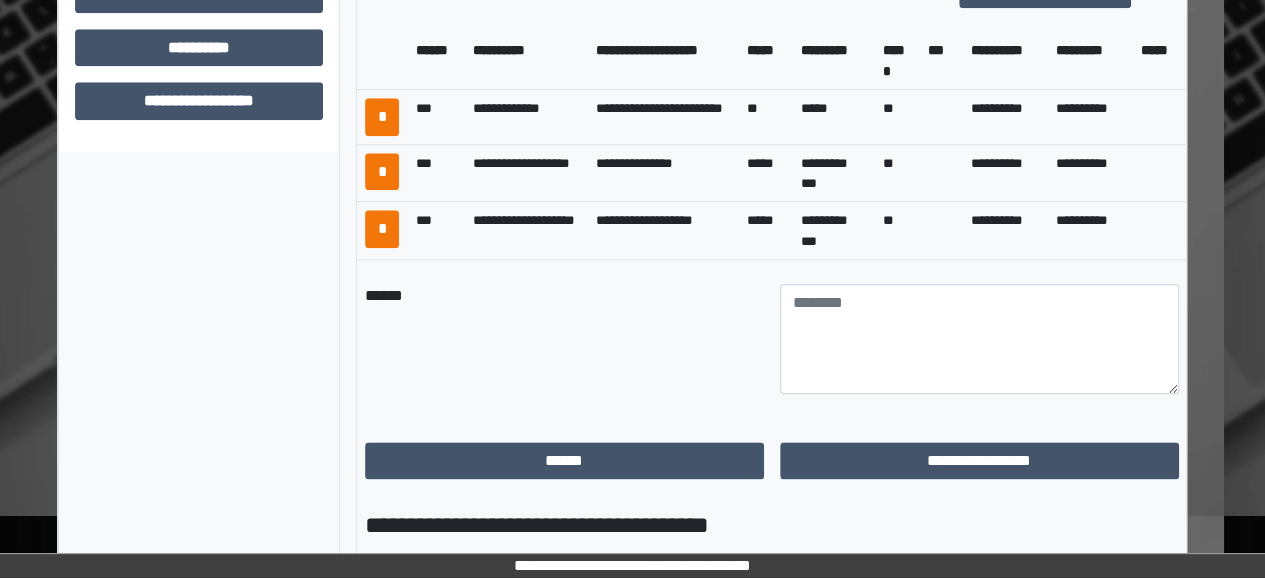 scroll, scrollTop: 989, scrollLeft: 41, axis: both 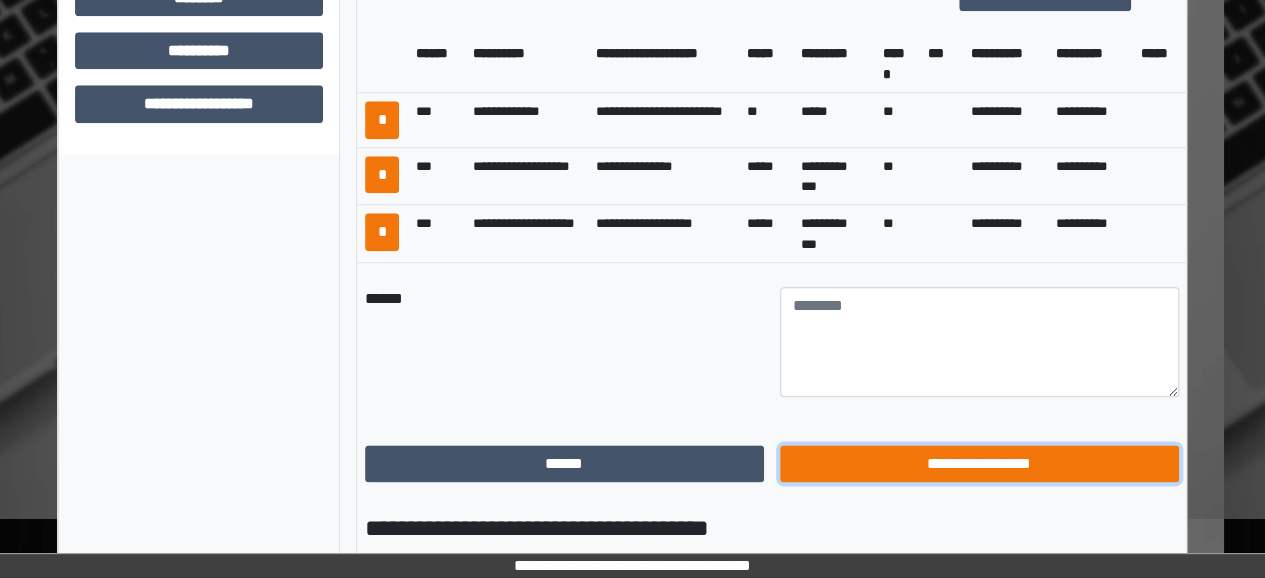 click on "**********" at bounding box center (979, 463) 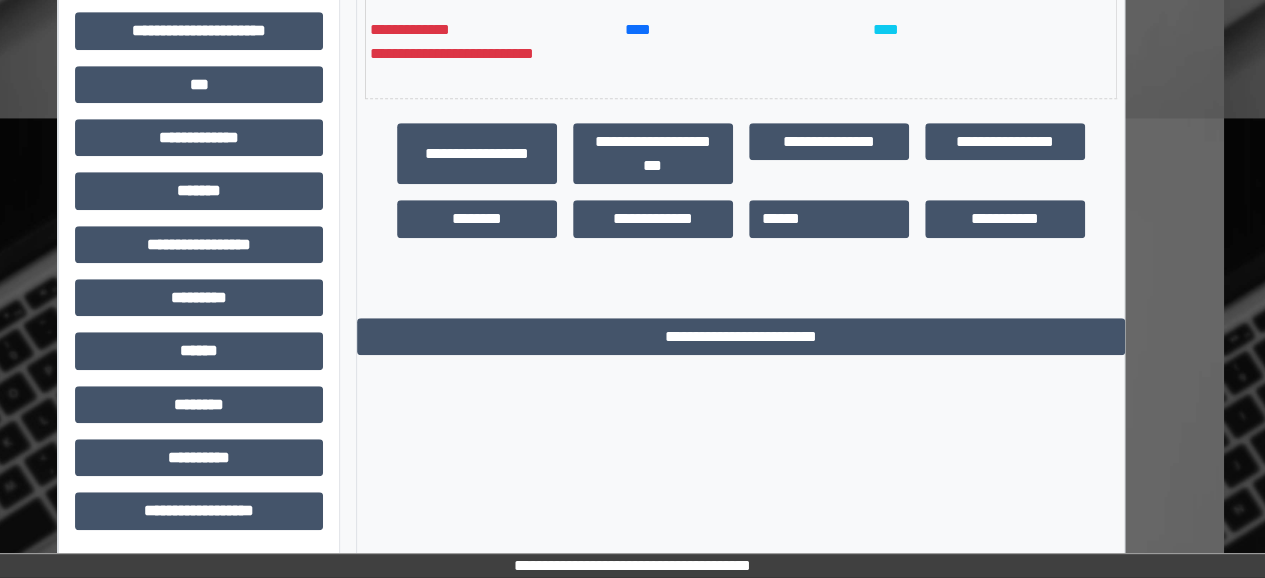 scroll, scrollTop: 582, scrollLeft: 41, axis: both 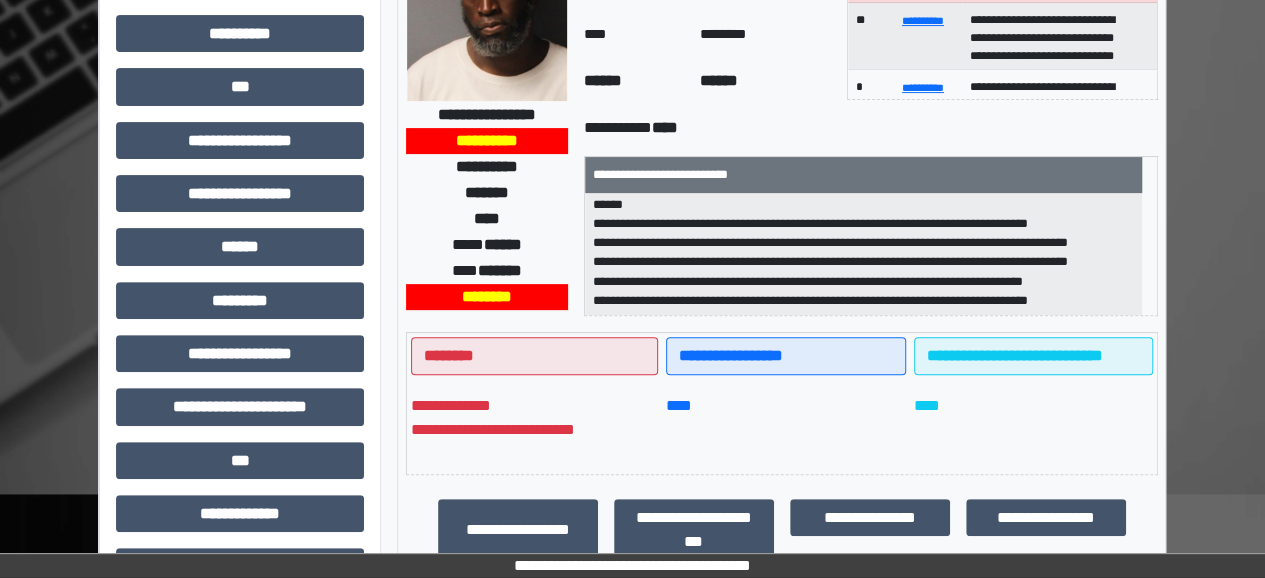 click on "**********" at bounding box center (782, 403) 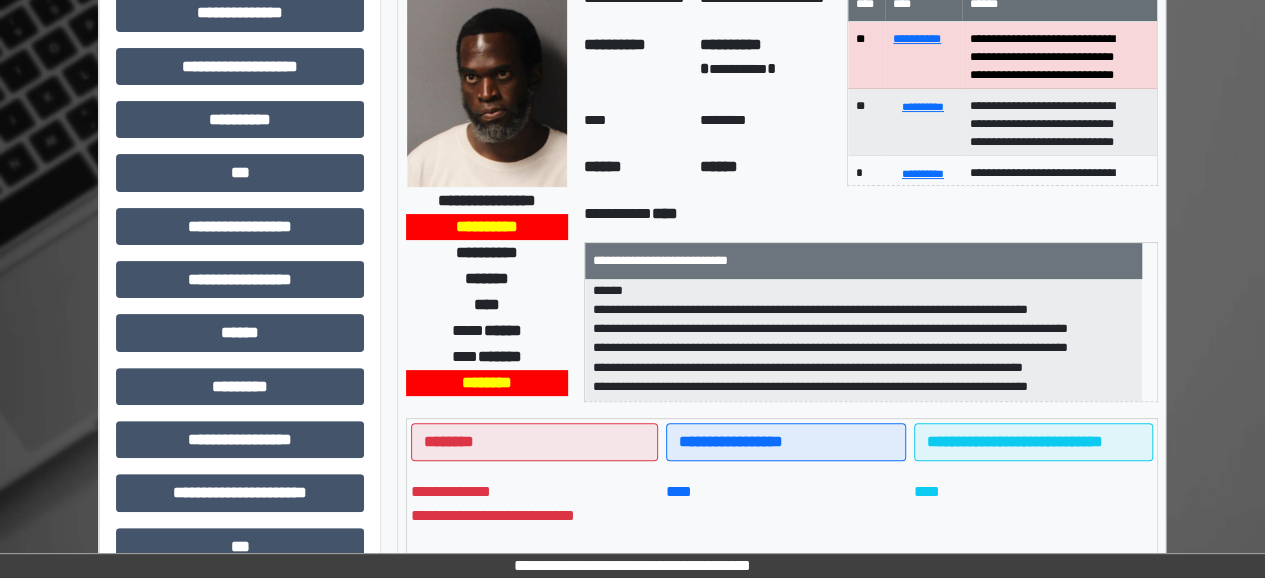 scroll, scrollTop: 0, scrollLeft: 0, axis: both 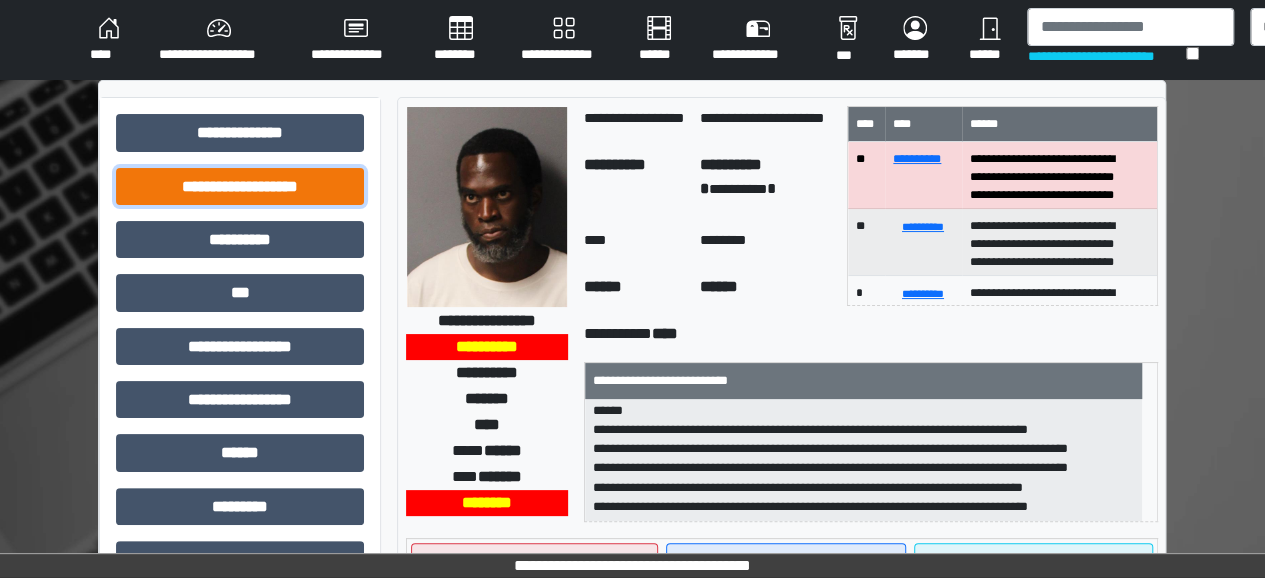 click on "**********" at bounding box center (240, 186) 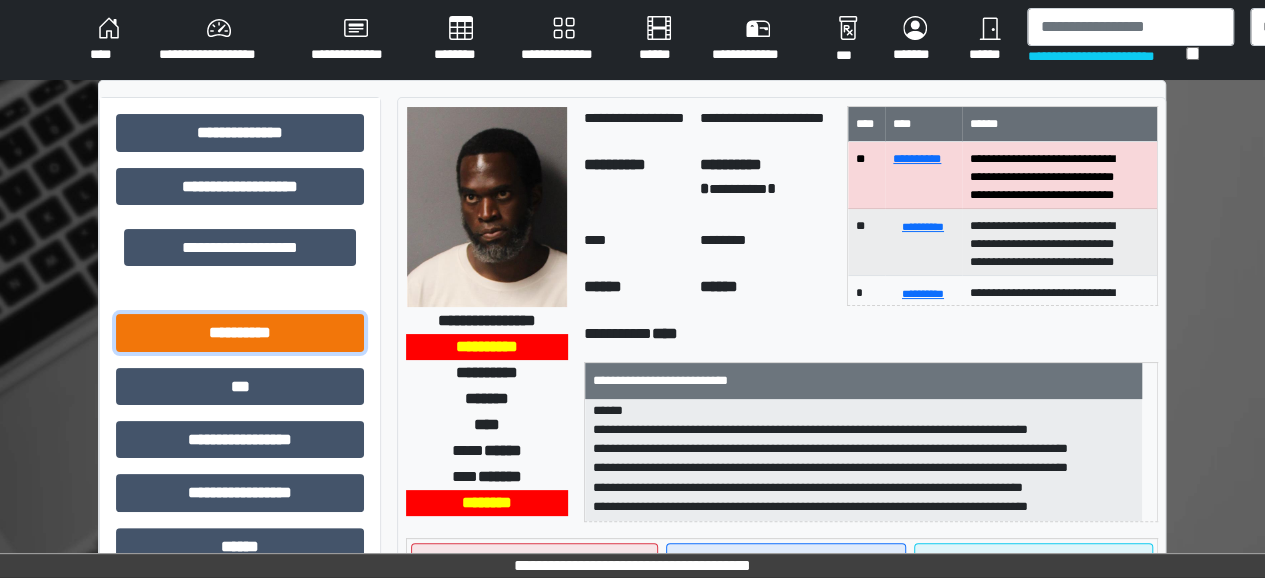 click on "**********" at bounding box center [240, 332] 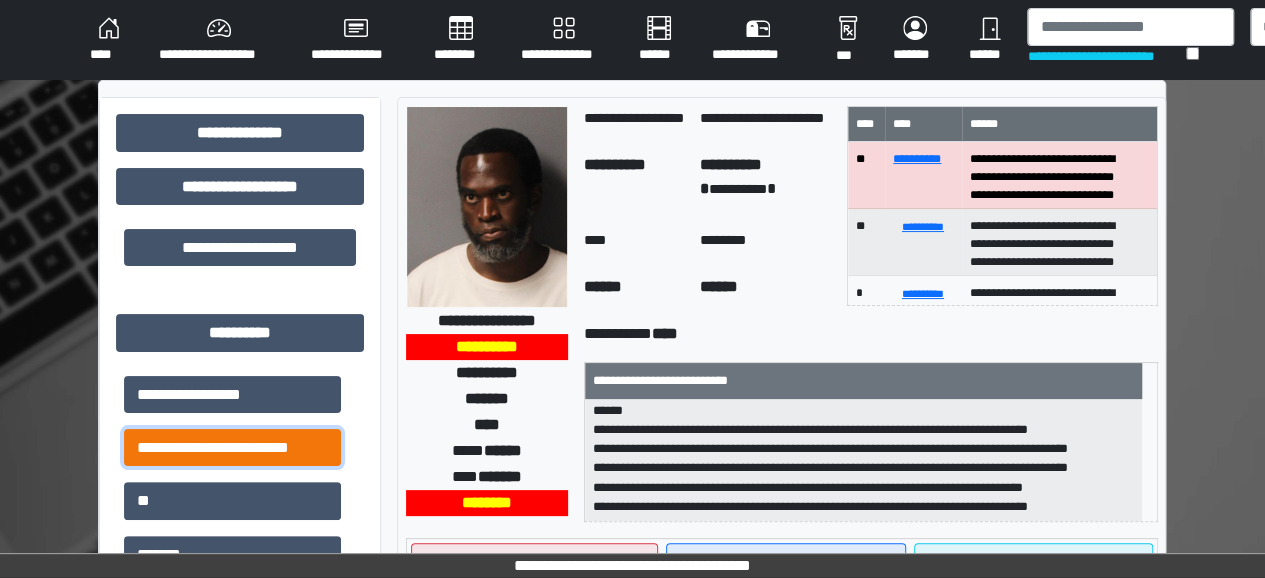 click on "**********" at bounding box center (232, 447) 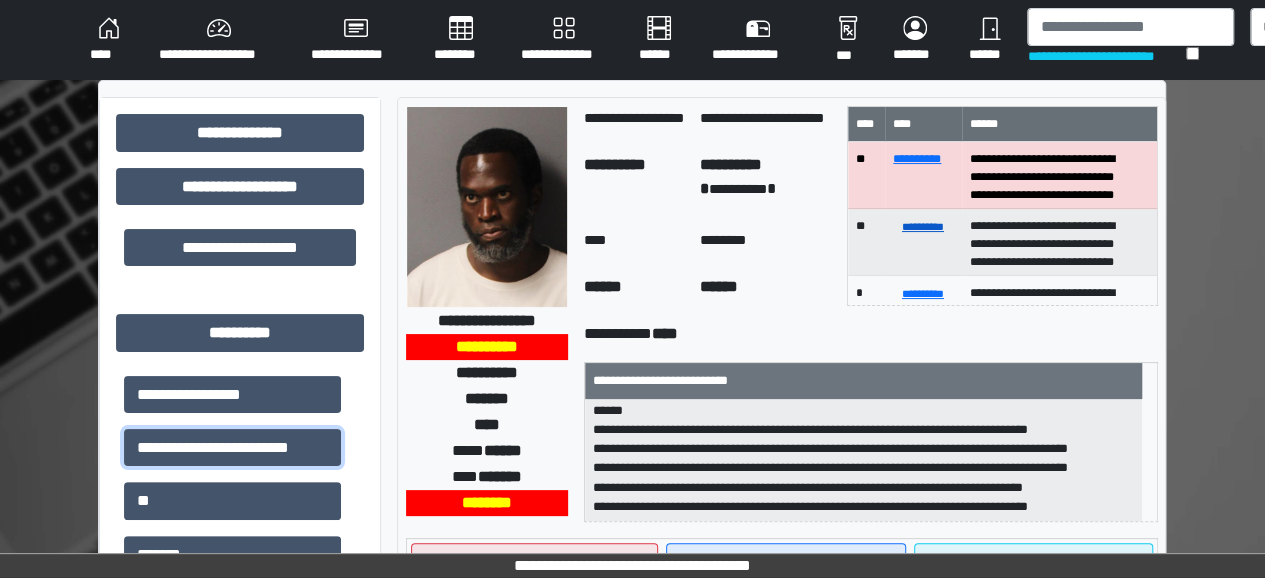 scroll, scrollTop: 252, scrollLeft: 0, axis: vertical 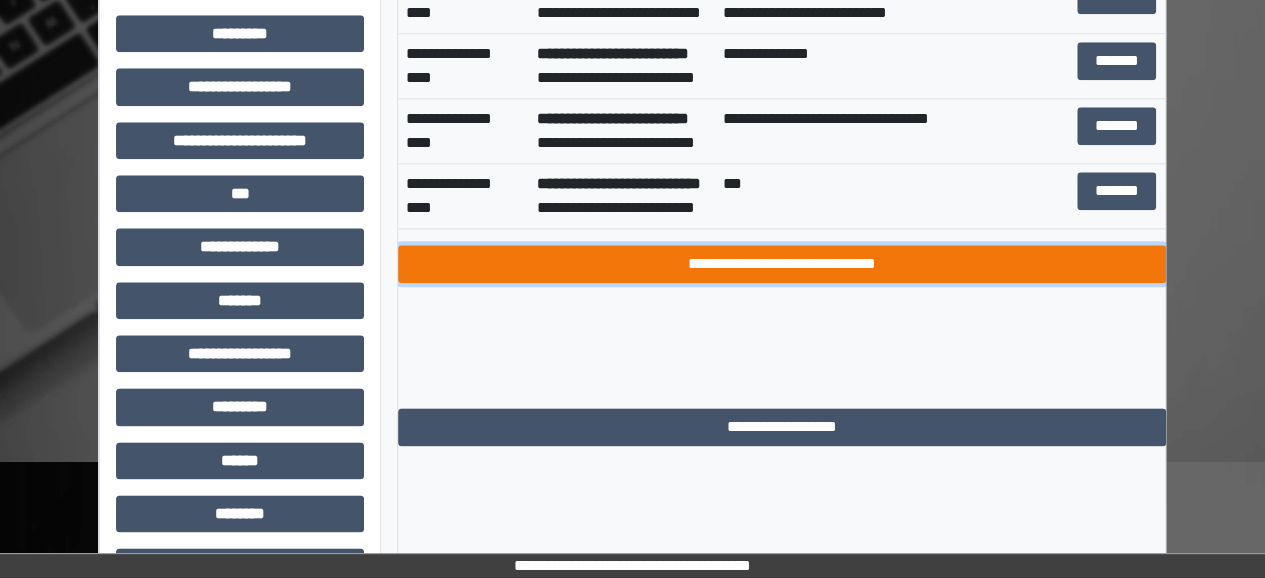 click on "**********" at bounding box center [782, 264] 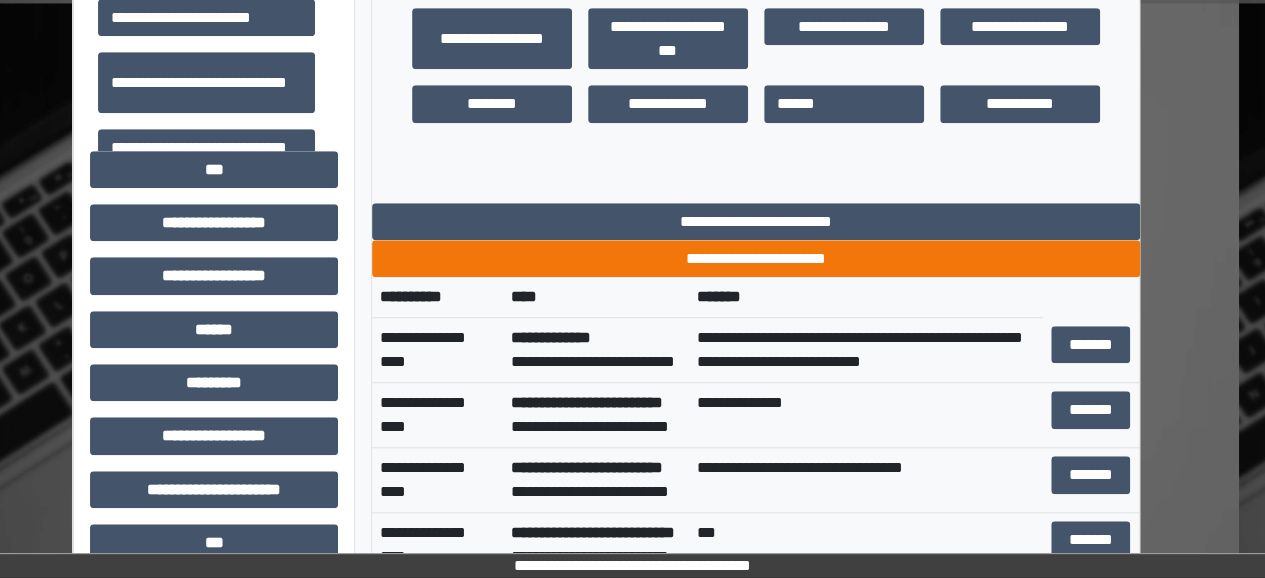 scroll, scrollTop: 696, scrollLeft: 26, axis: both 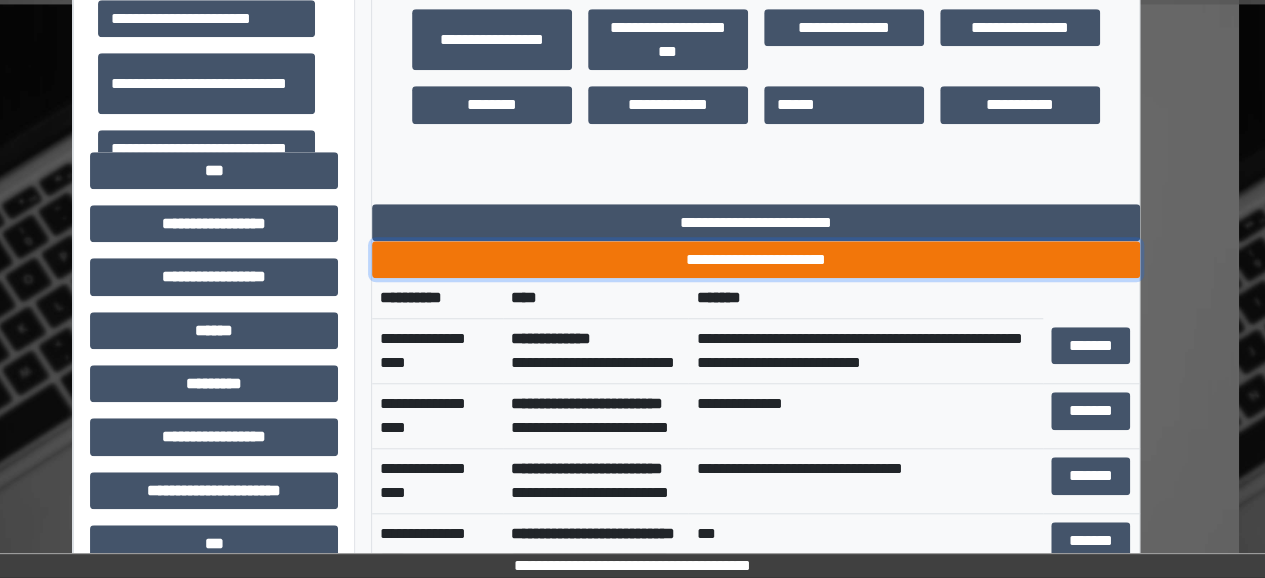 click on "**********" at bounding box center [756, 259] 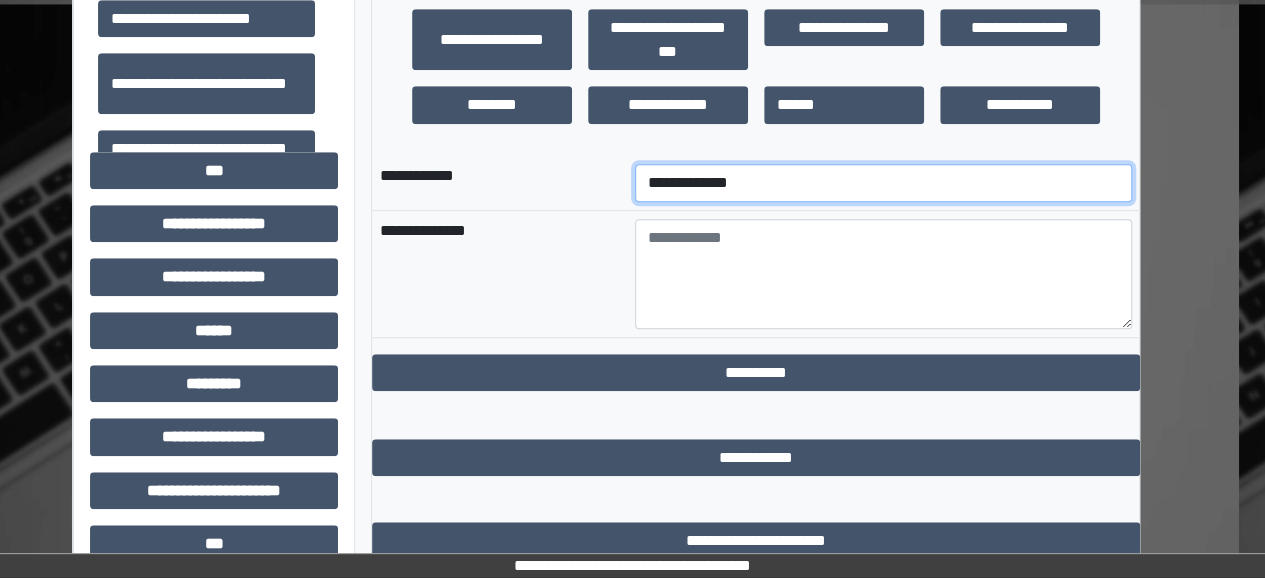 click on "**********" at bounding box center [883, 183] 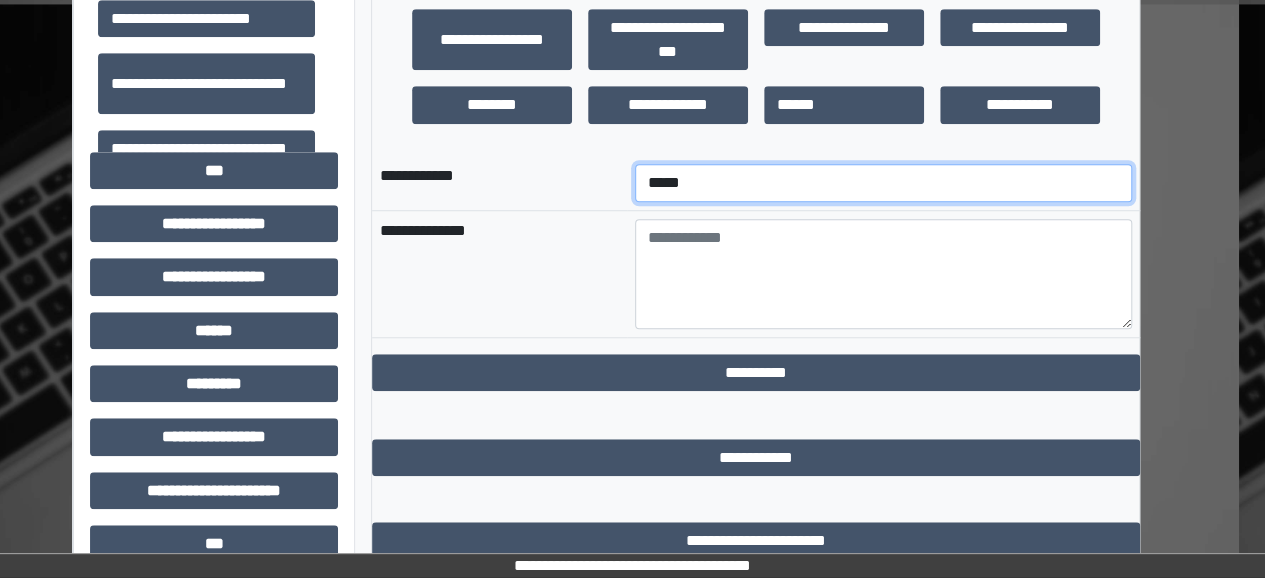 click on "**********" at bounding box center [883, 183] 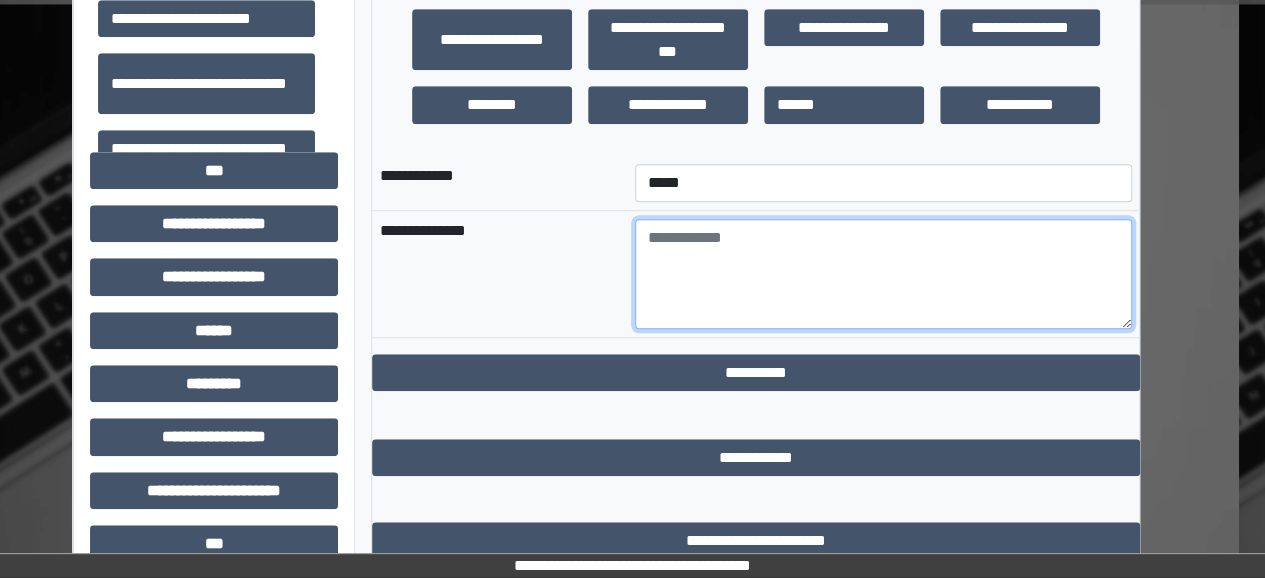 click at bounding box center [883, 274] 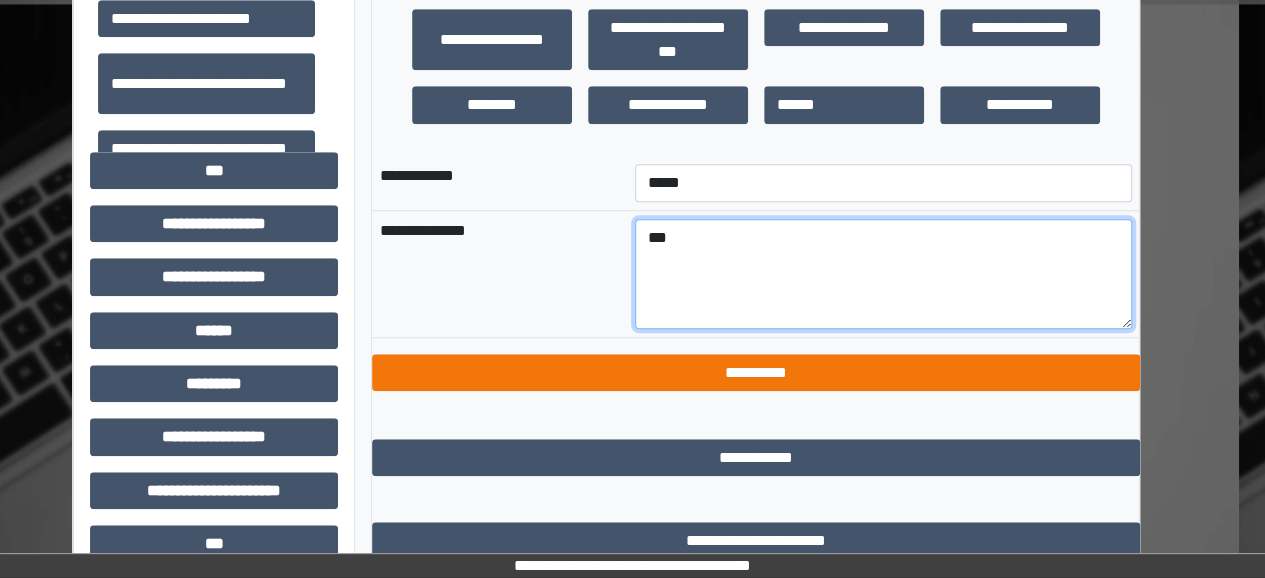 type on "***" 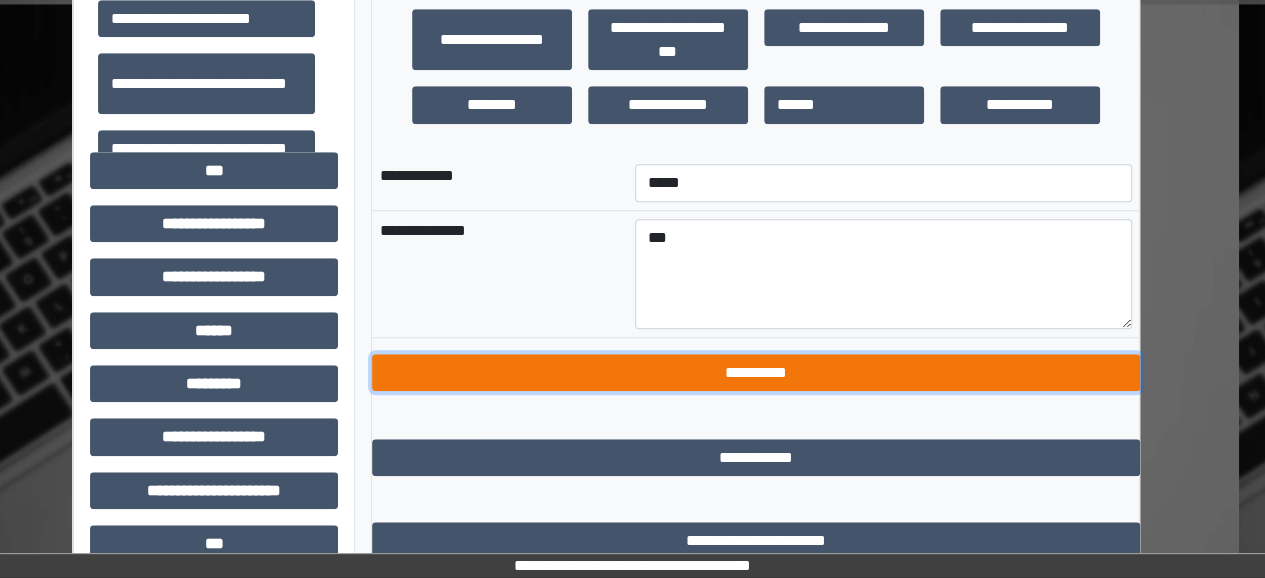 click on "**********" at bounding box center [756, 372] 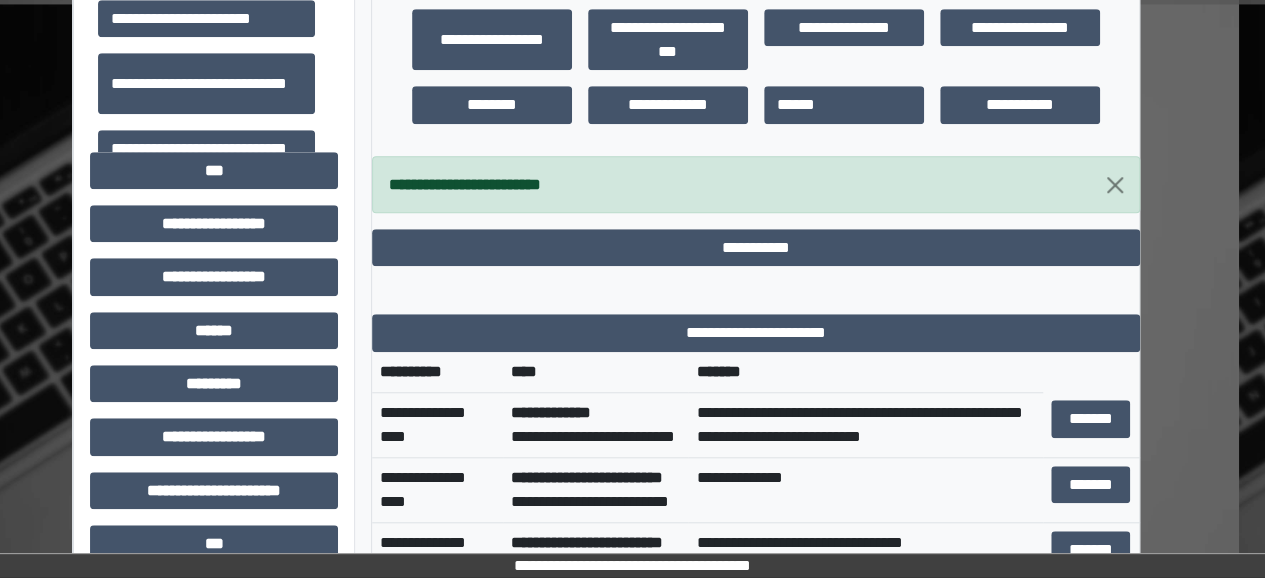 scroll, scrollTop: 40, scrollLeft: 0, axis: vertical 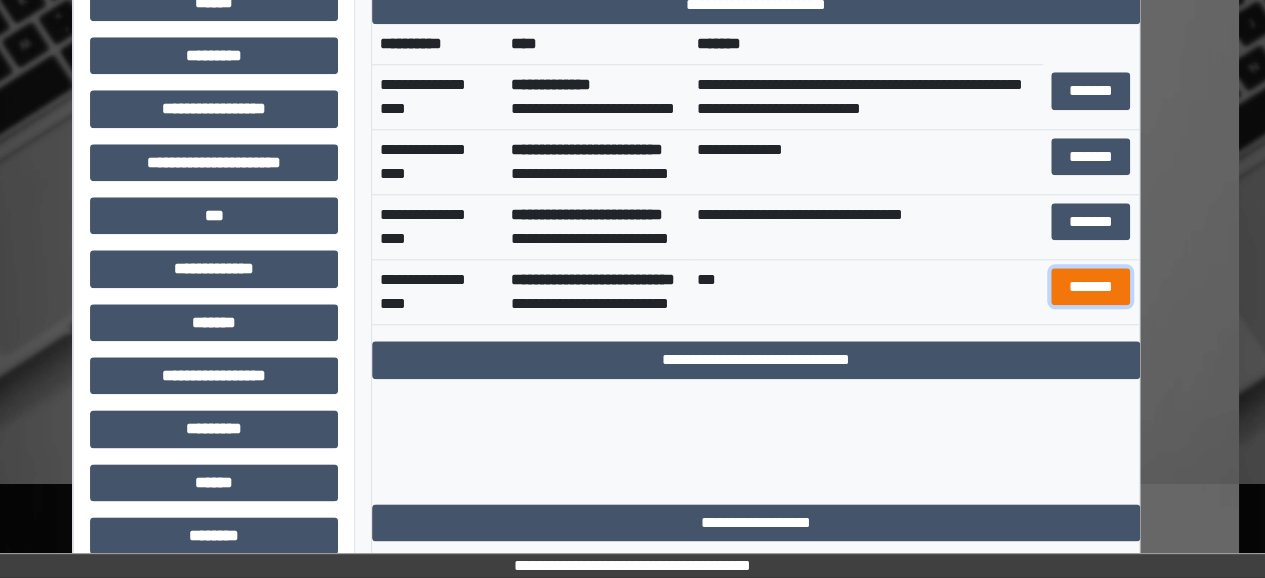click on "*******" at bounding box center (1090, 286) 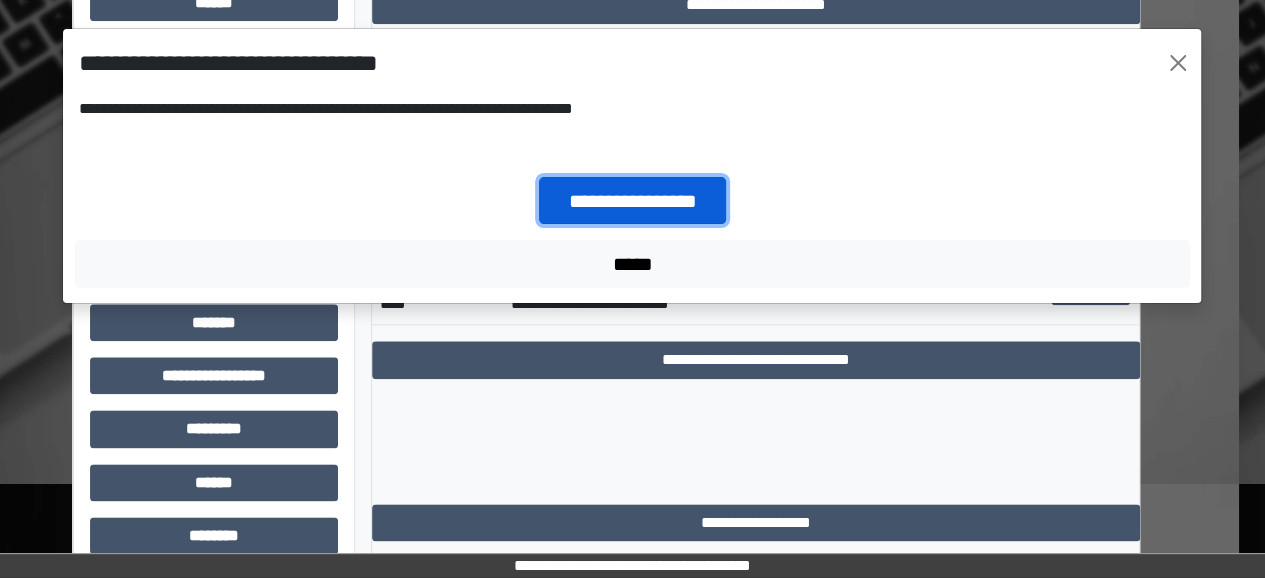 click on "**********" at bounding box center [632, 200] 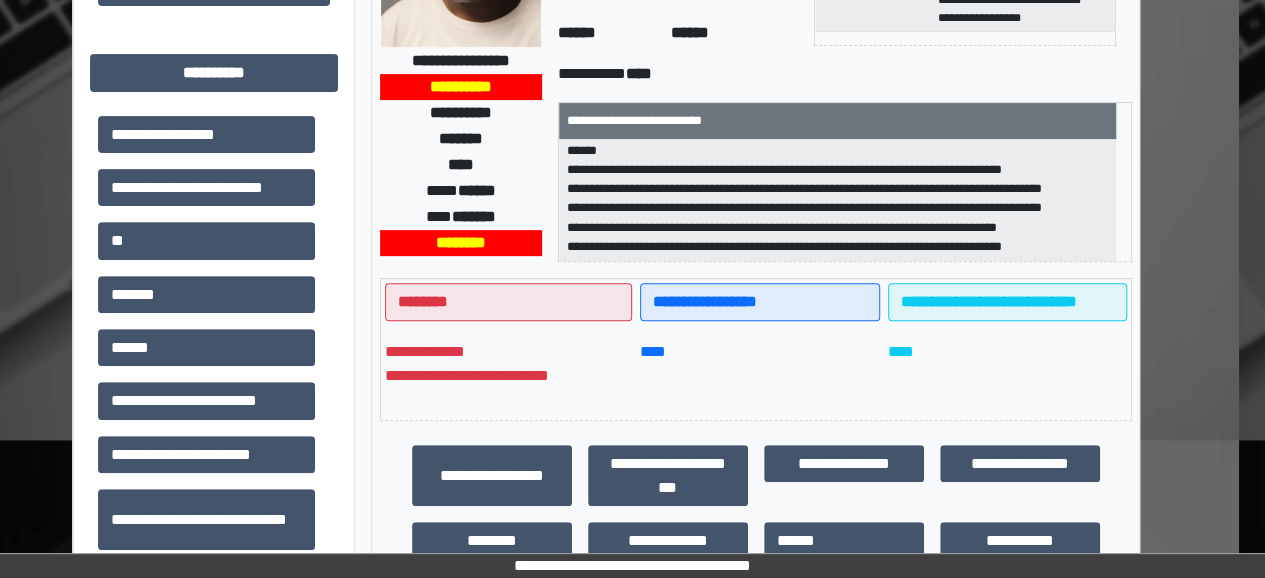 scroll, scrollTop: 259, scrollLeft: 26, axis: both 